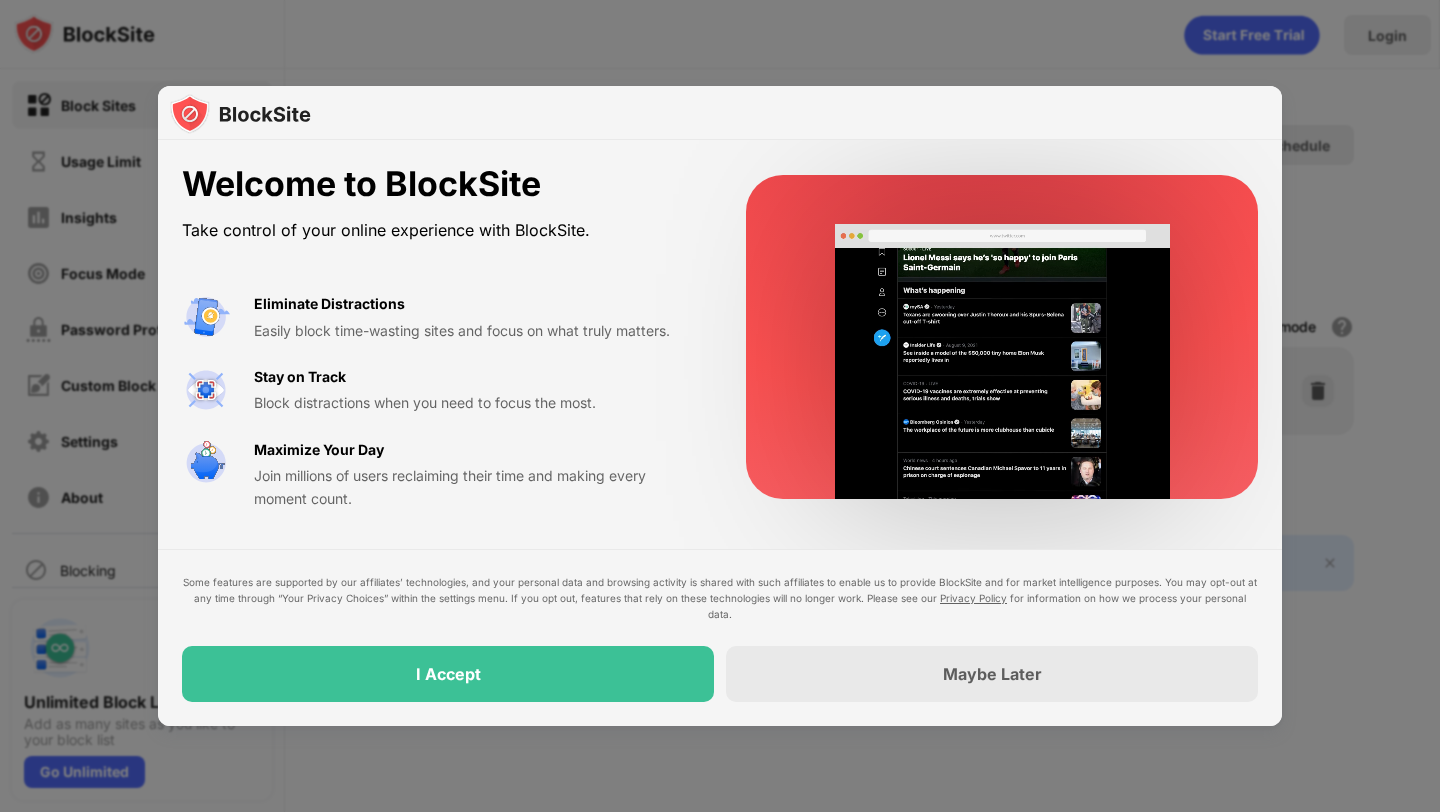 scroll, scrollTop: 0, scrollLeft: 0, axis: both 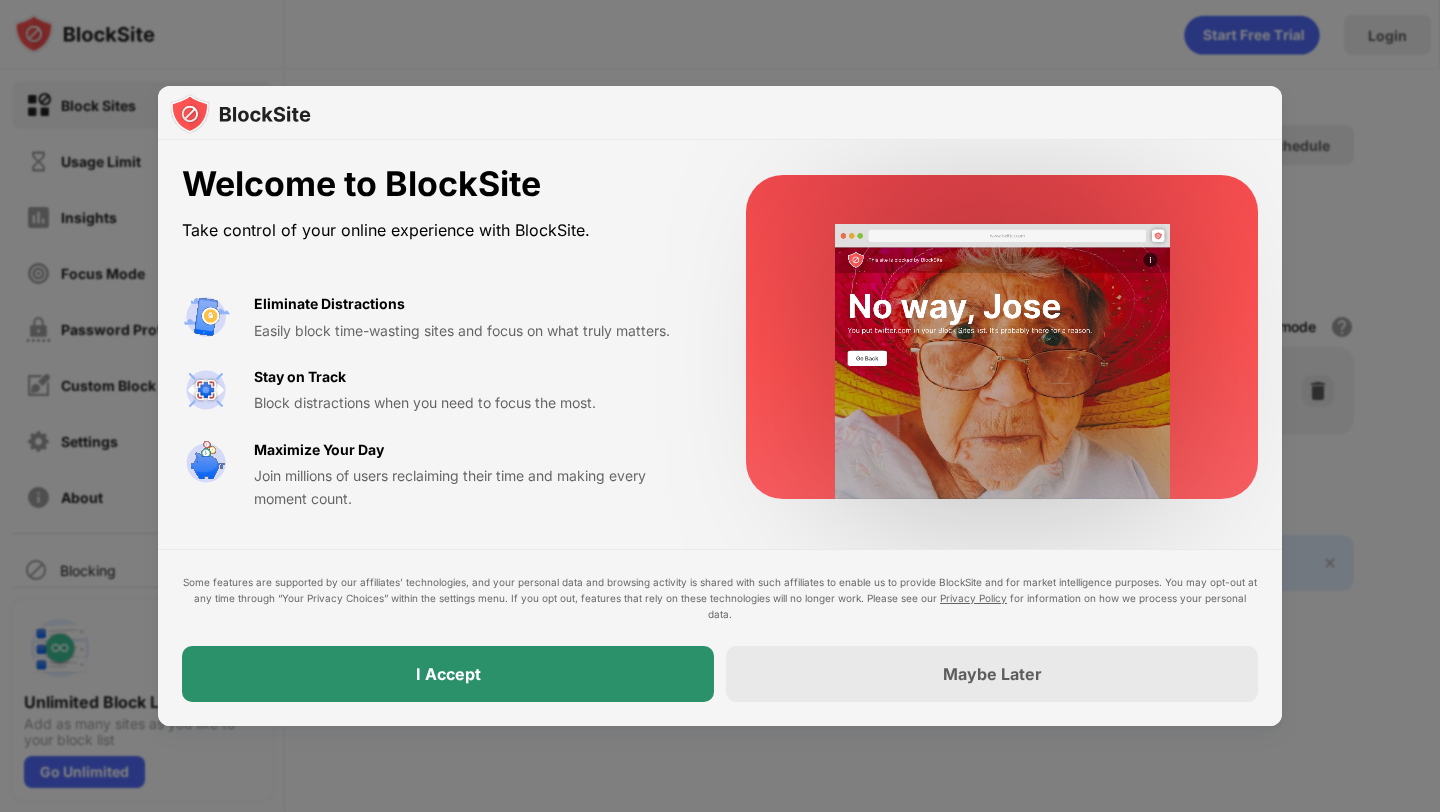 click on "I Accept" at bounding box center (448, 674) 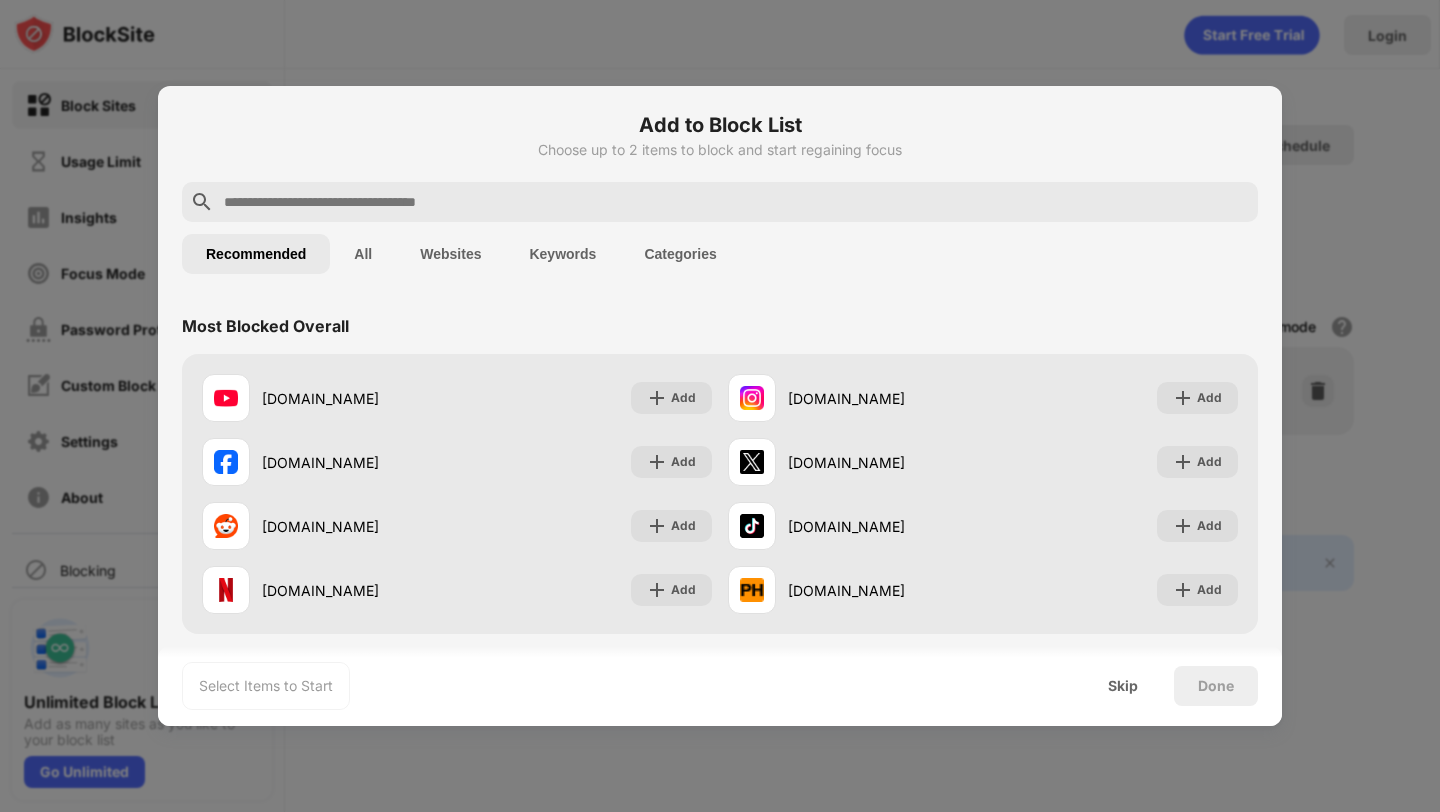 click on "Websites" at bounding box center [450, 254] 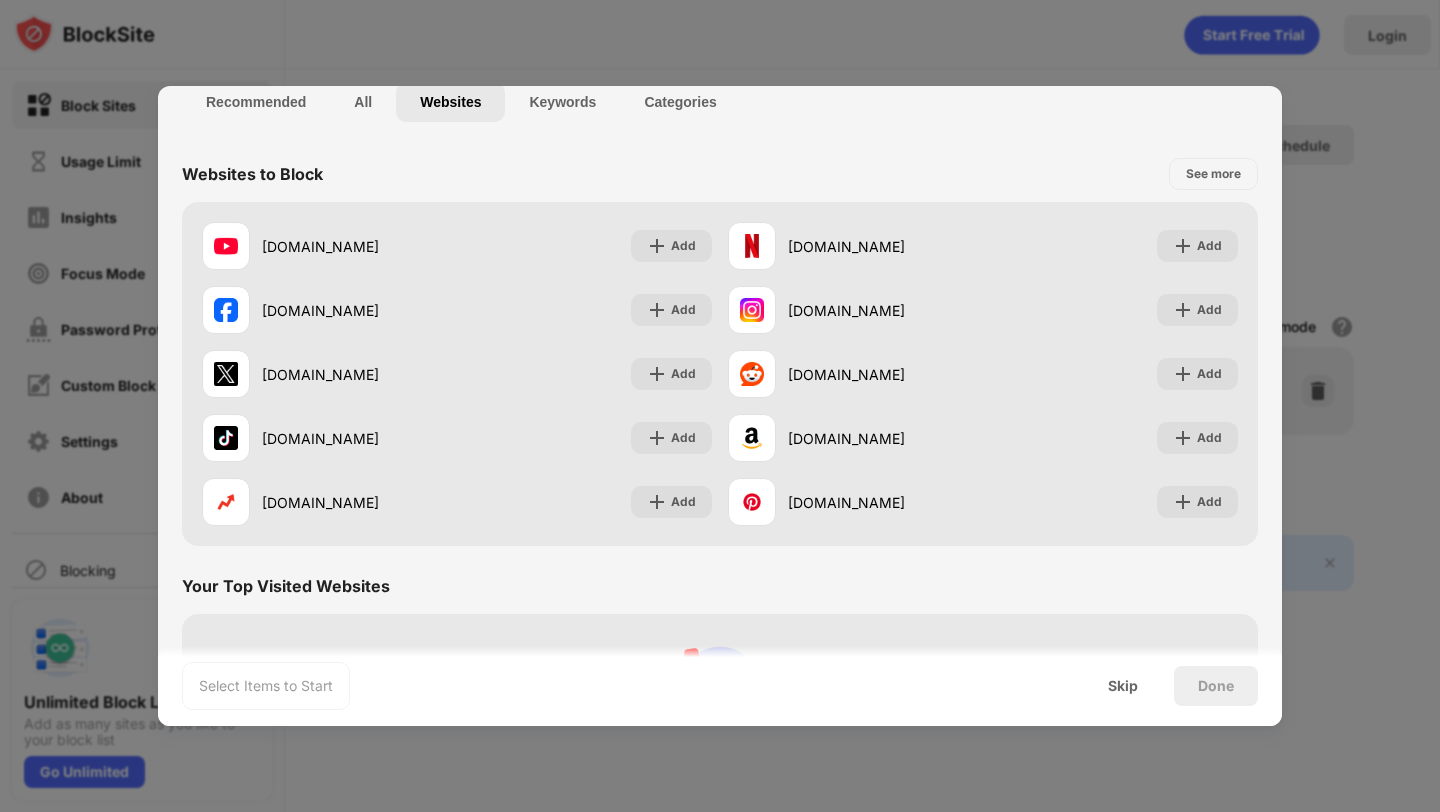 scroll, scrollTop: 156, scrollLeft: 0, axis: vertical 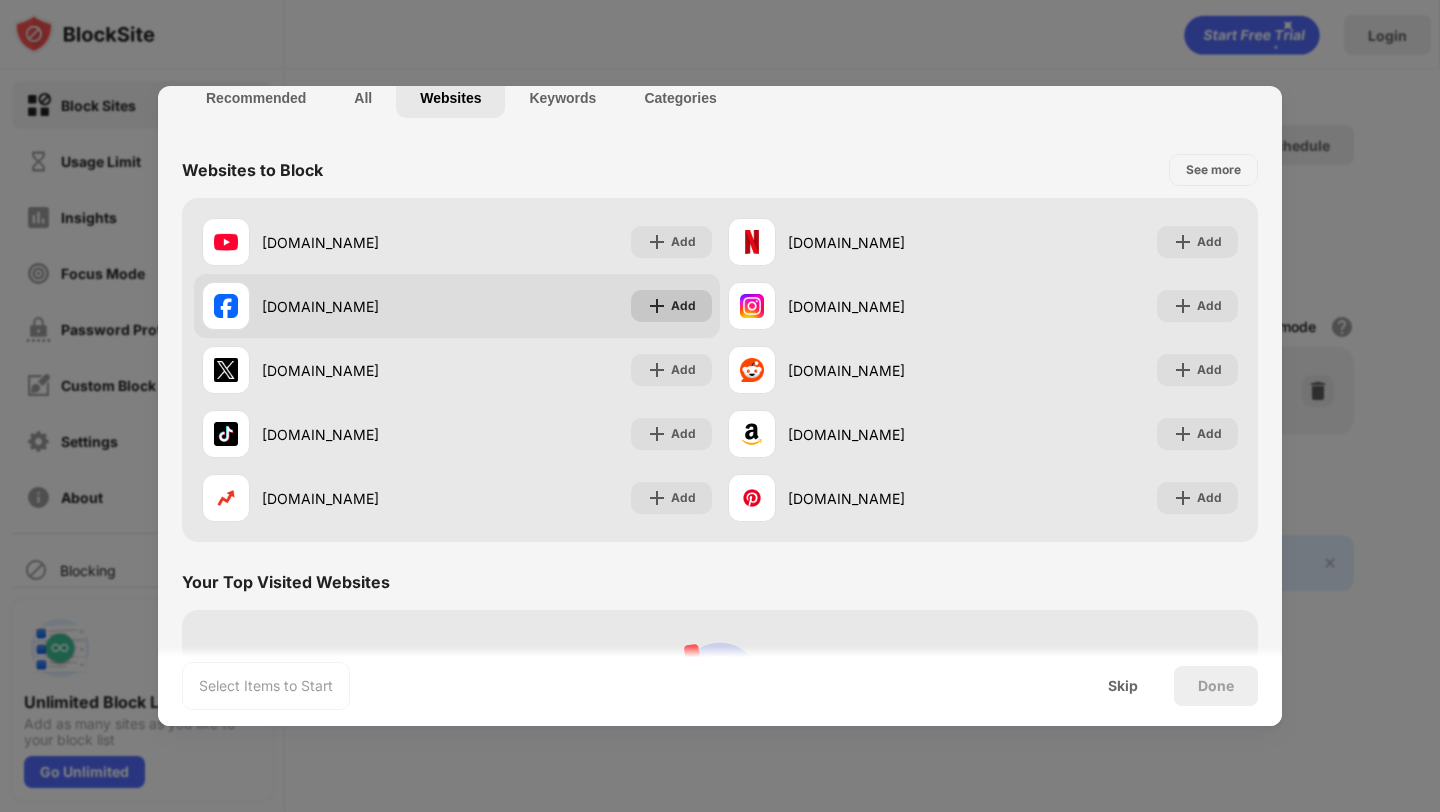 click on "Add" at bounding box center (683, 306) 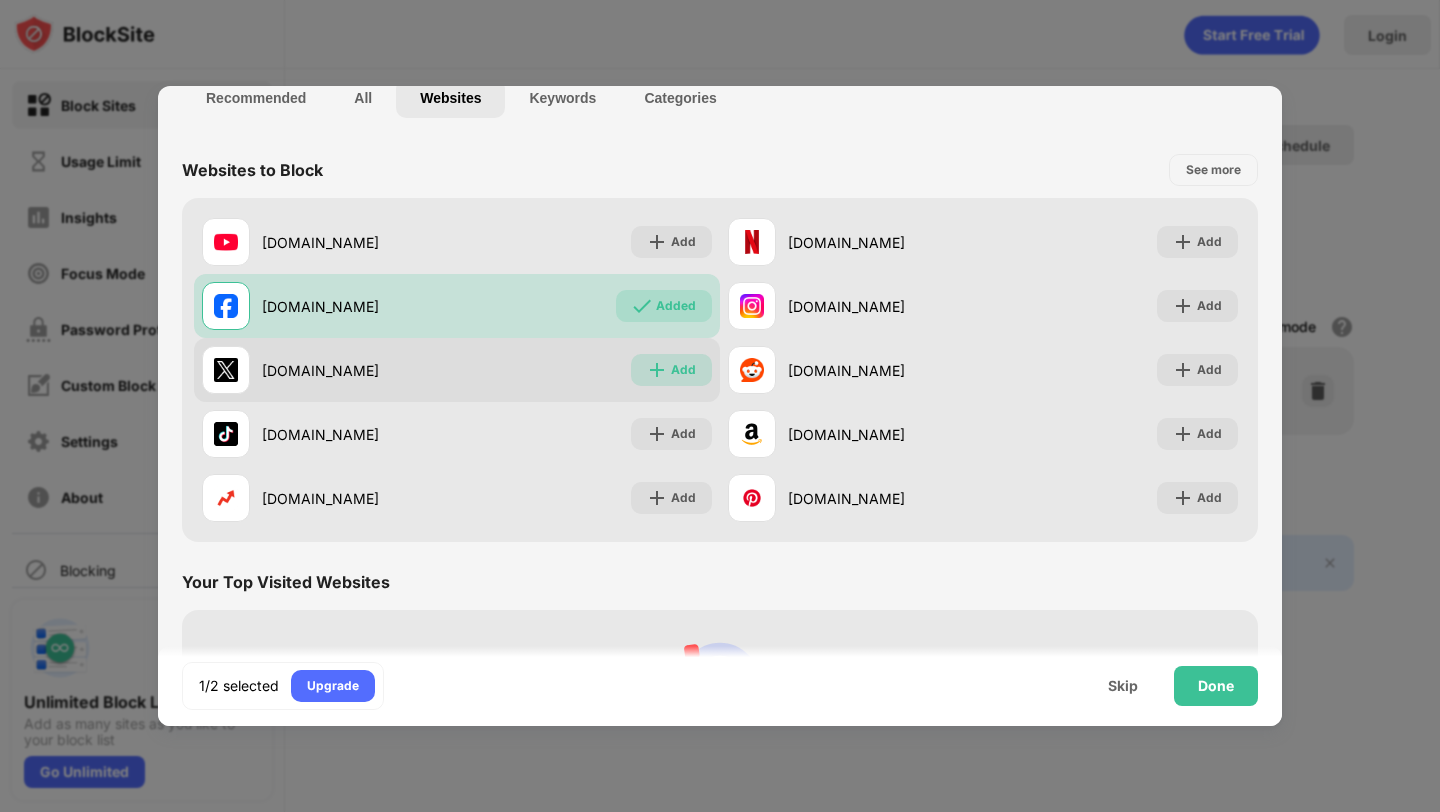 click on "Add" at bounding box center [671, 370] 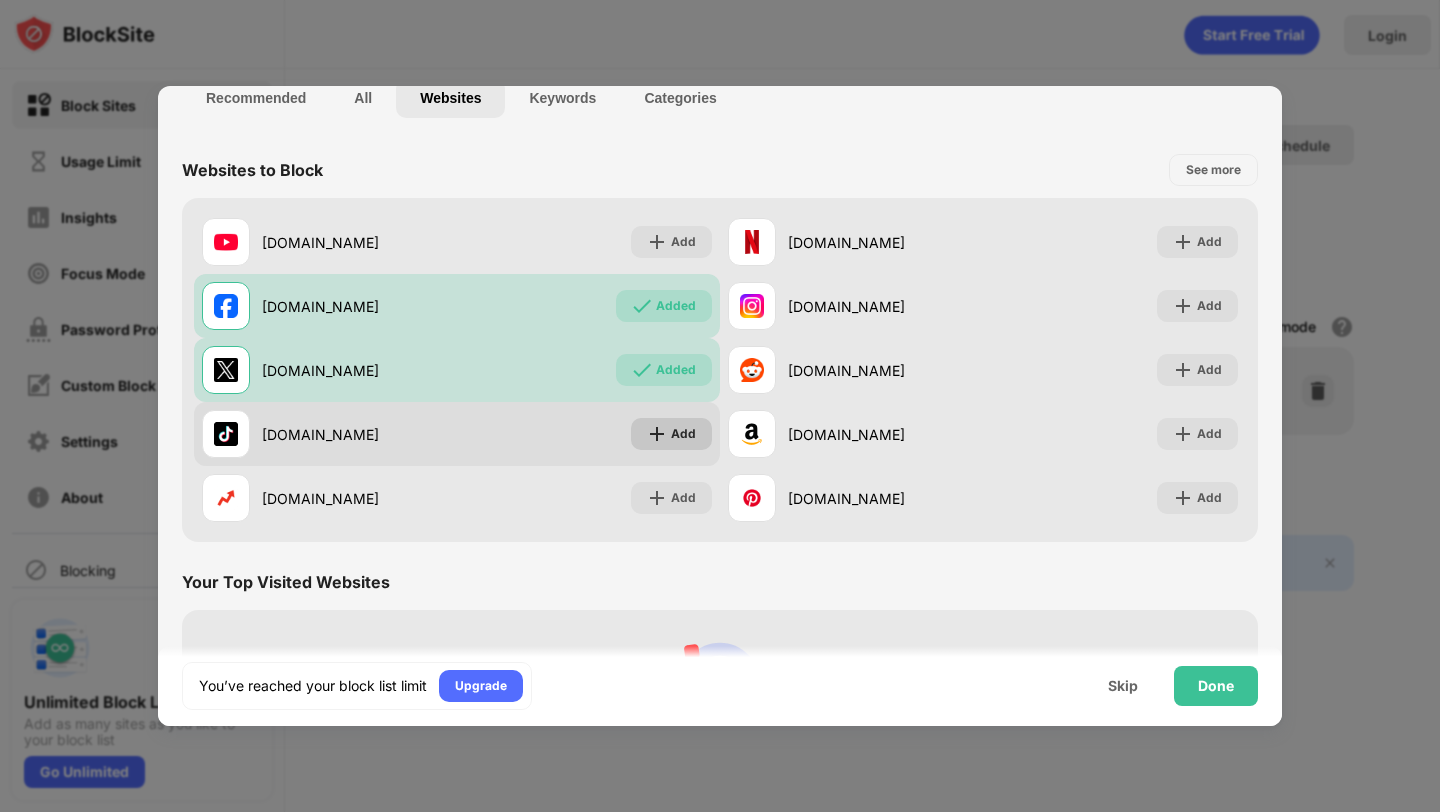 click on "Add" at bounding box center (671, 434) 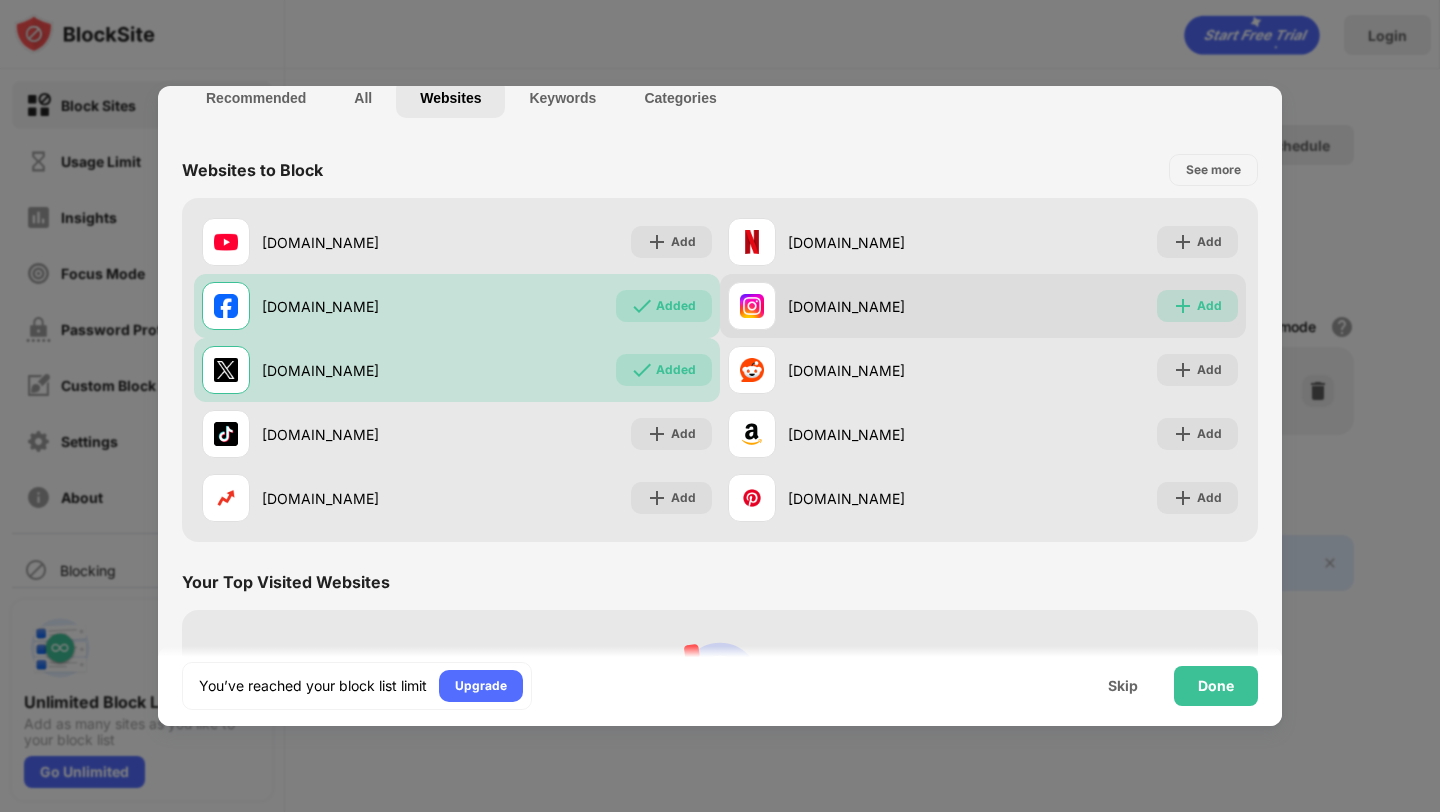 click on "Add" at bounding box center [1209, 306] 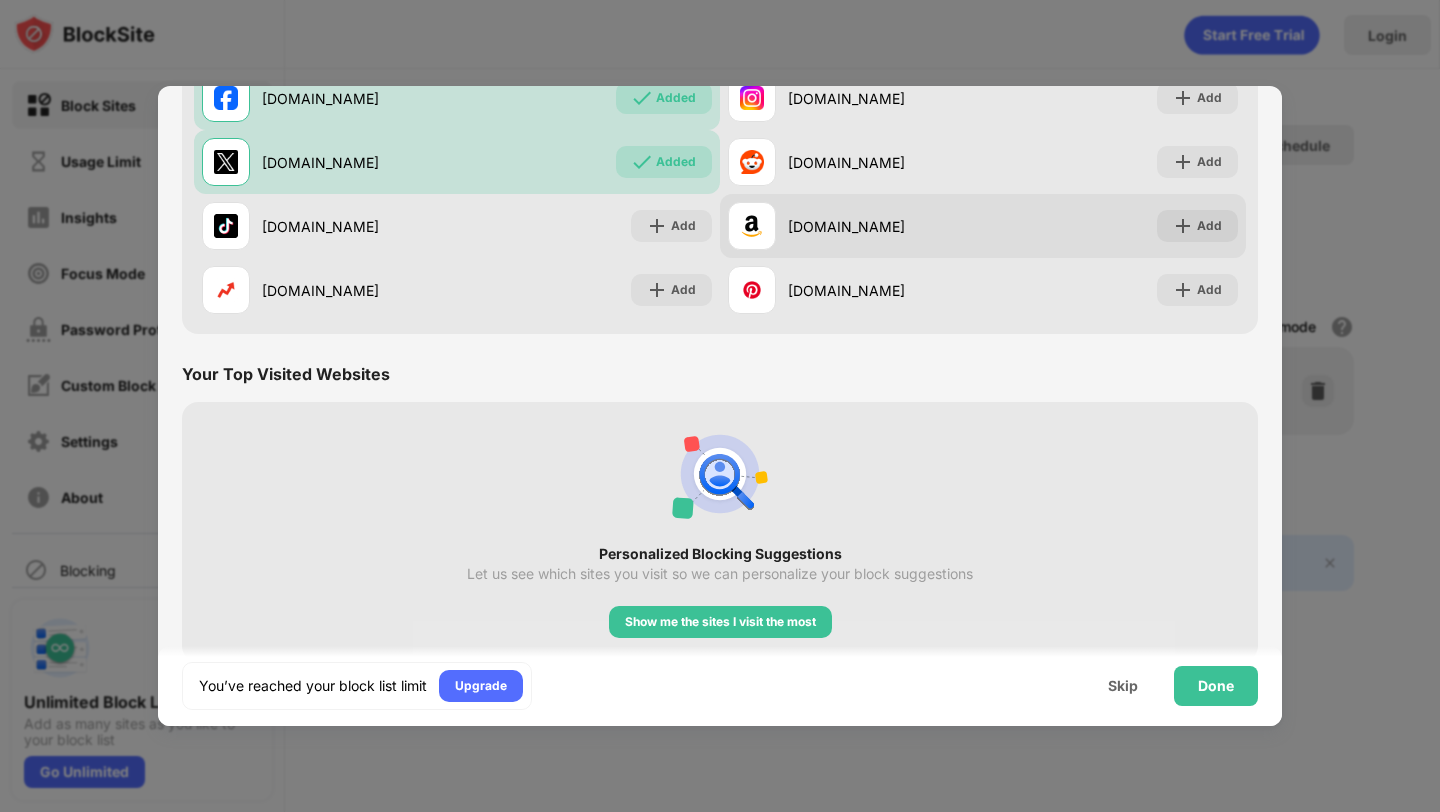 scroll, scrollTop: 388, scrollLeft: 0, axis: vertical 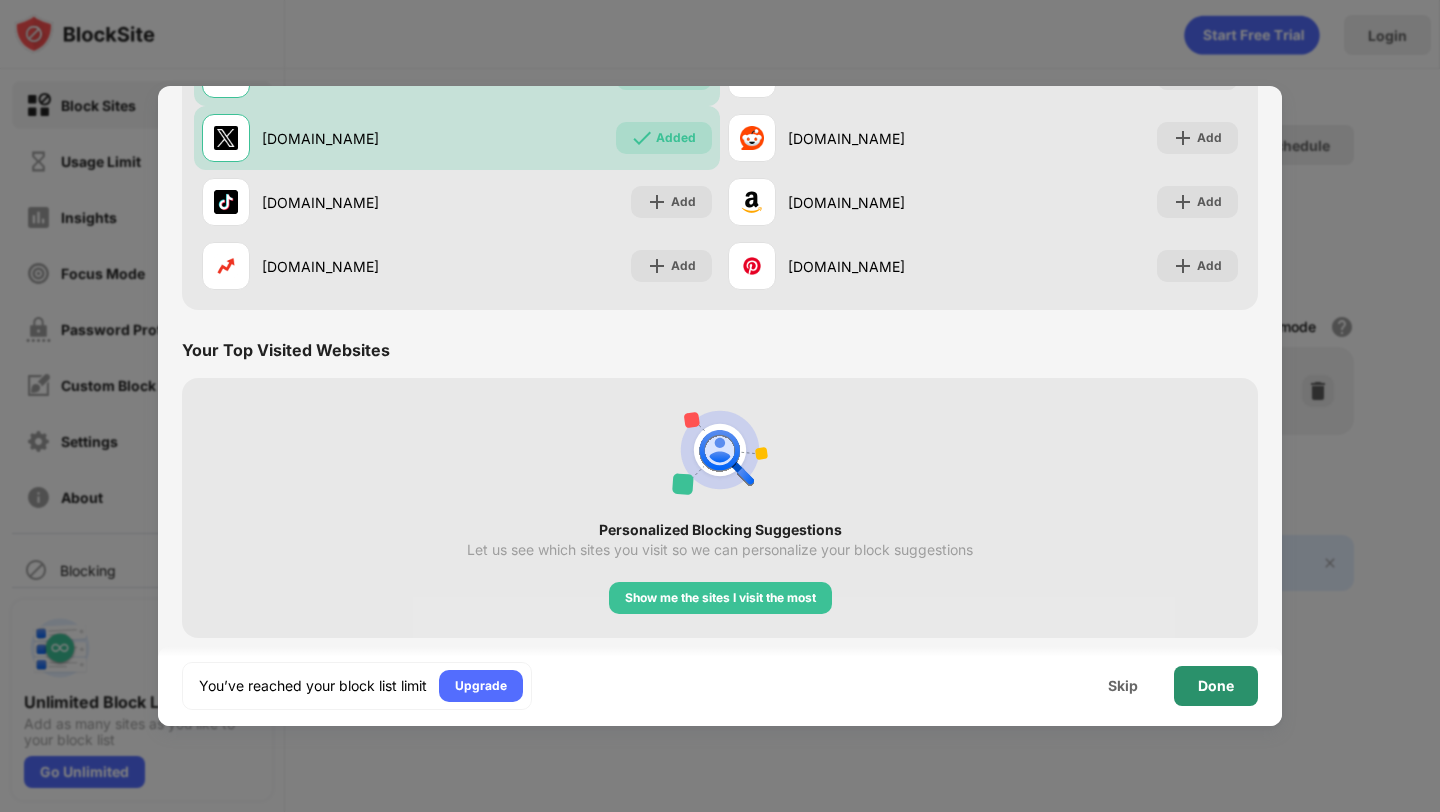 click on "Done" at bounding box center [1216, 686] 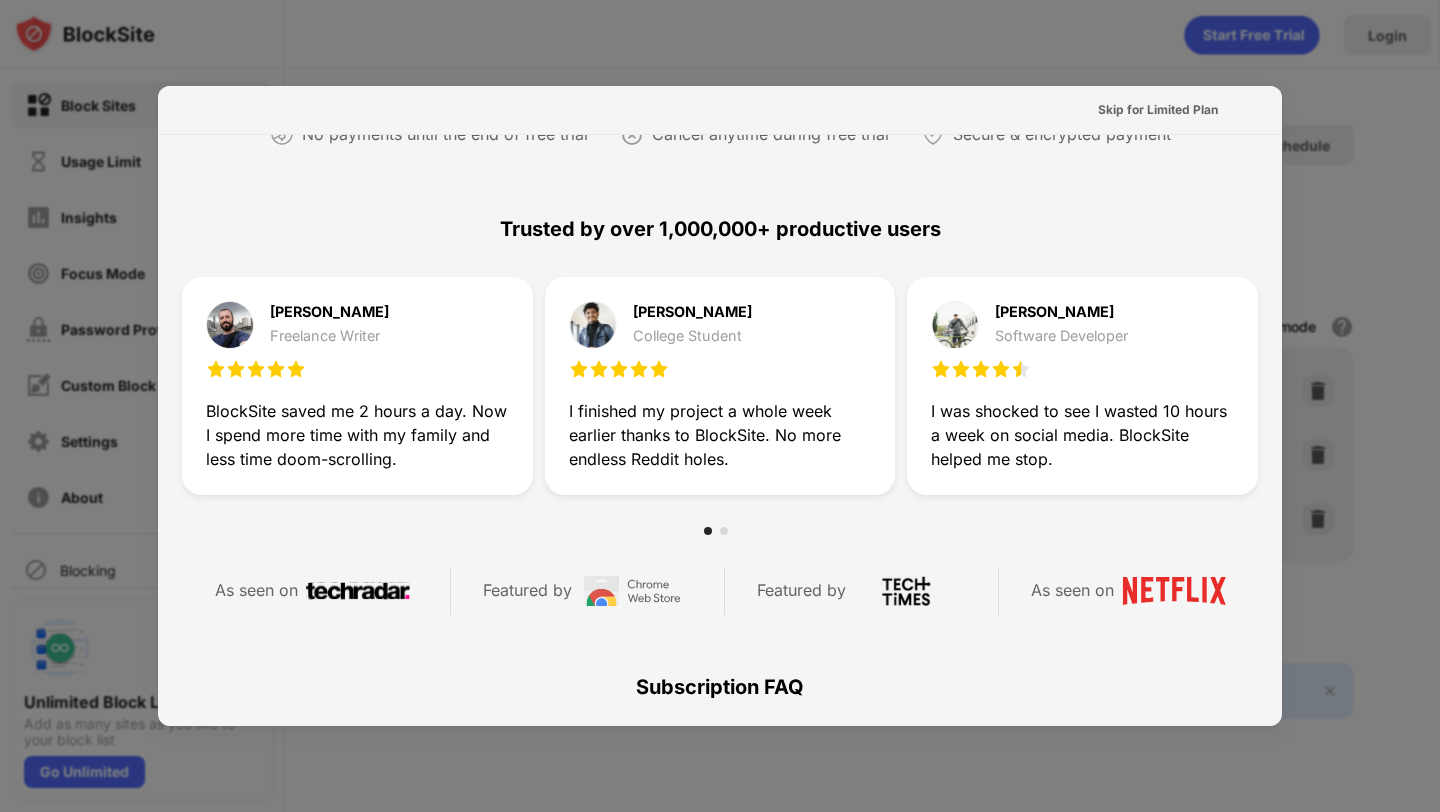 scroll, scrollTop: 0, scrollLeft: 0, axis: both 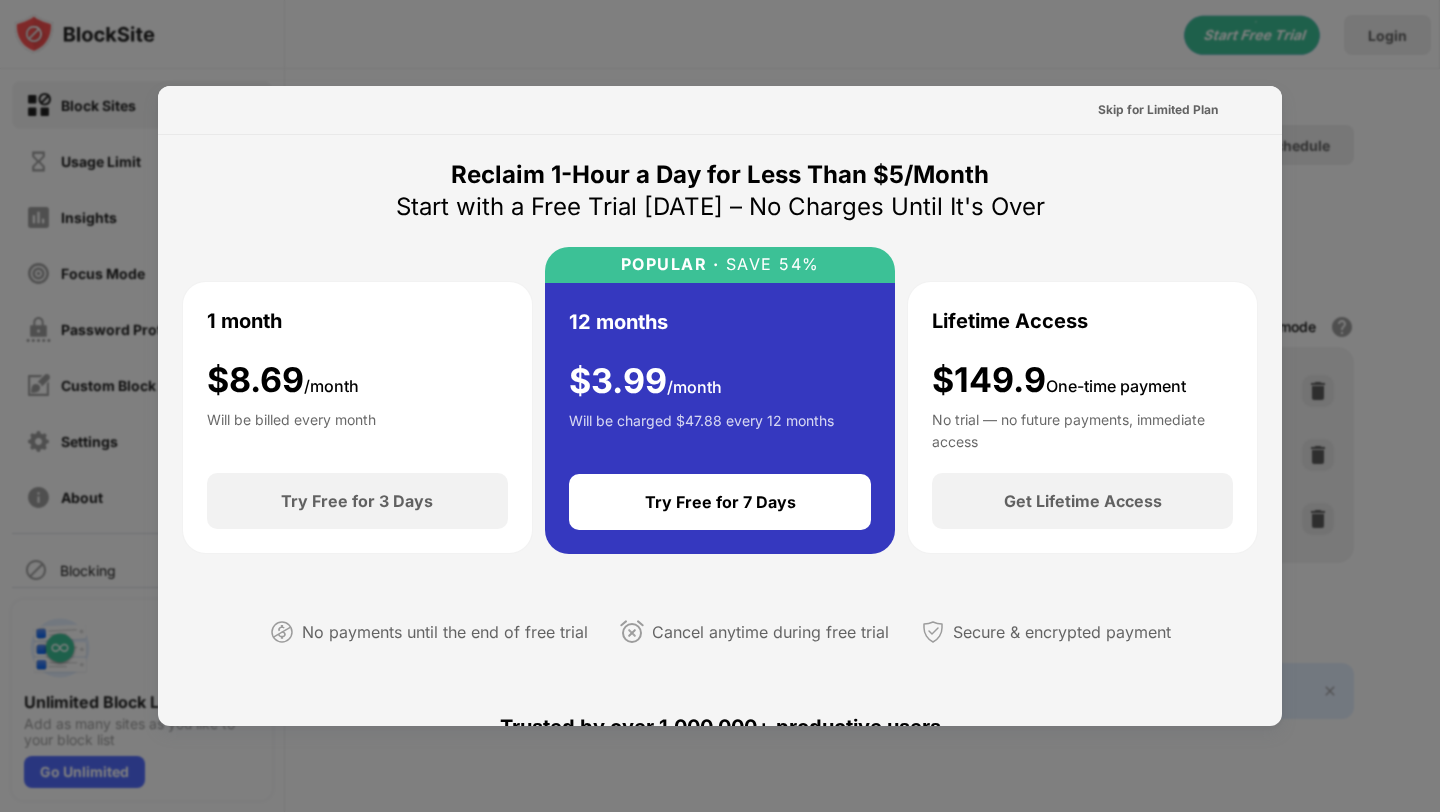 click on "Start with a Free Trial [DATE] – No Charges Until It's Over" at bounding box center [720, 207] 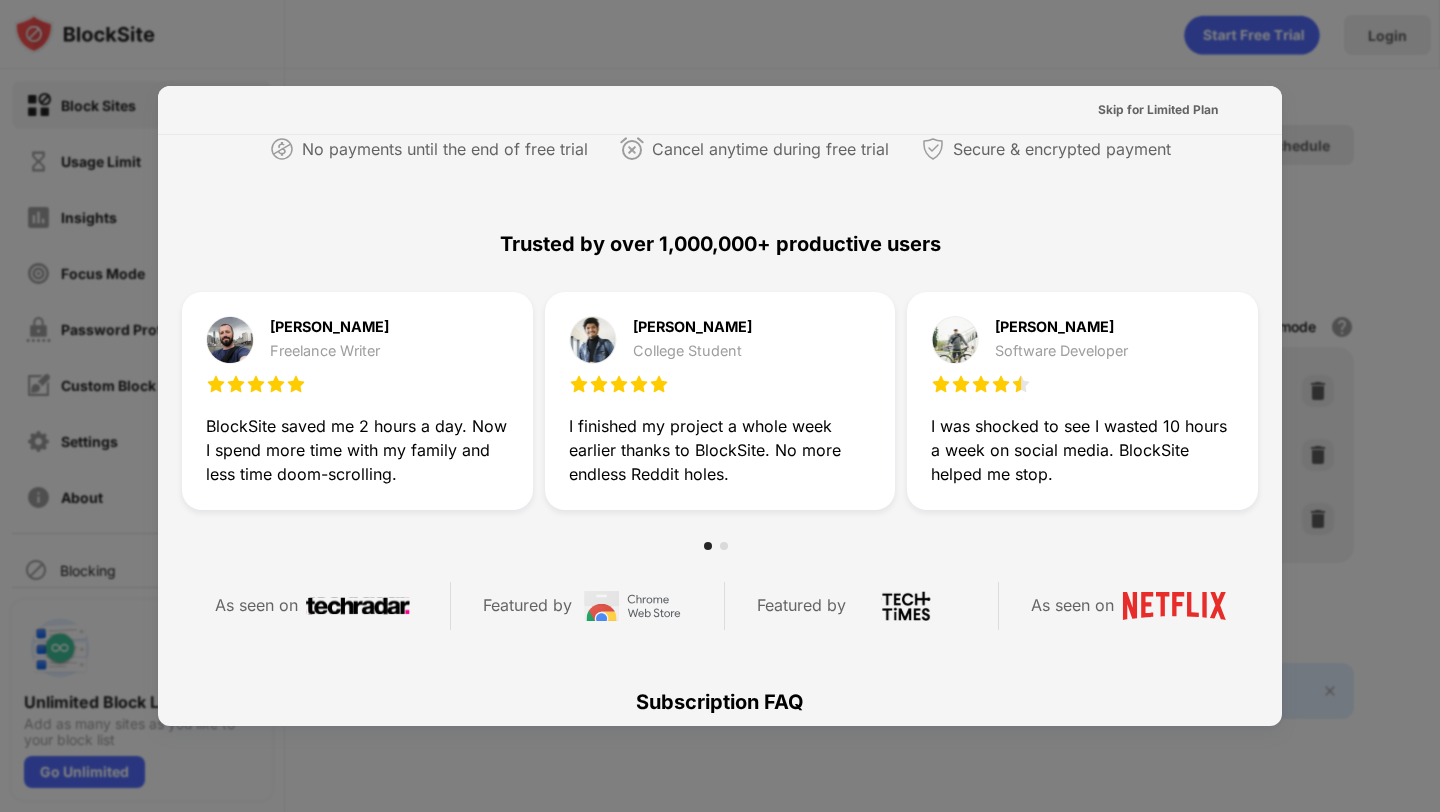 scroll, scrollTop: 245, scrollLeft: 0, axis: vertical 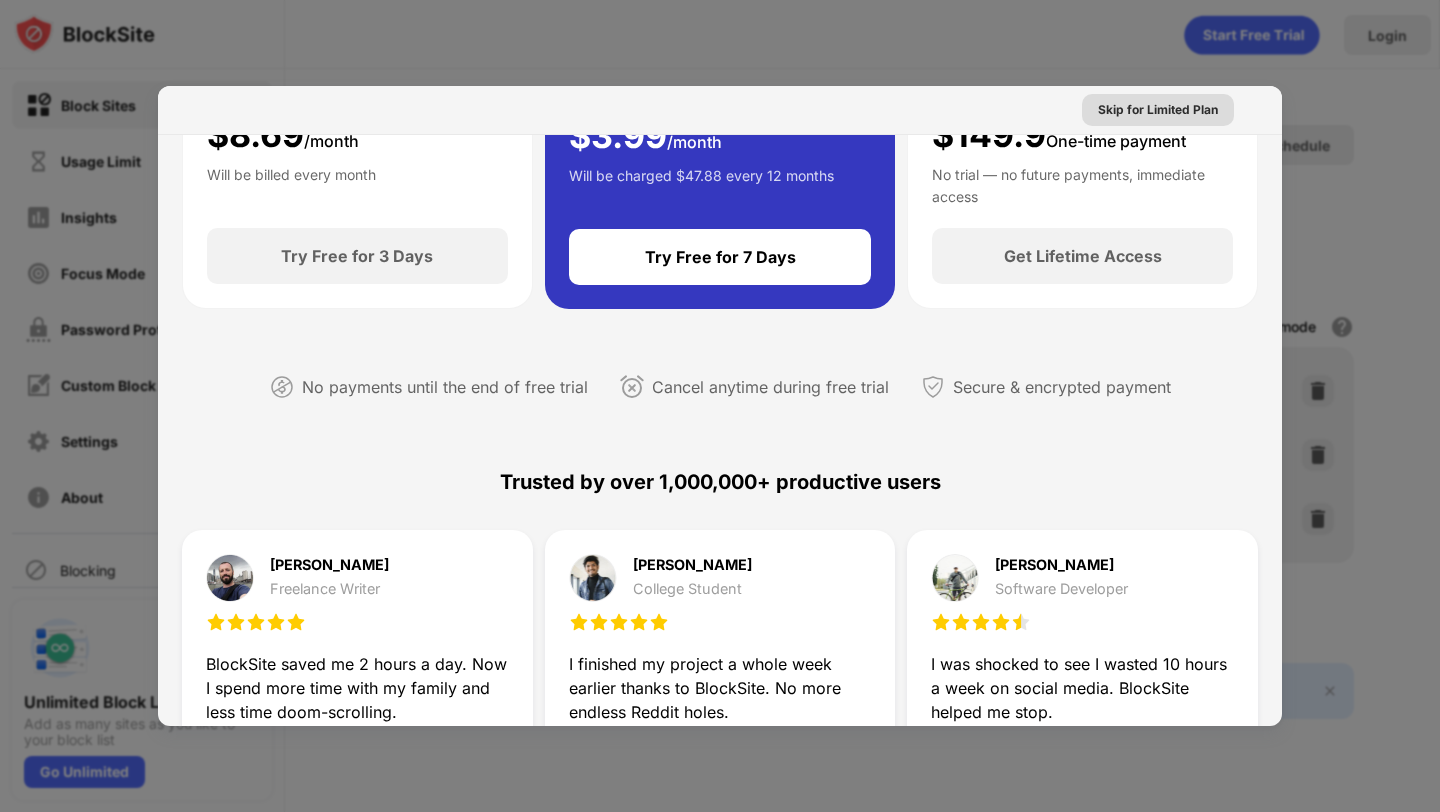 click on "Skip for Limited Plan" at bounding box center (1158, 110) 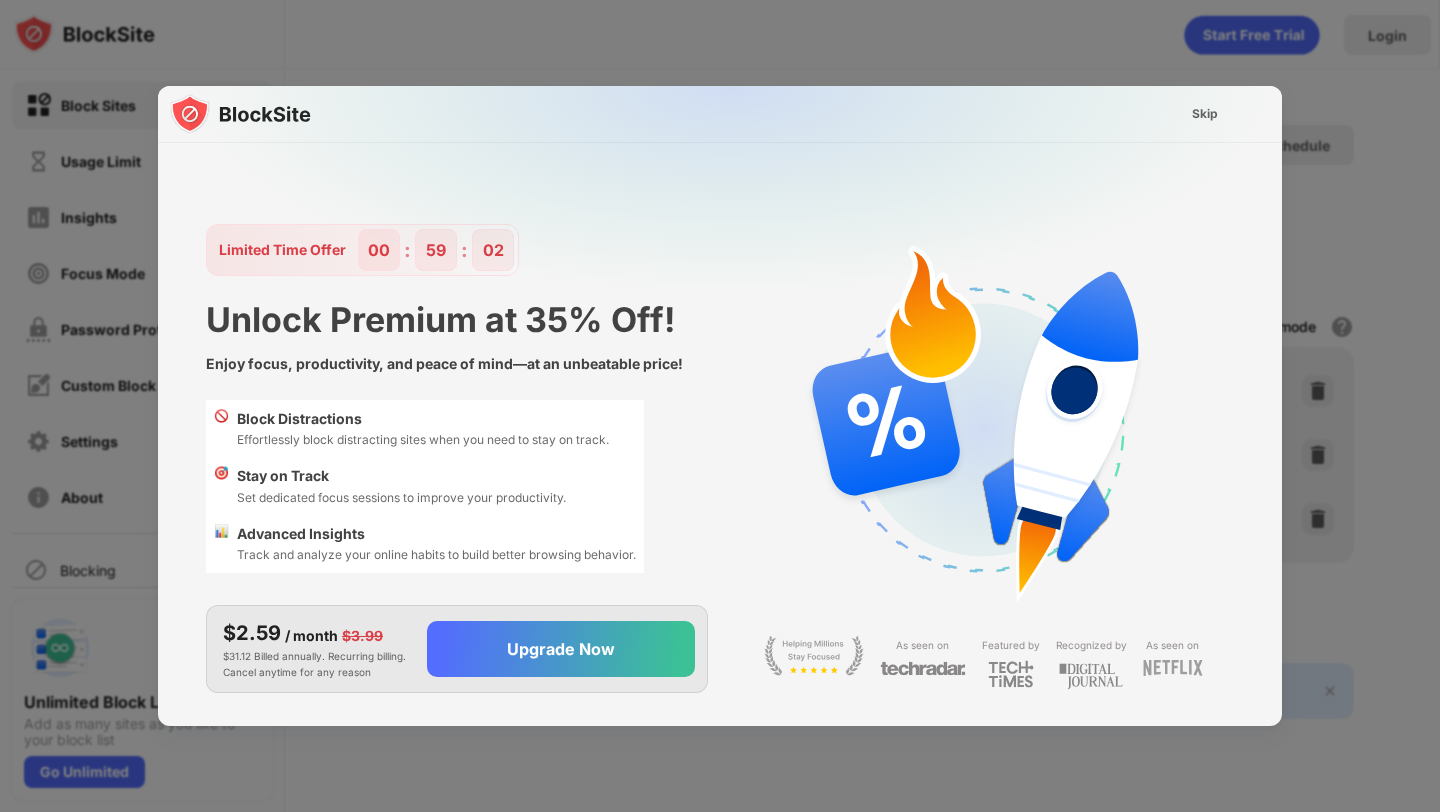 scroll, scrollTop: 0, scrollLeft: 0, axis: both 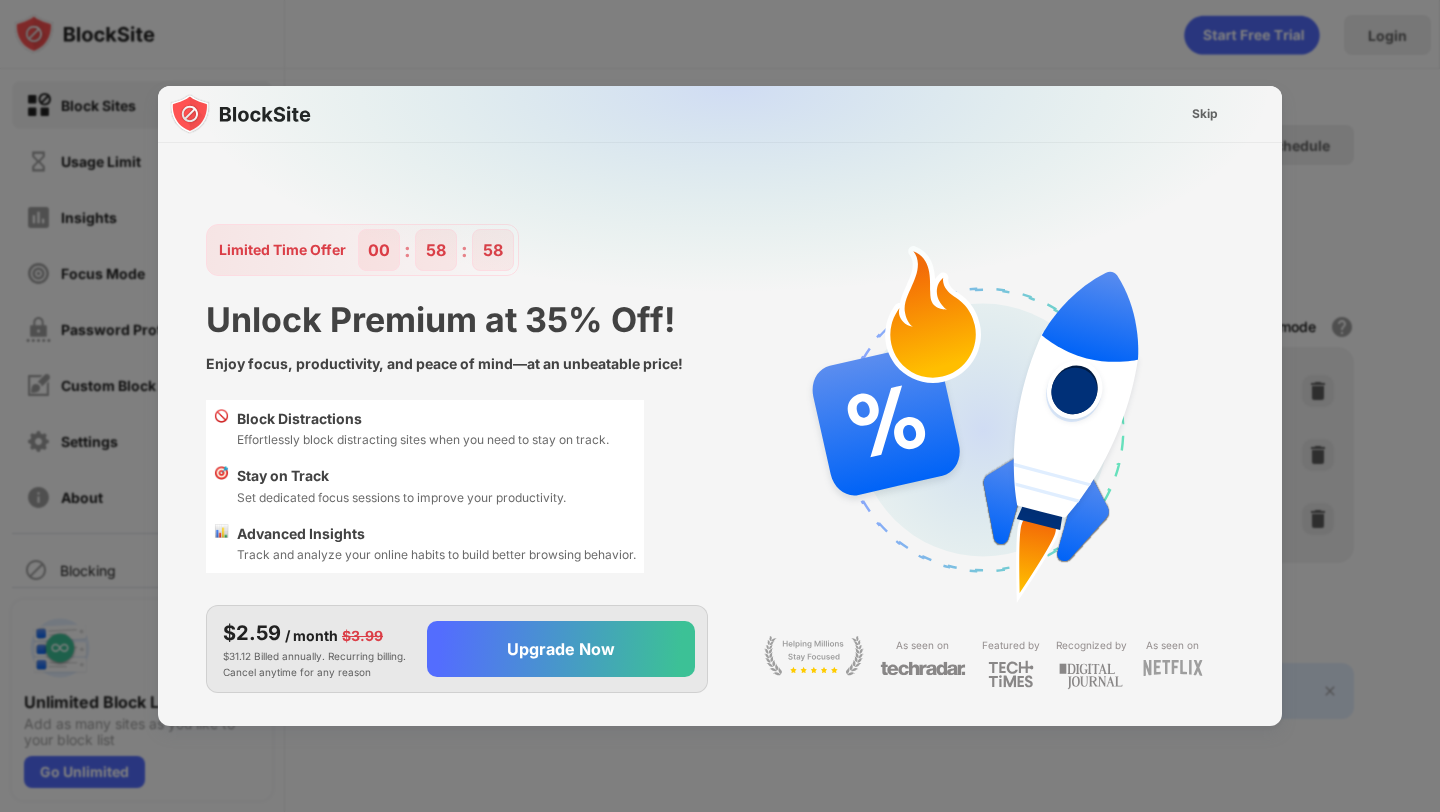 click at bounding box center (732, 284) 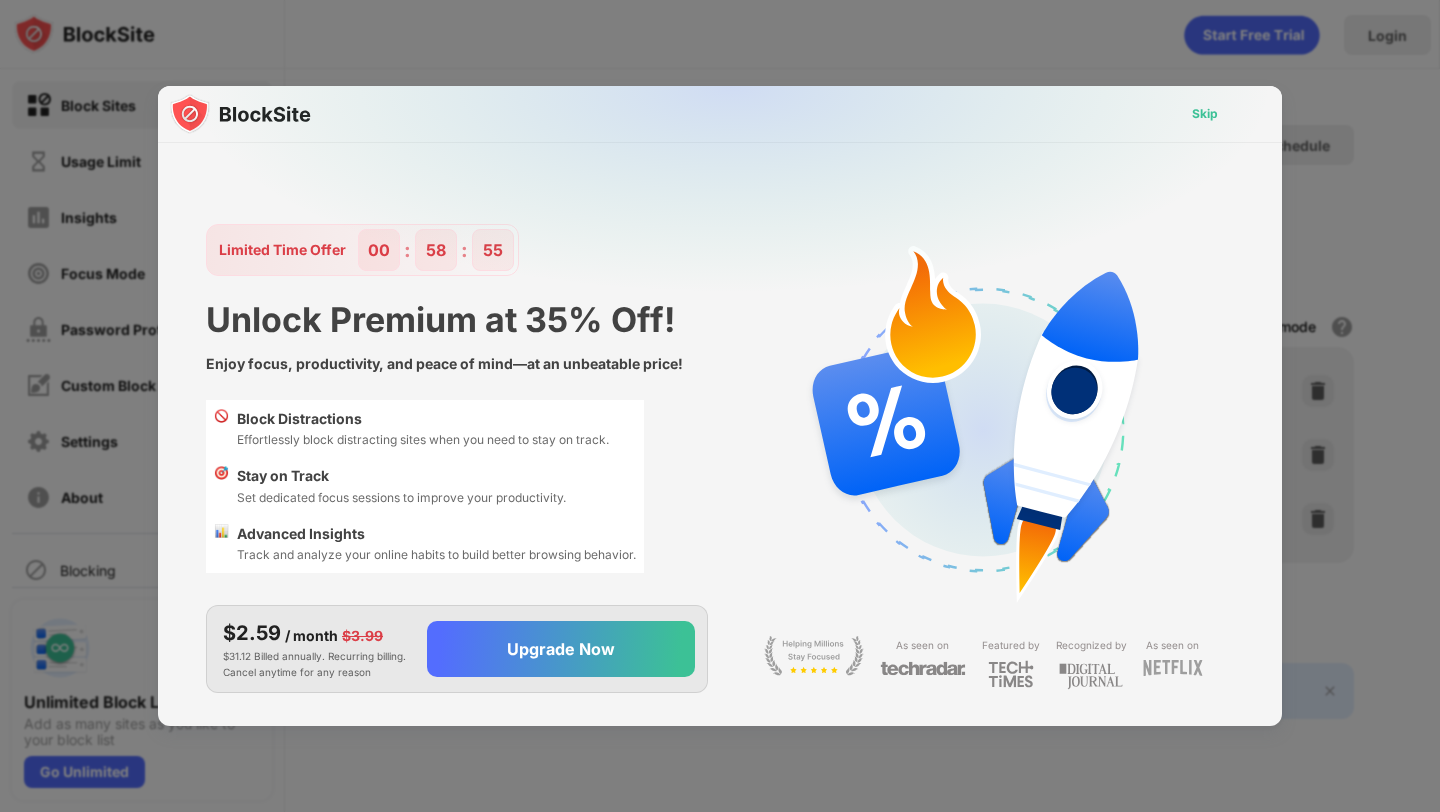 click on "Skip" at bounding box center (1205, 114) 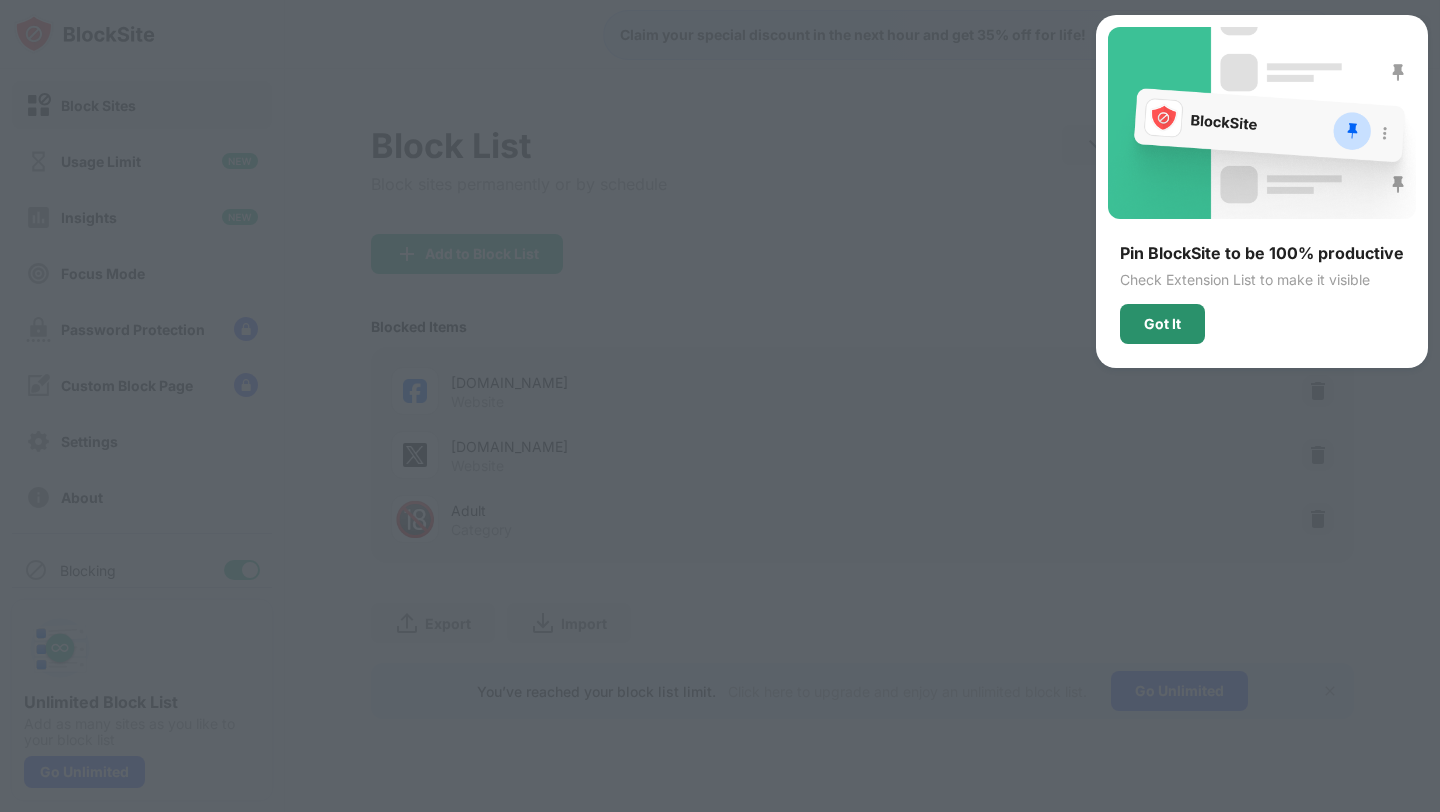 click on "Got It" at bounding box center [1162, 324] 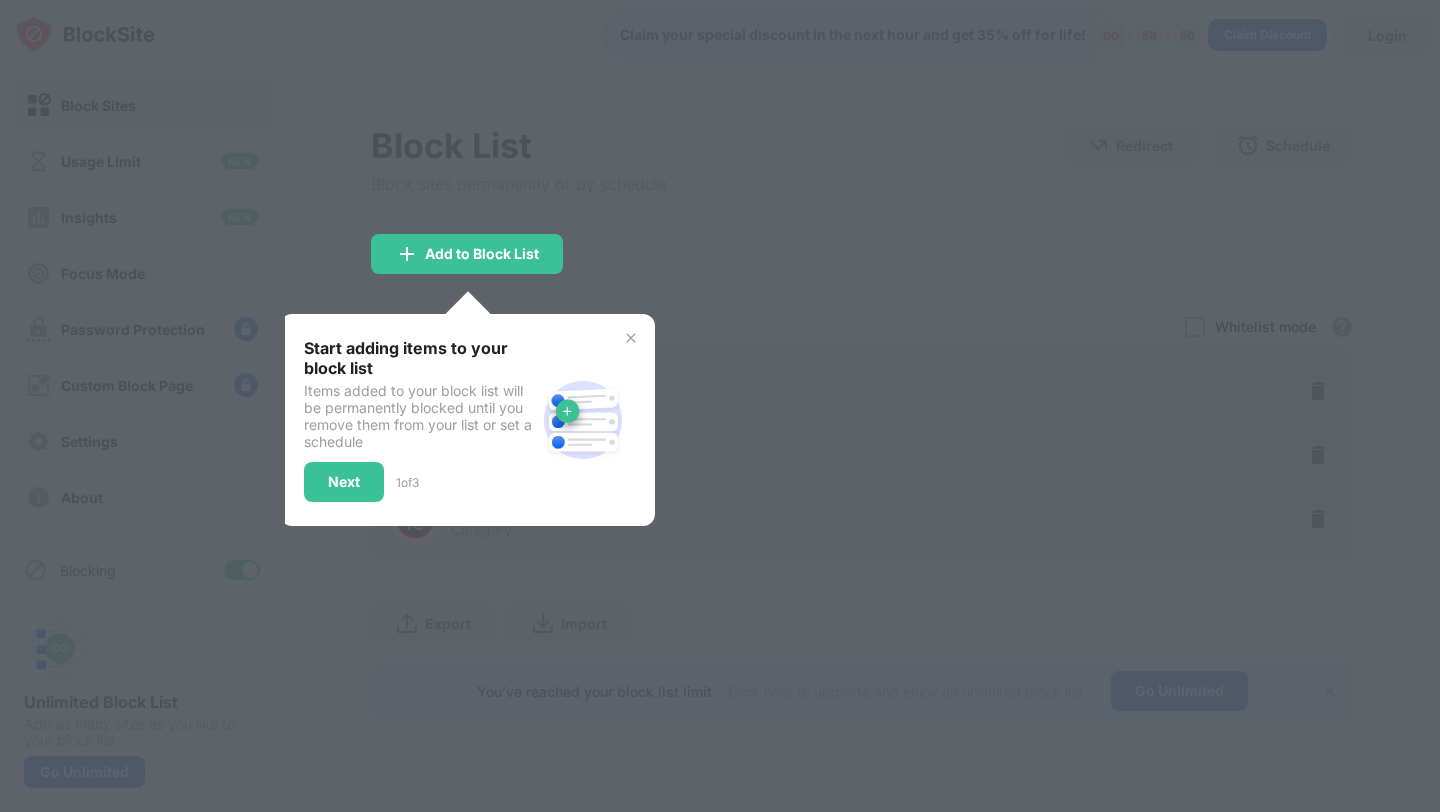 click at bounding box center [631, 338] 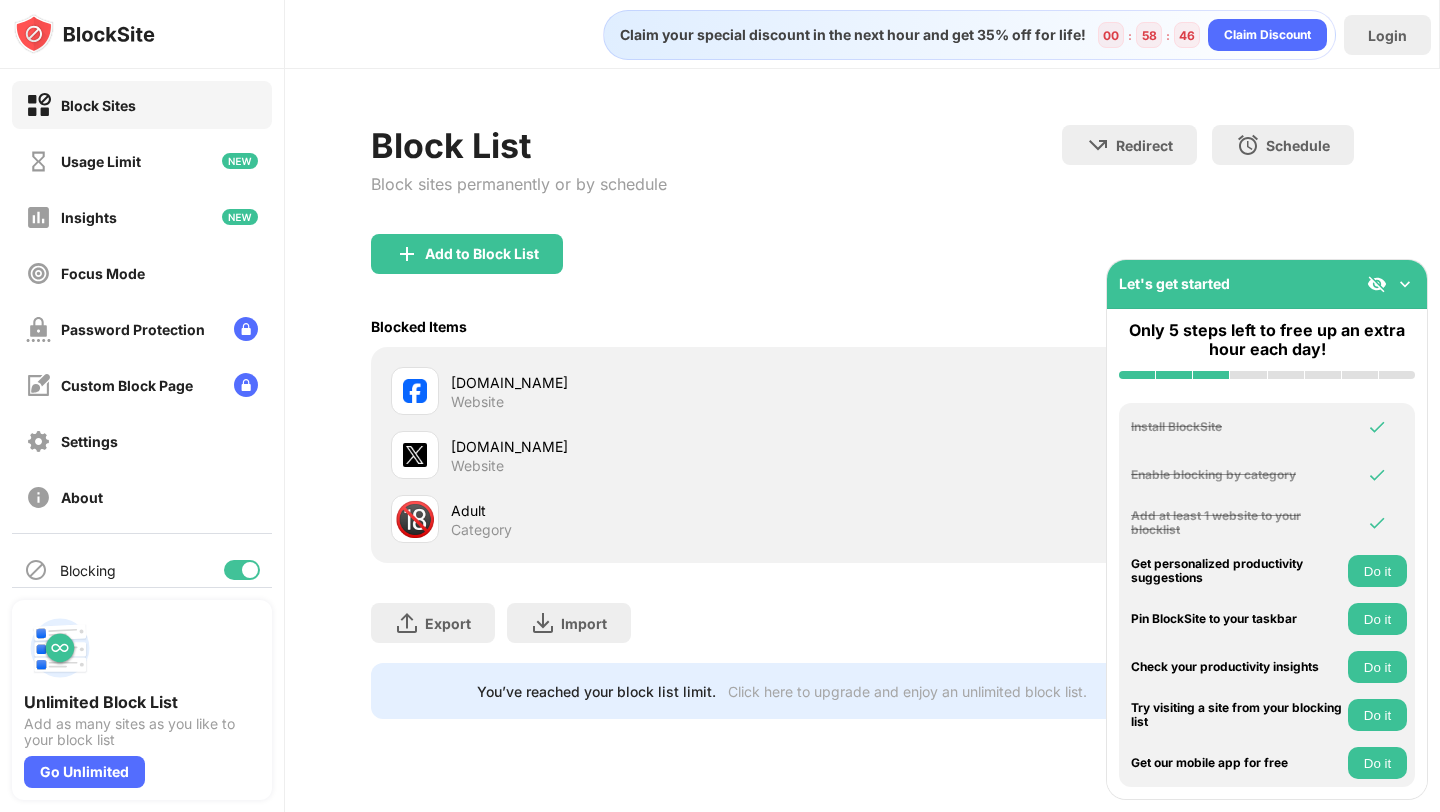 click on "Adult" at bounding box center (656, 510) 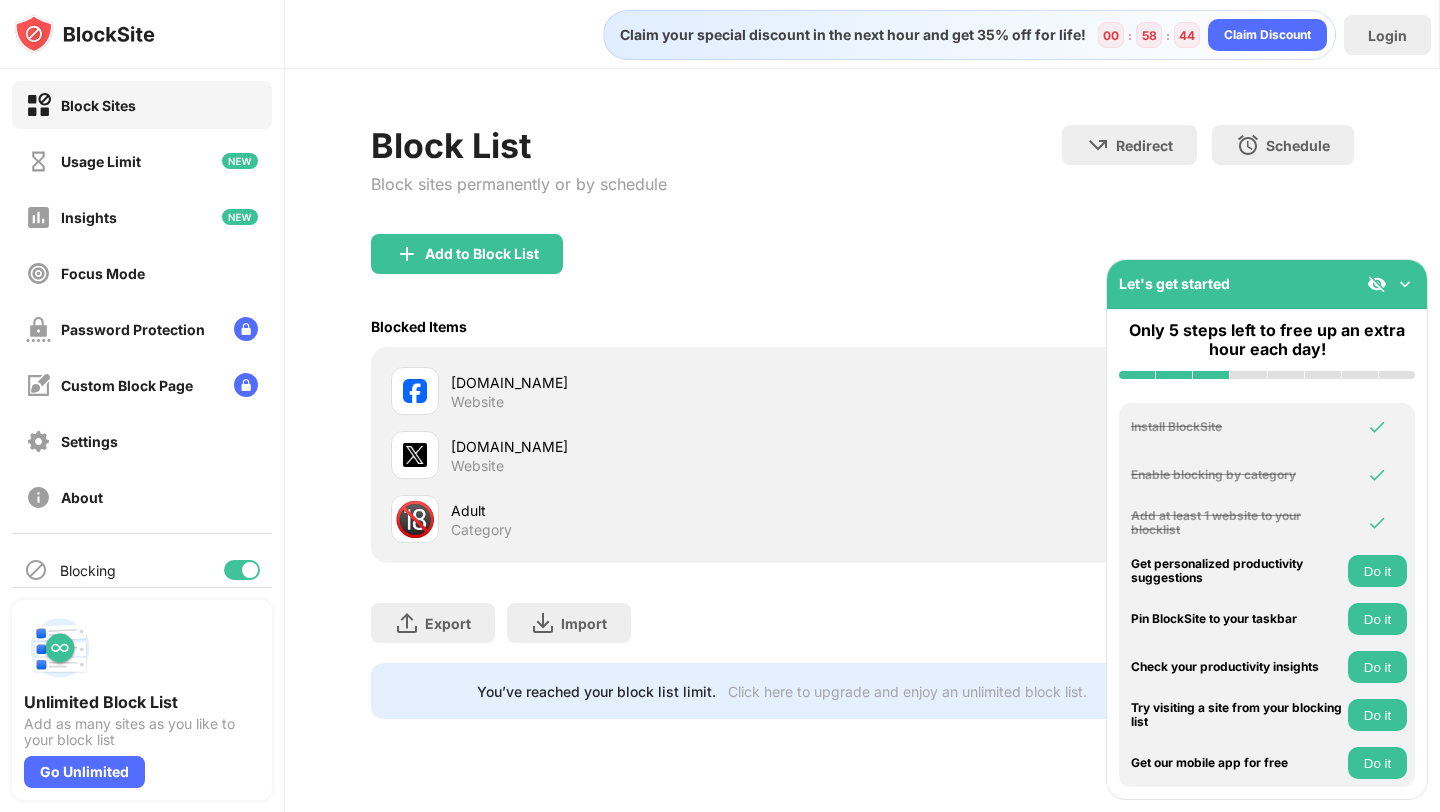click at bounding box center (1405, 284) 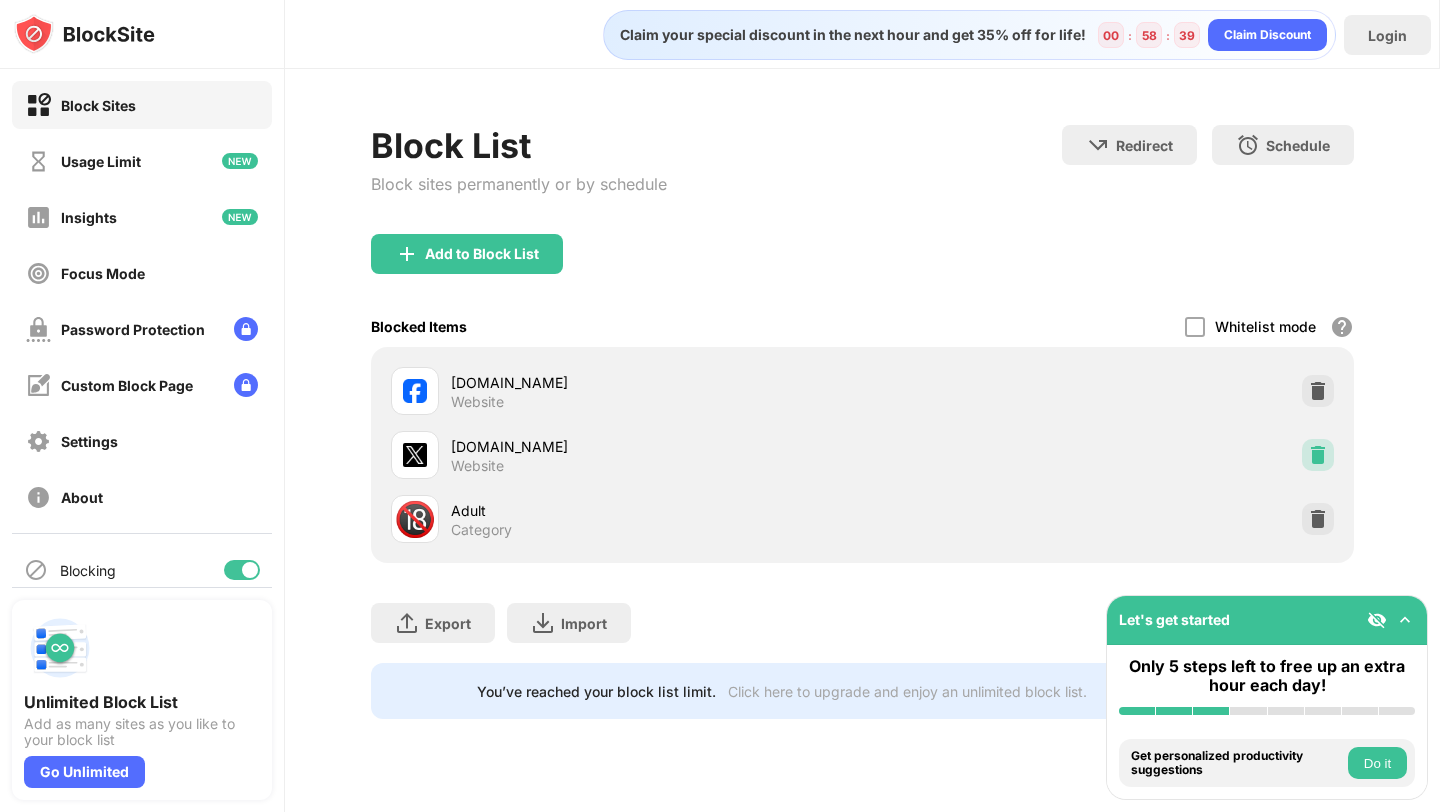 click at bounding box center [1318, 455] 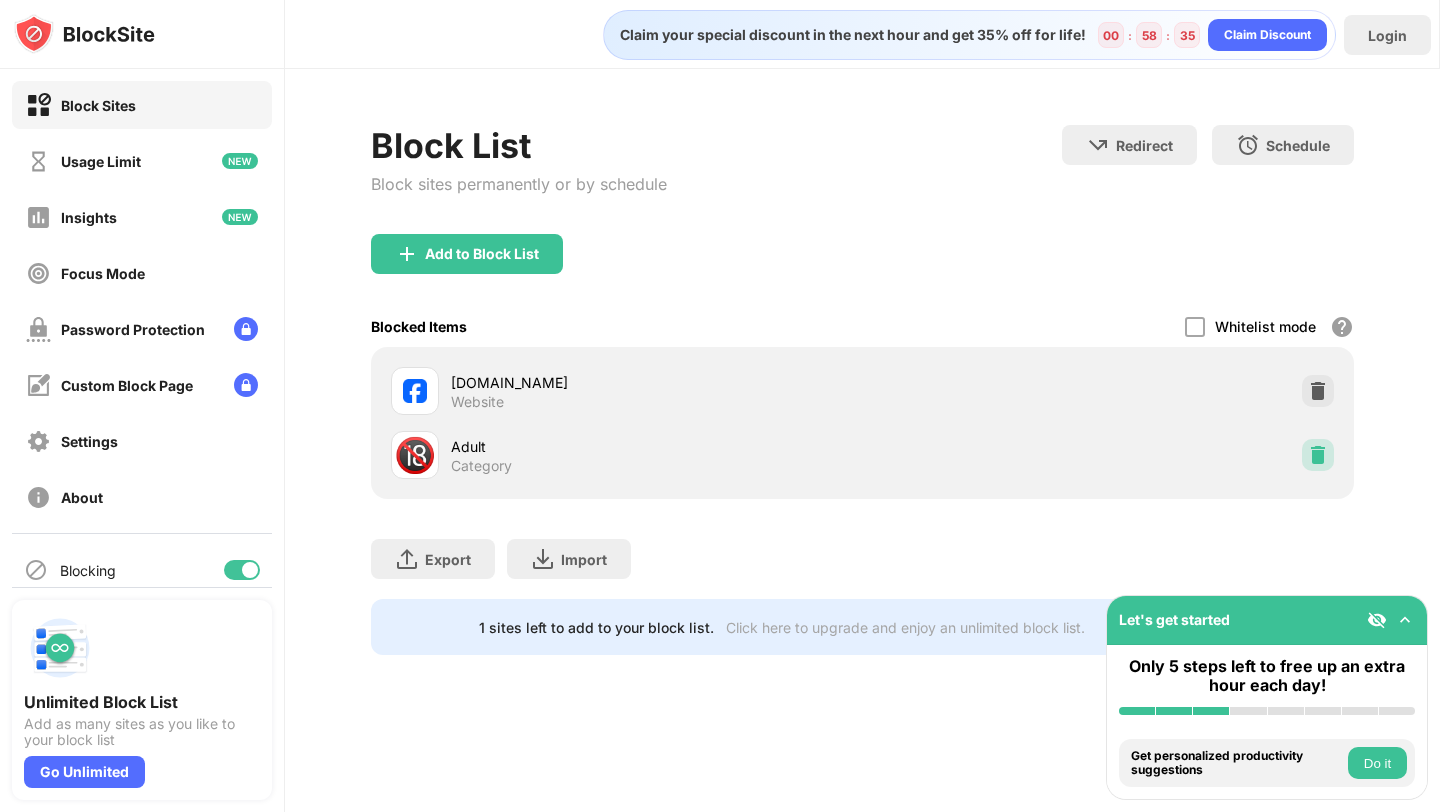 click at bounding box center (1318, 455) 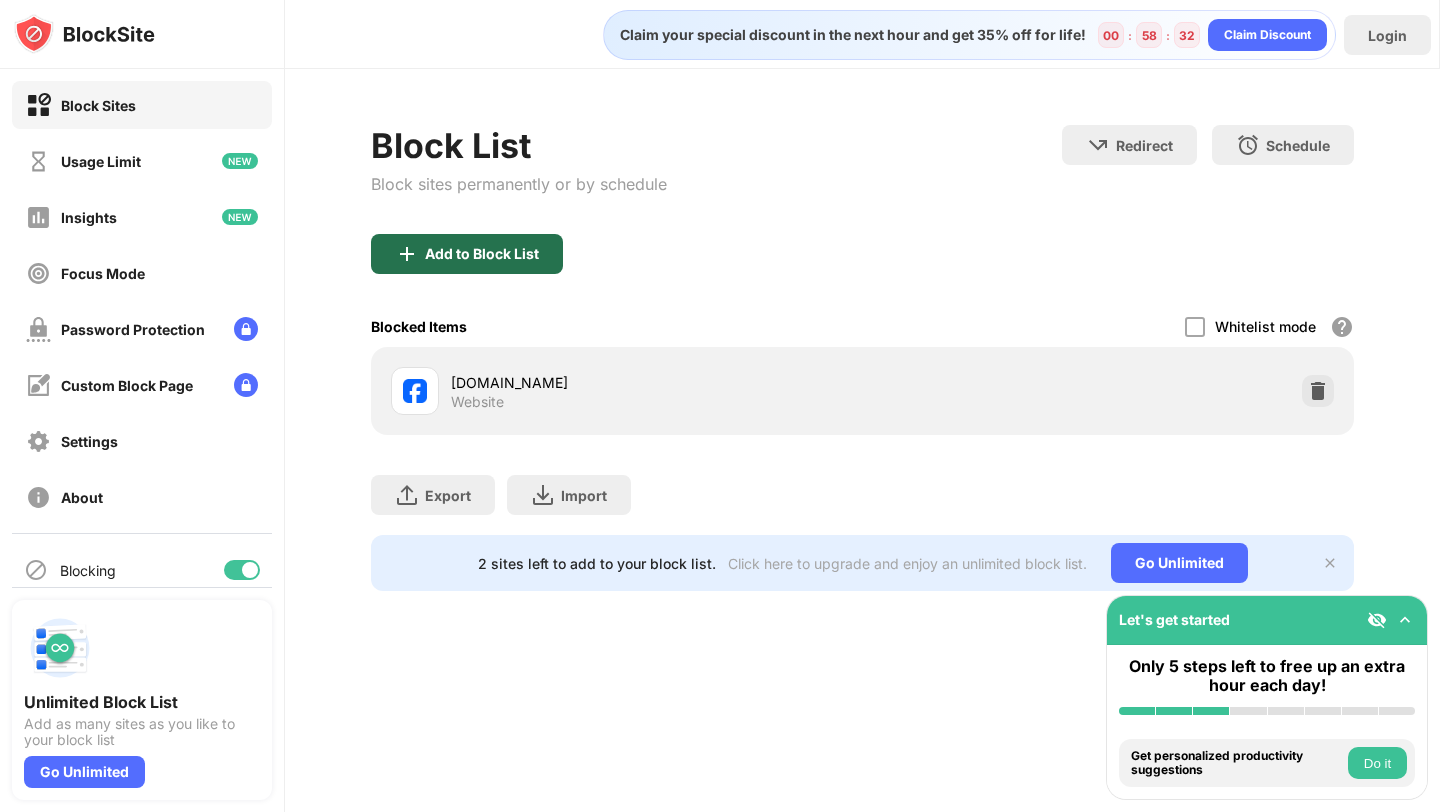 click on "Add to Block List" at bounding box center [482, 254] 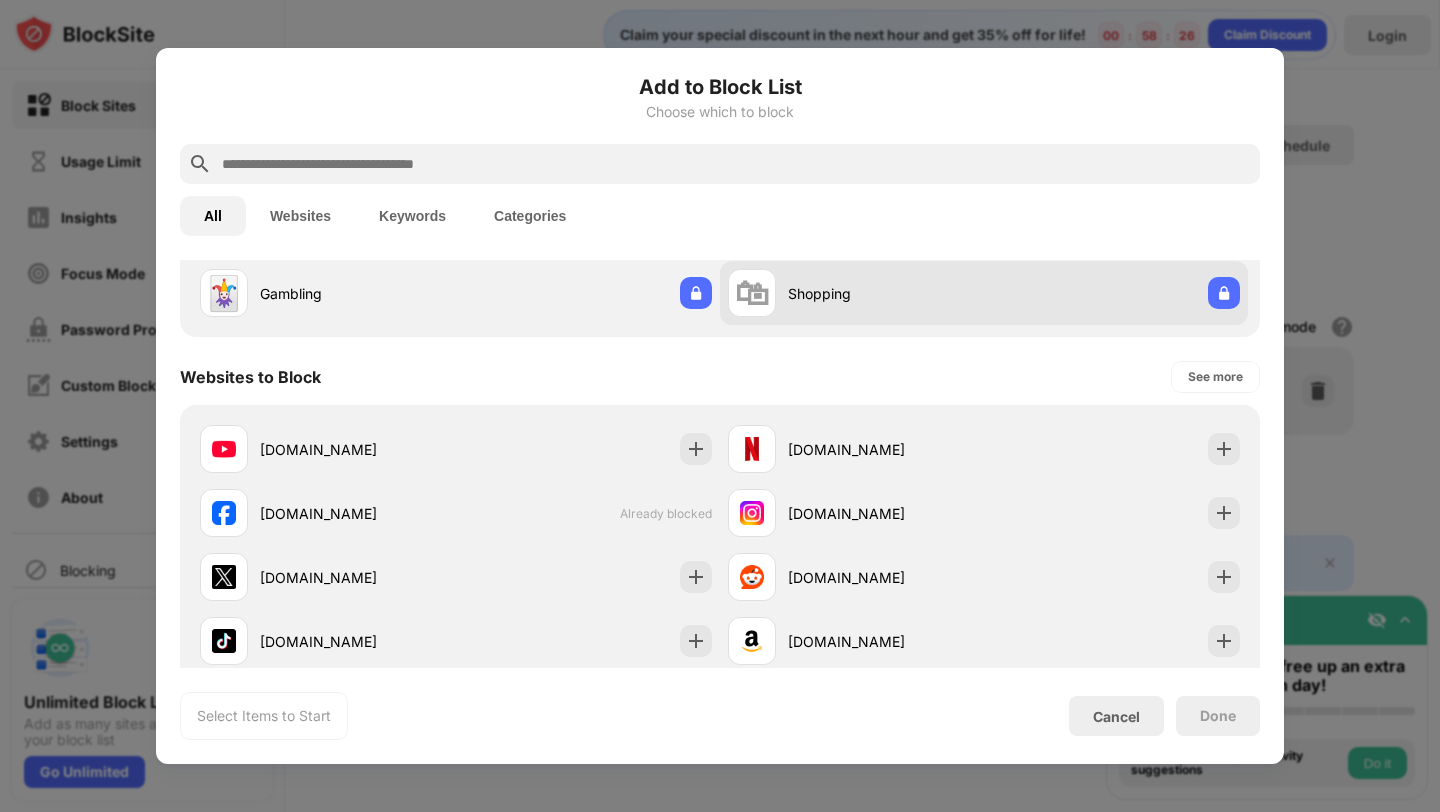 scroll, scrollTop: 213, scrollLeft: 0, axis: vertical 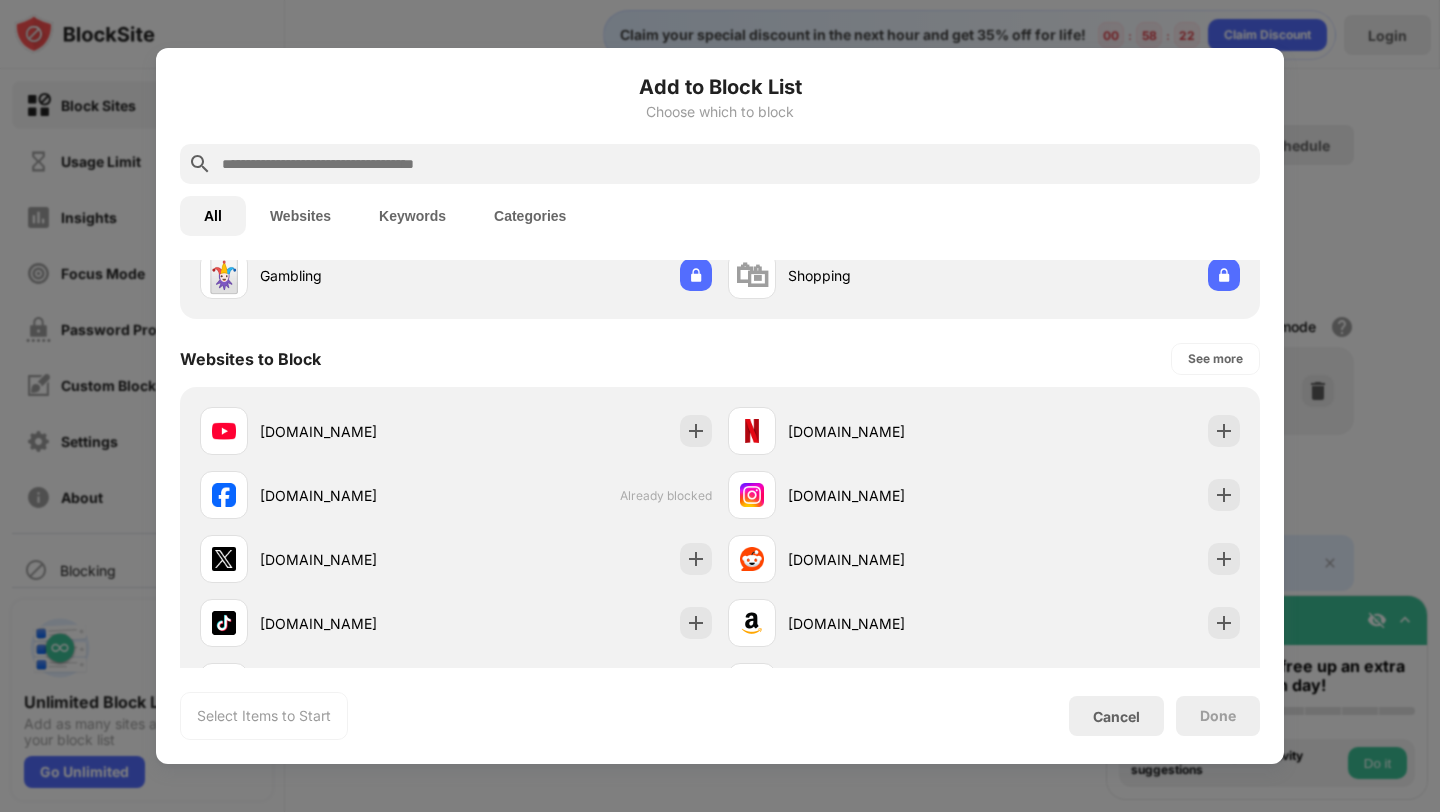 click at bounding box center [736, 164] 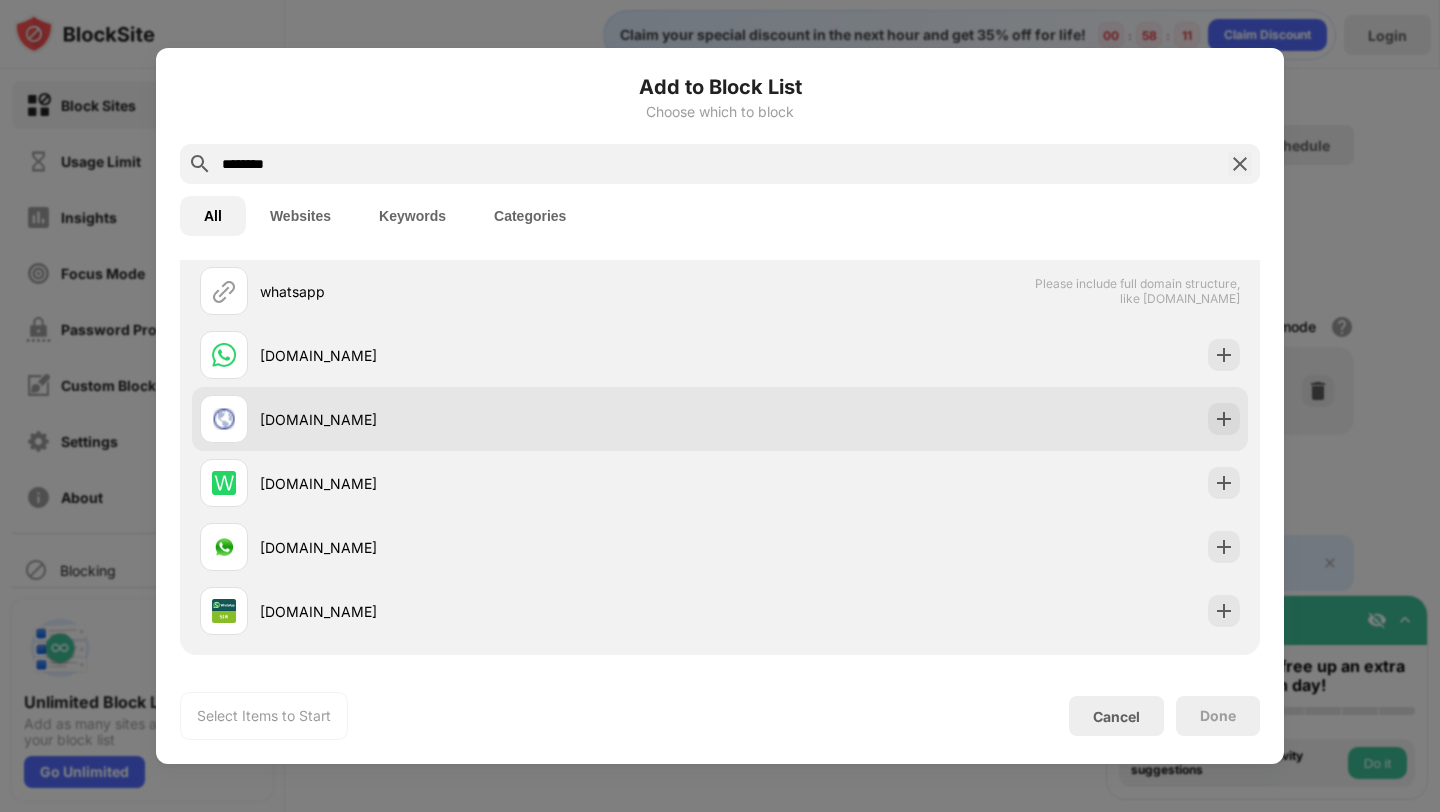 scroll, scrollTop: 0, scrollLeft: 0, axis: both 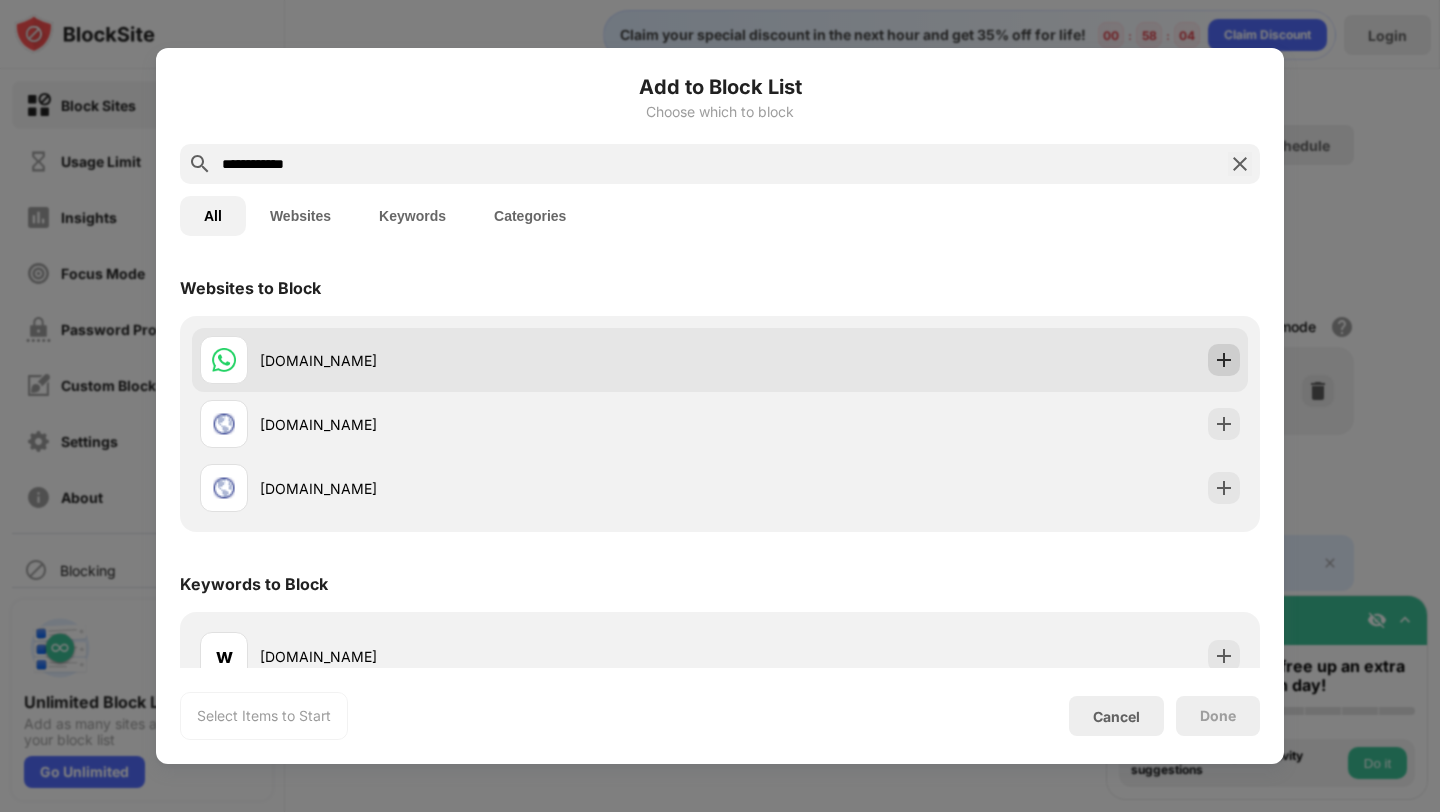 type on "**********" 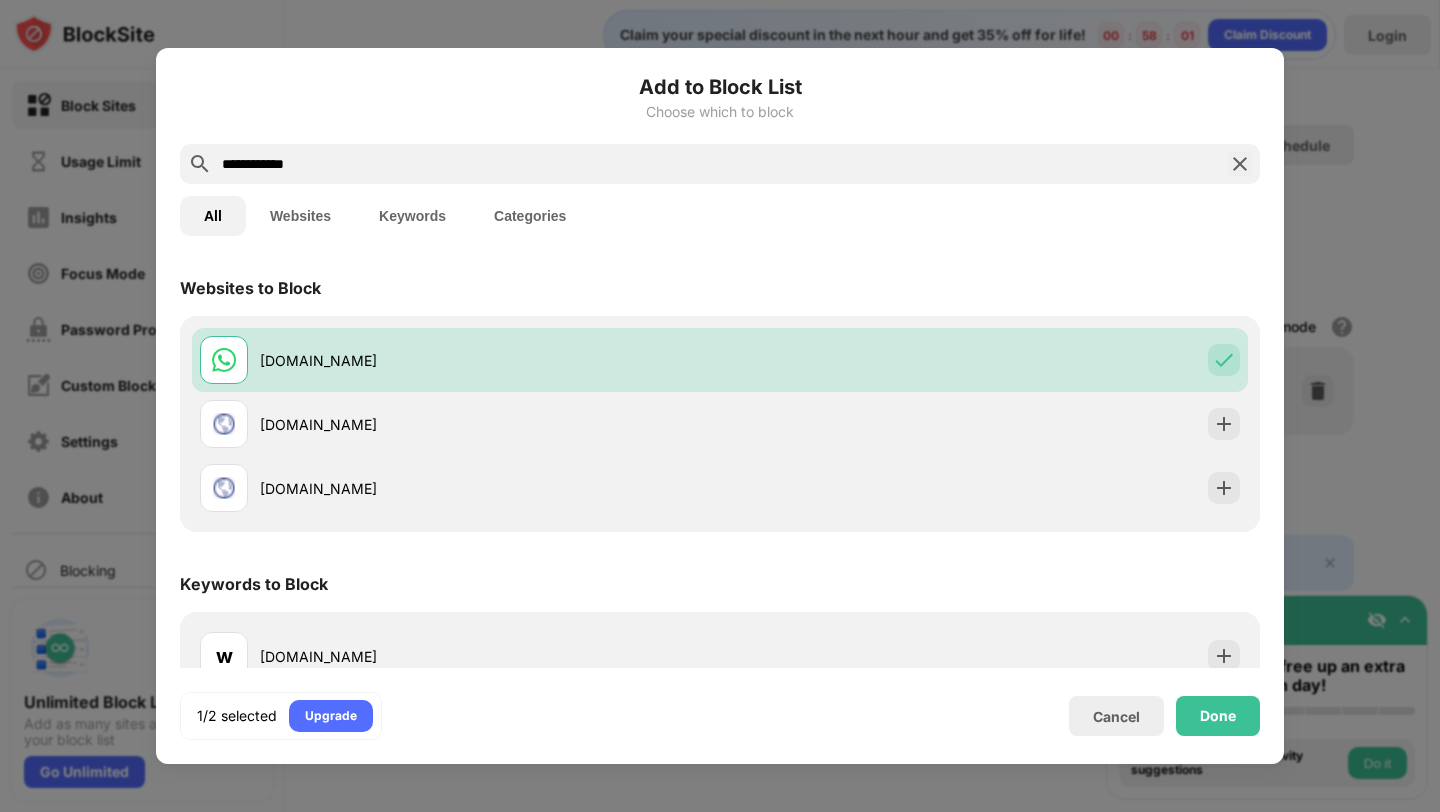 scroll, scrollTop: 32, scrollLeft: 0, axis: vertical 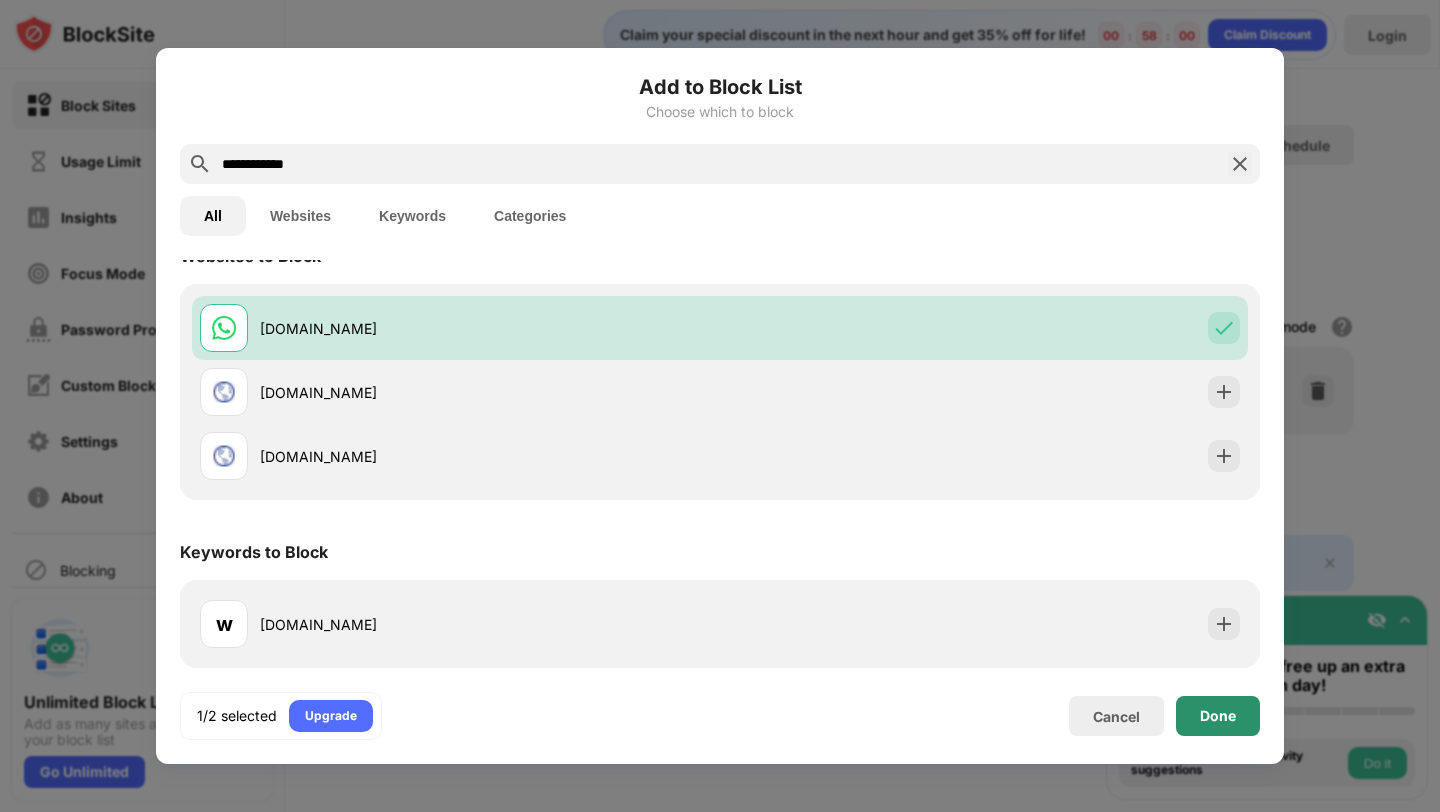 click on "Done" at bounding box center [1218, 716] 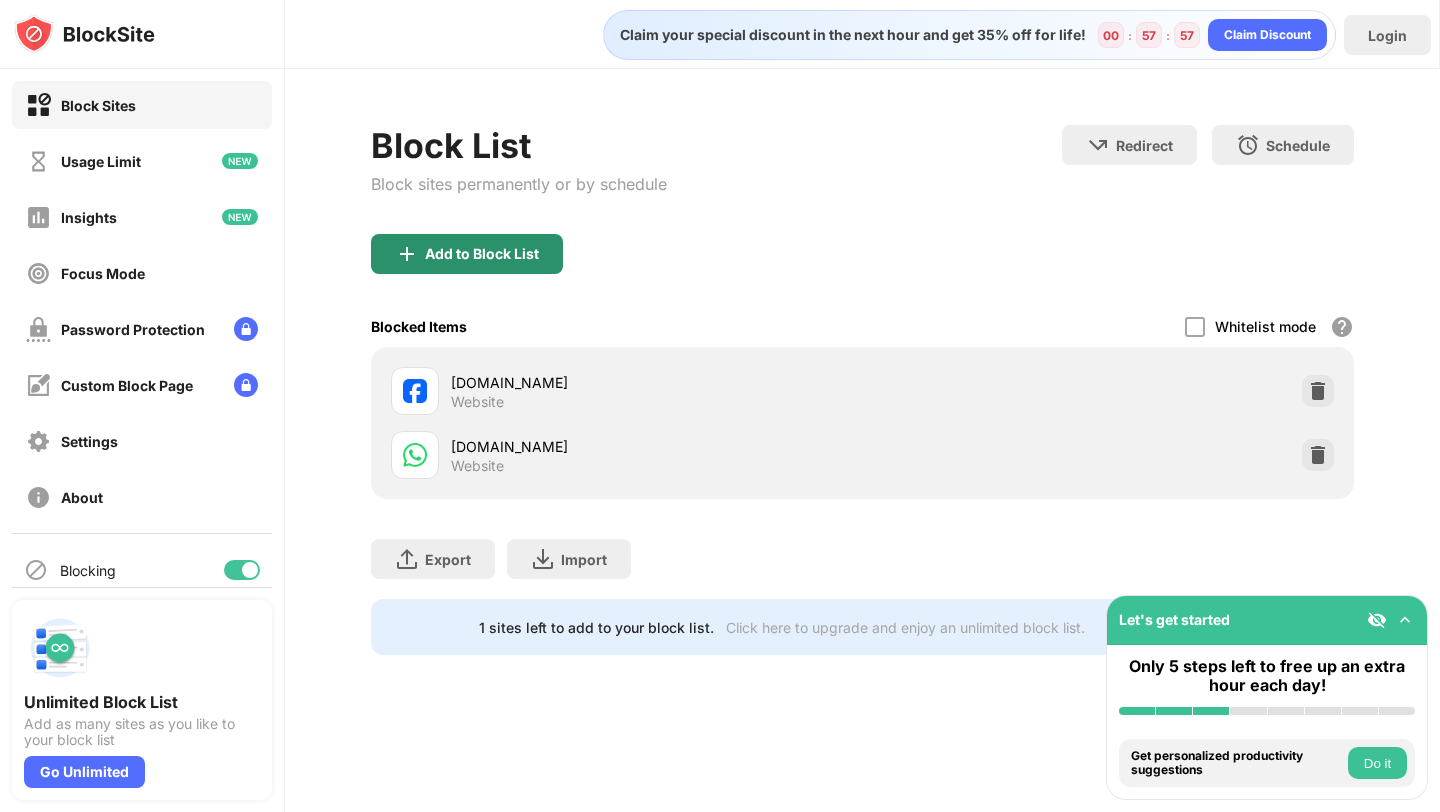 click on "Add to Block List" at bounding box center (482, 254) 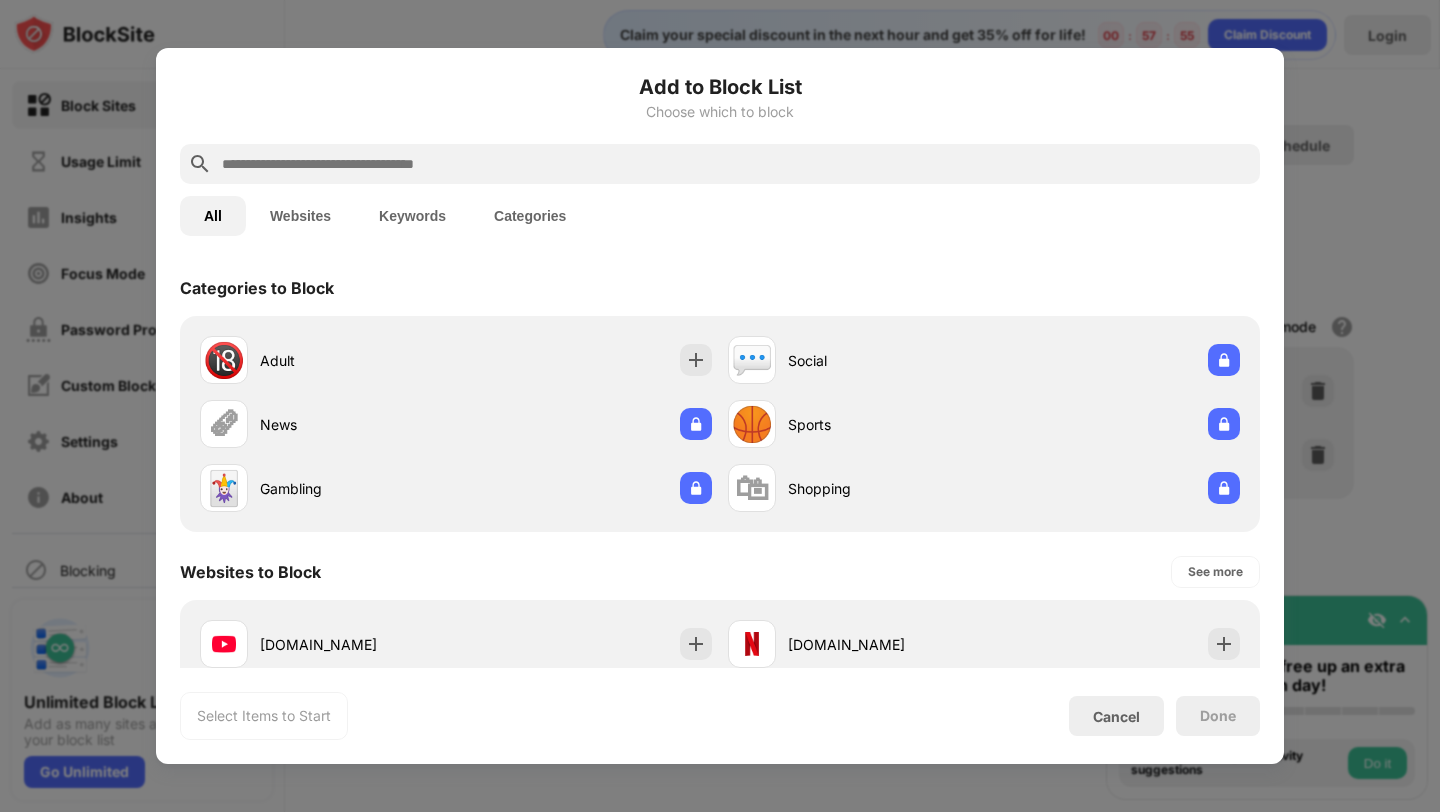 click at bounding box center (736, 164) 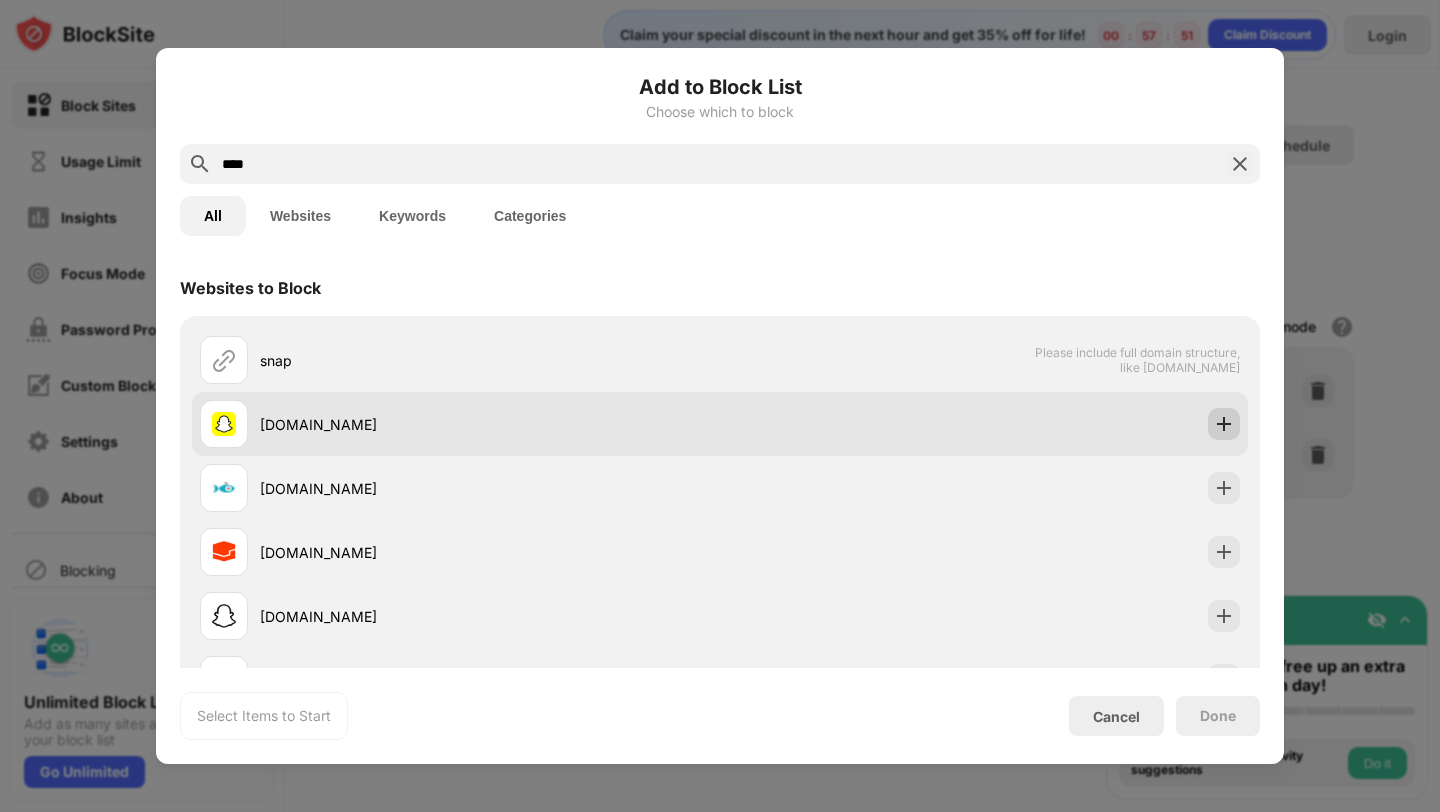 type on "****" 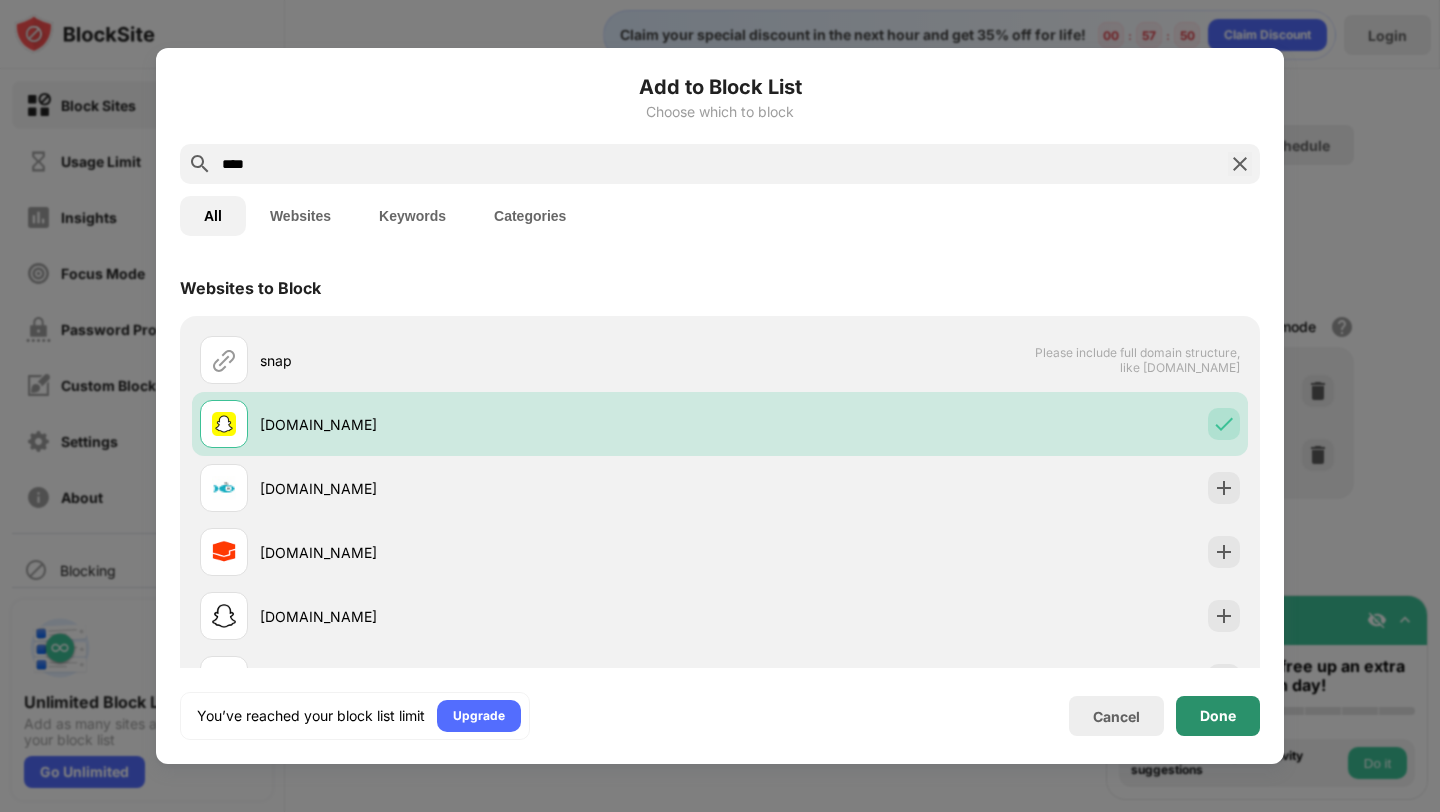 click on "Done" at bounding box center (1218, 716) 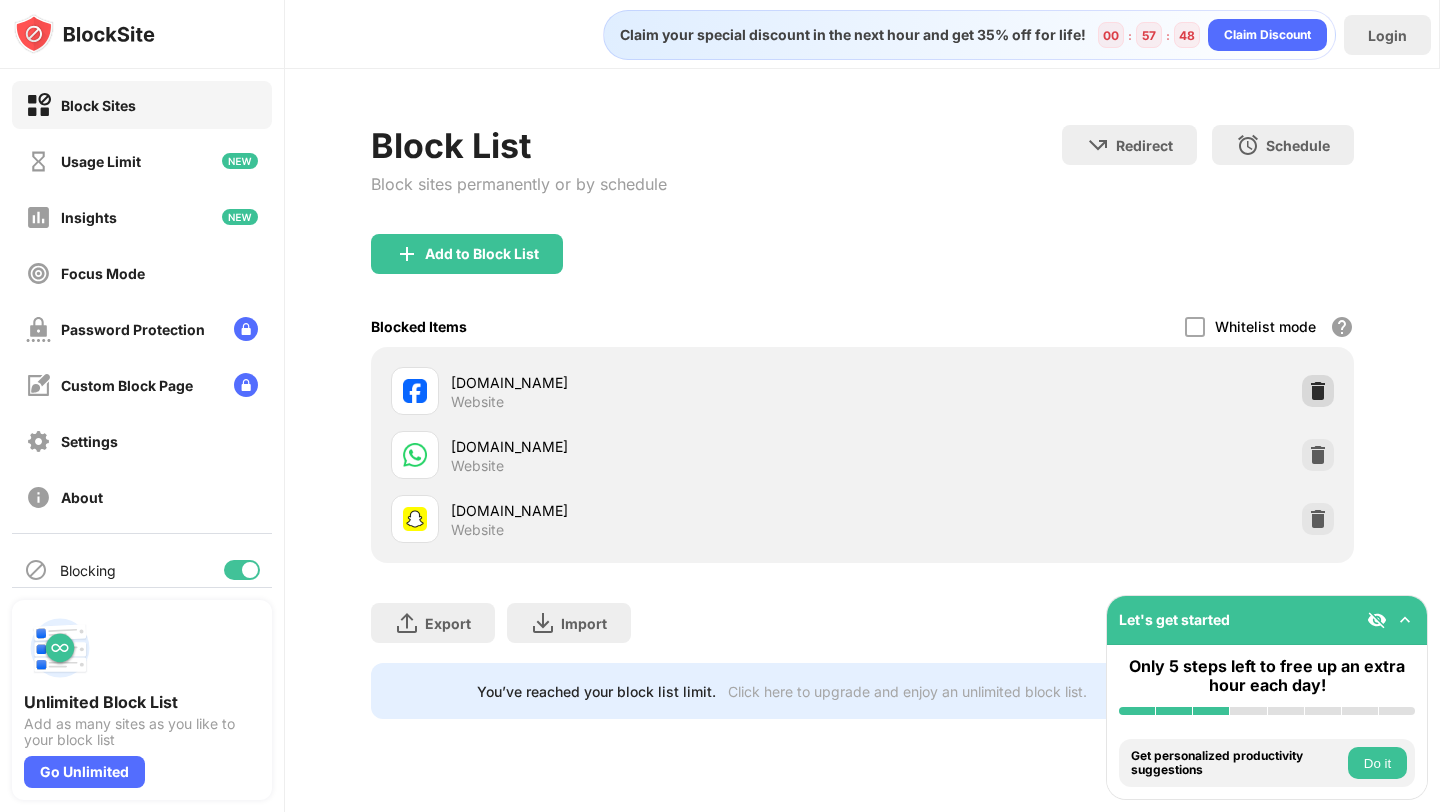 click at bounding box center [1318, 391] 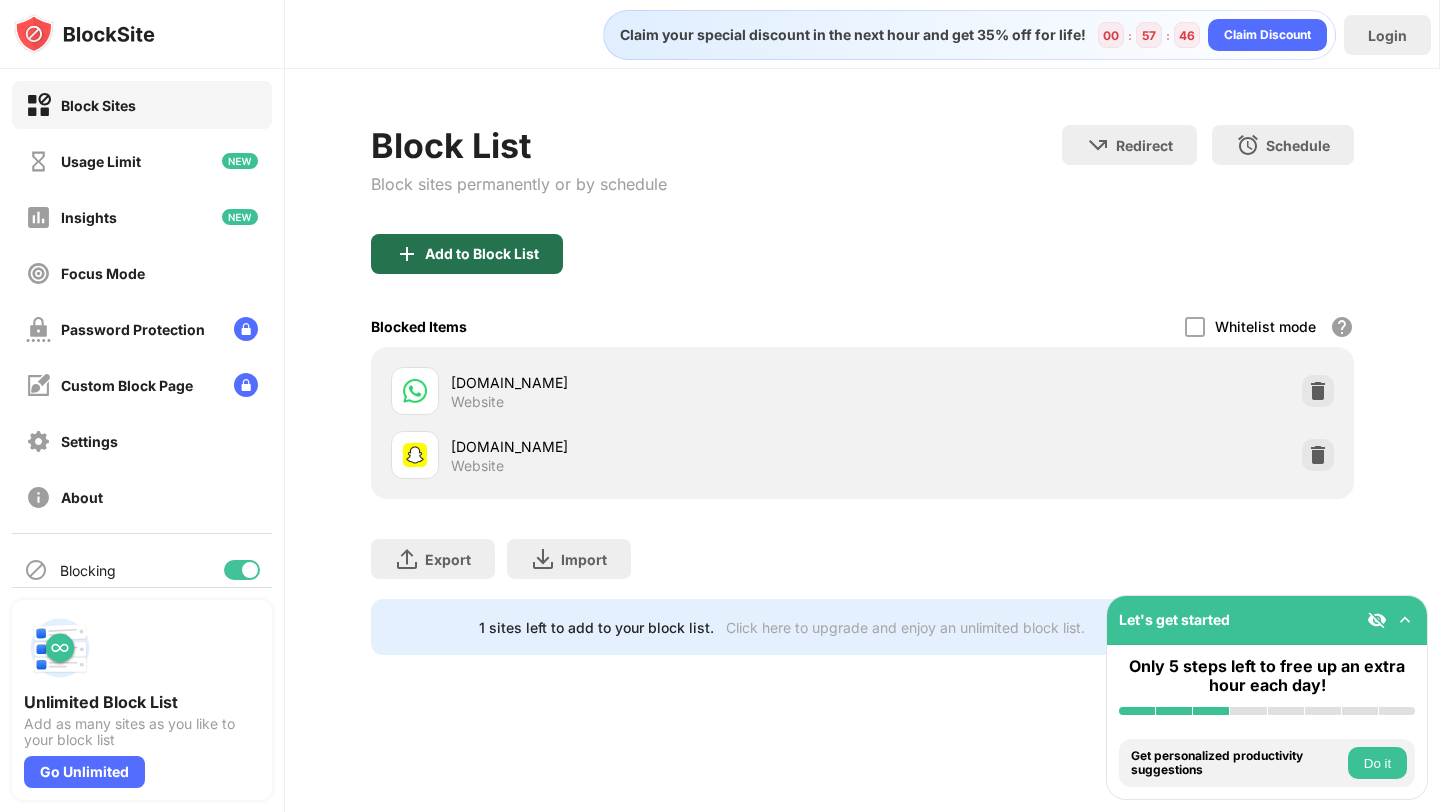 click on "Add to Block List" at bounding box center [467, 254] 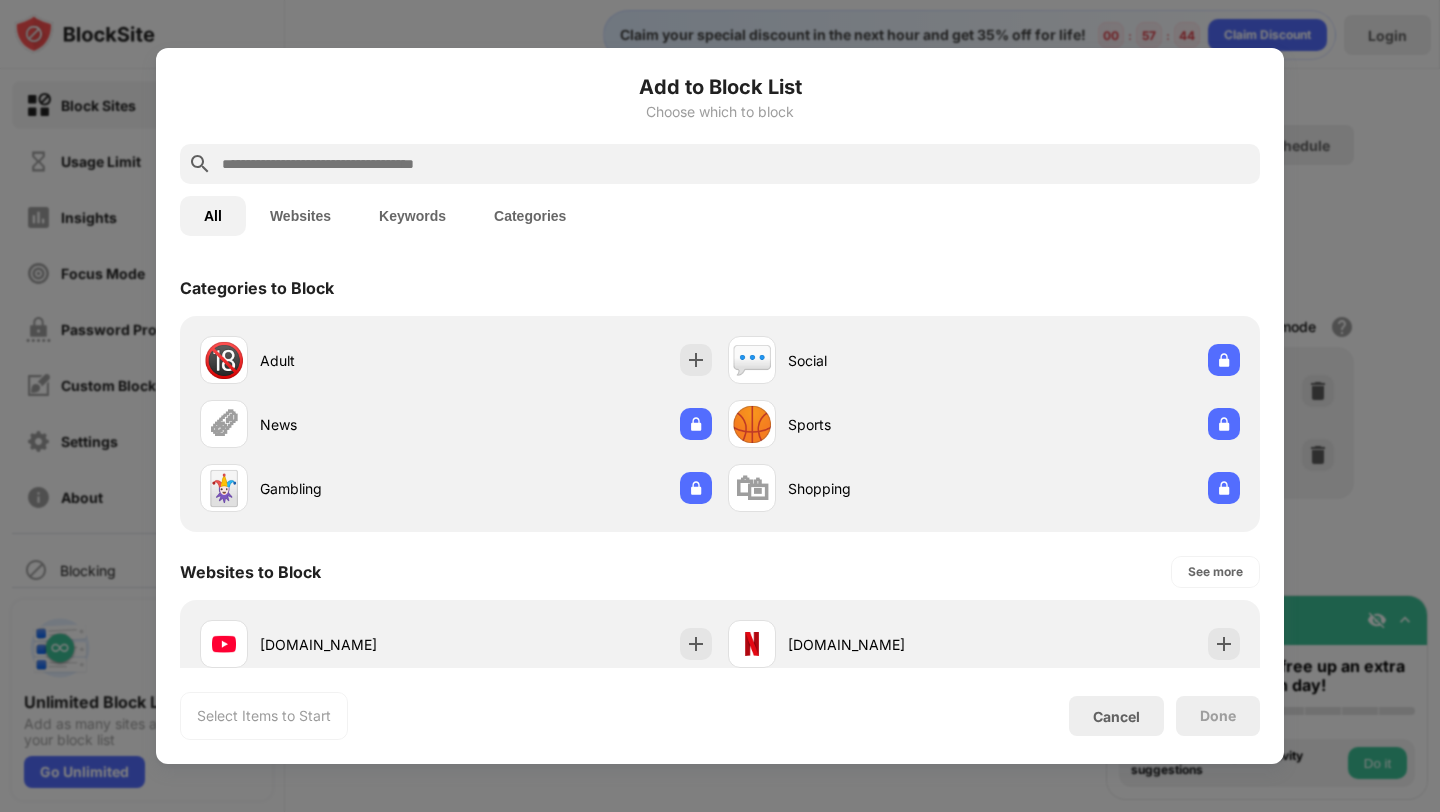 click at bounding box center (736, 164) 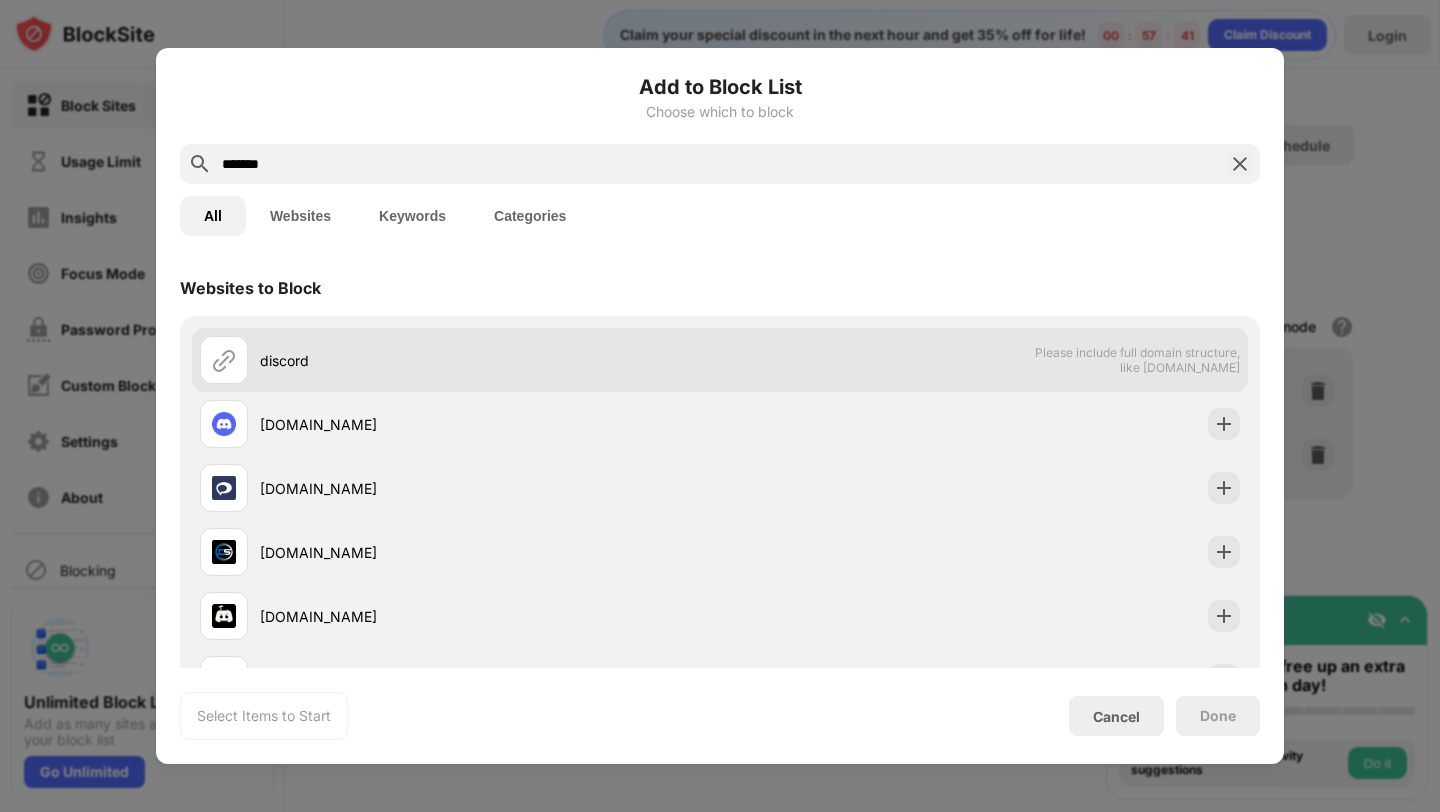 type on "*******" 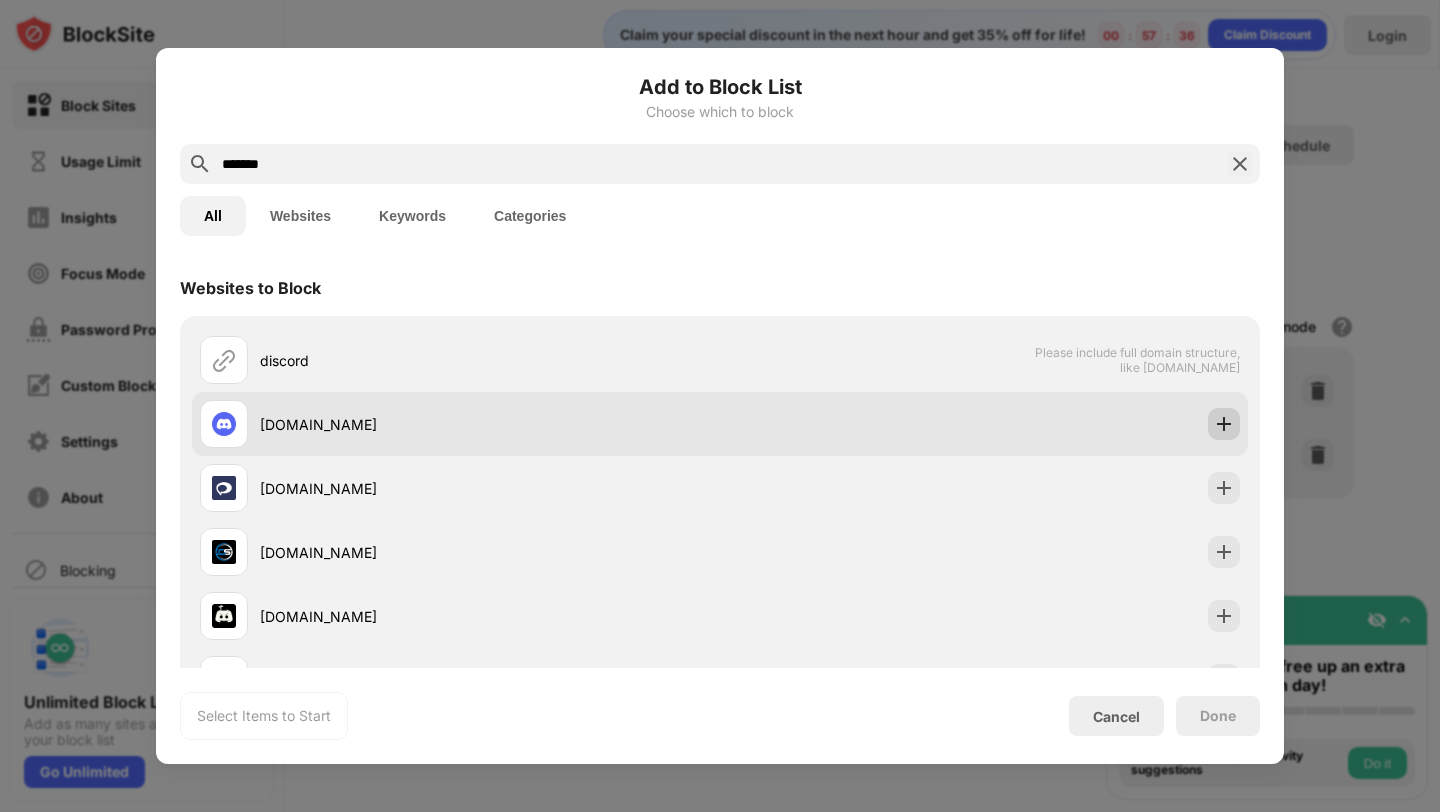 click at bounding box center [1224, 424] 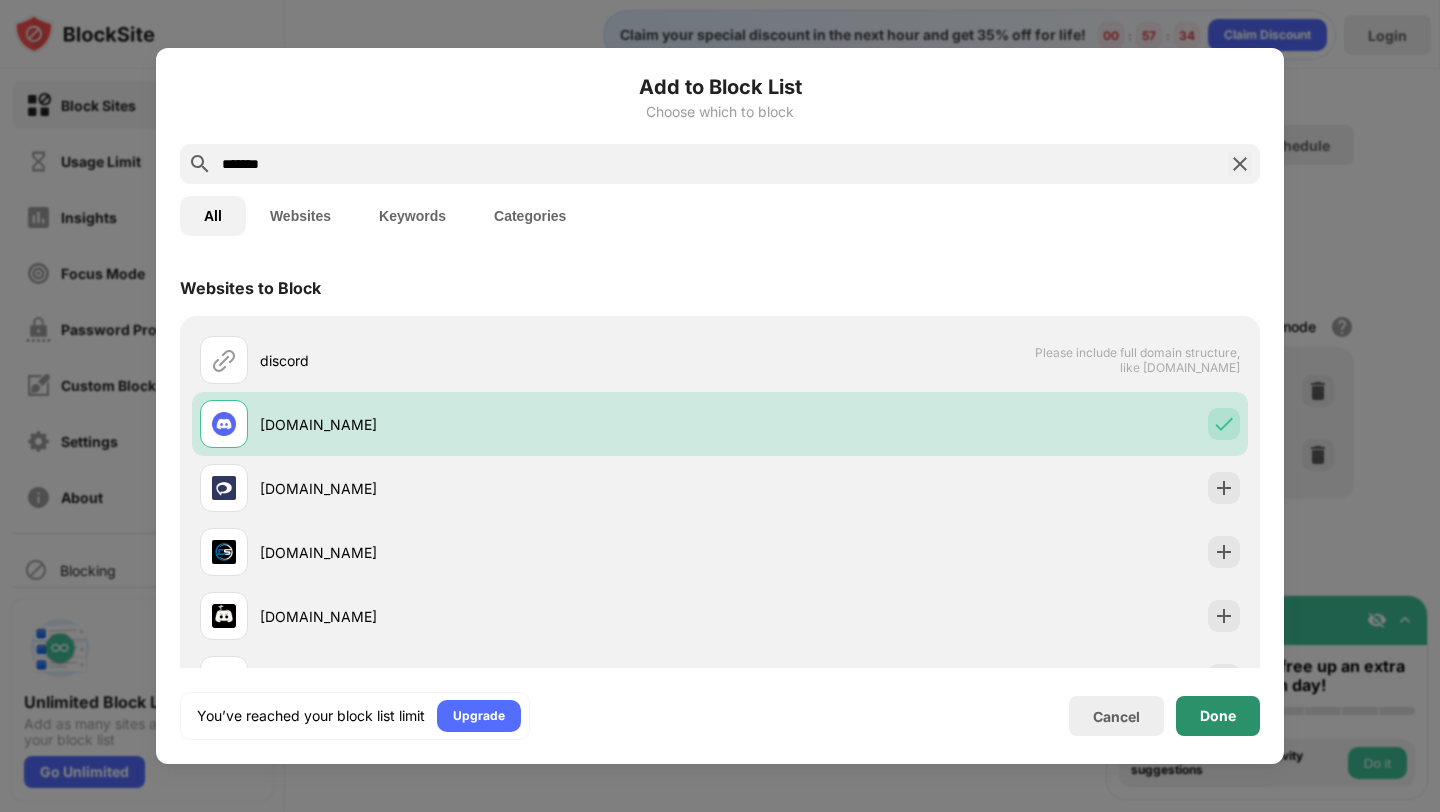 click on "Done" at bounding box center (1218, 716) 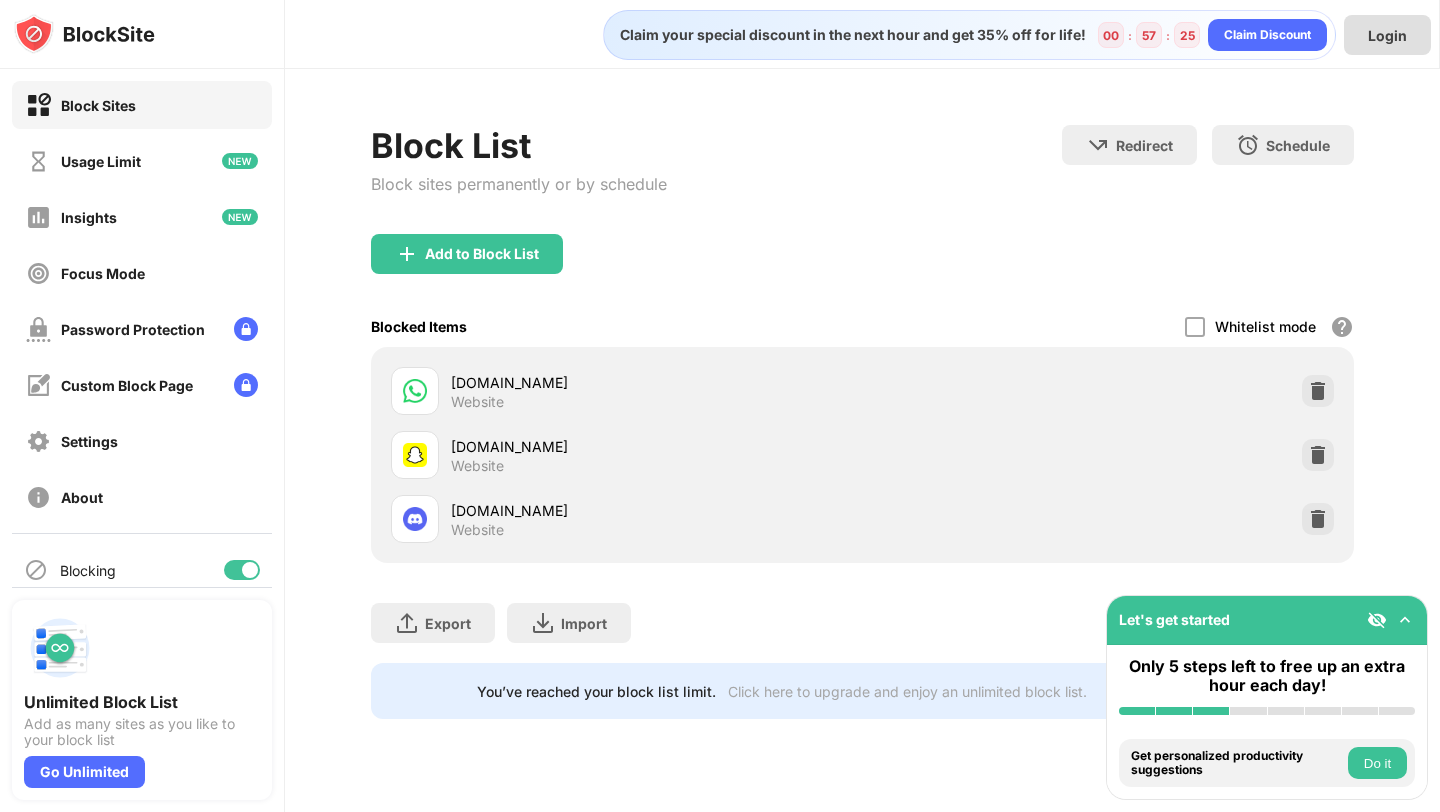click on "Login" at bounding box center (1387, 35) 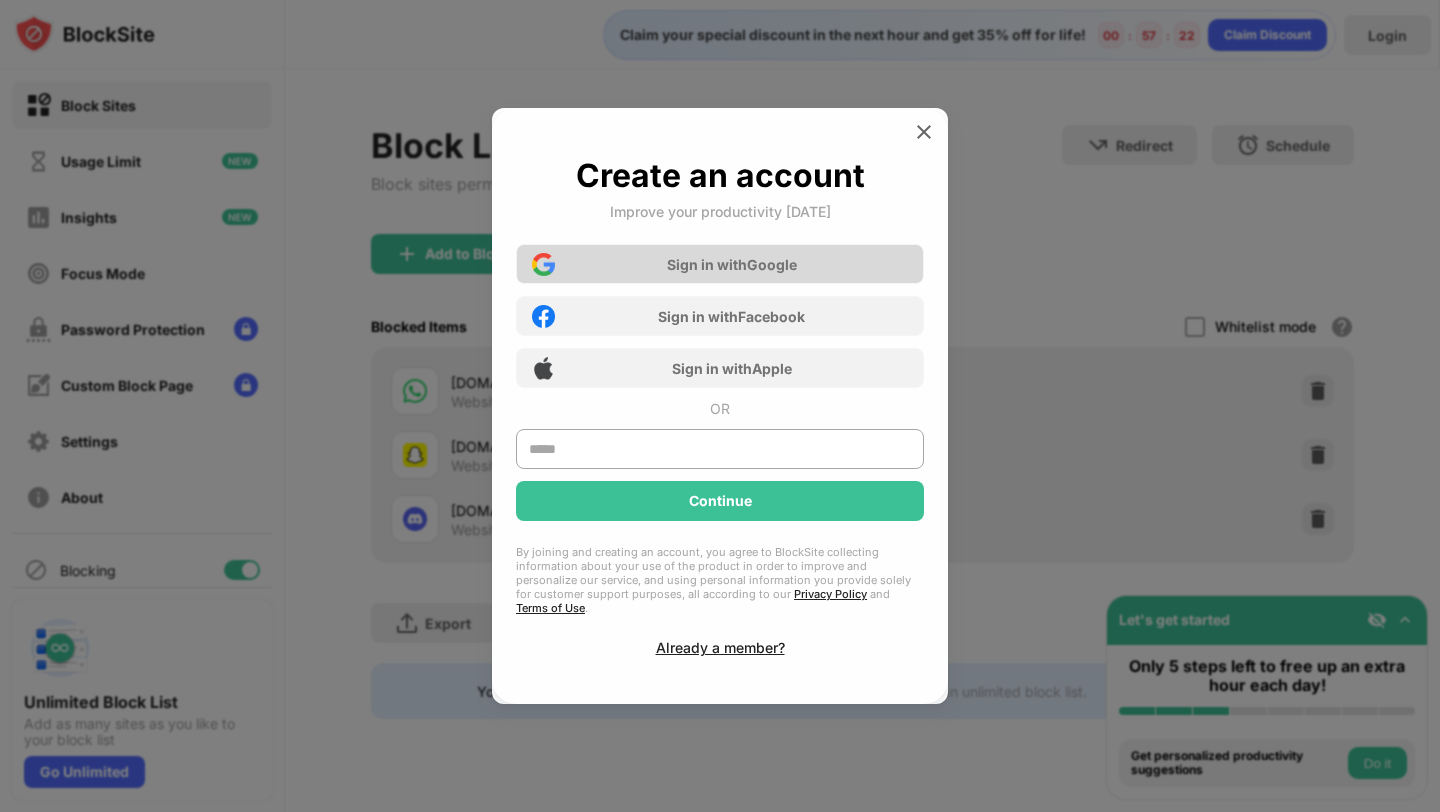 click on "Sign in with  Google" at bounding box center (720, 264) 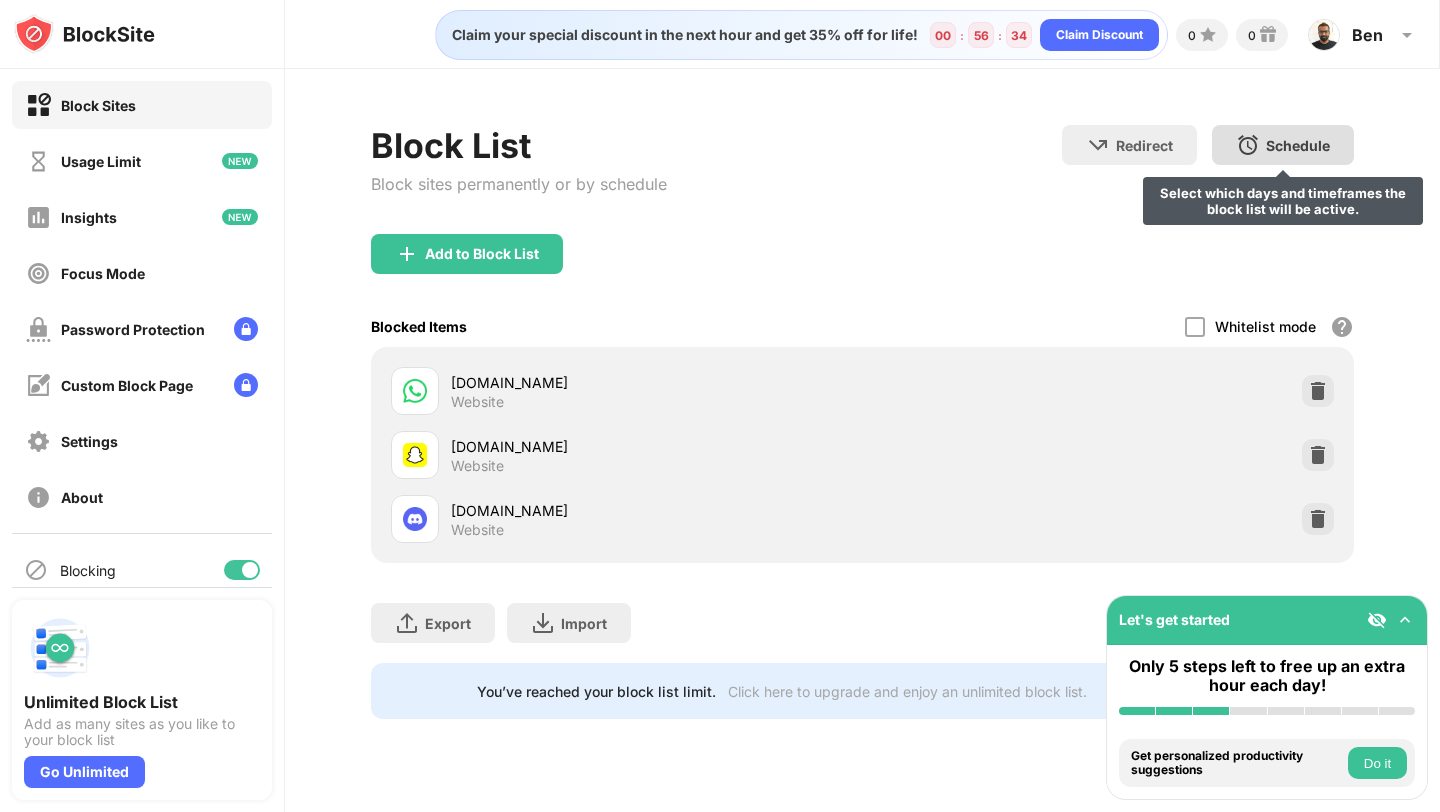 click on "Schedule" at bounding box center (1298, 145) 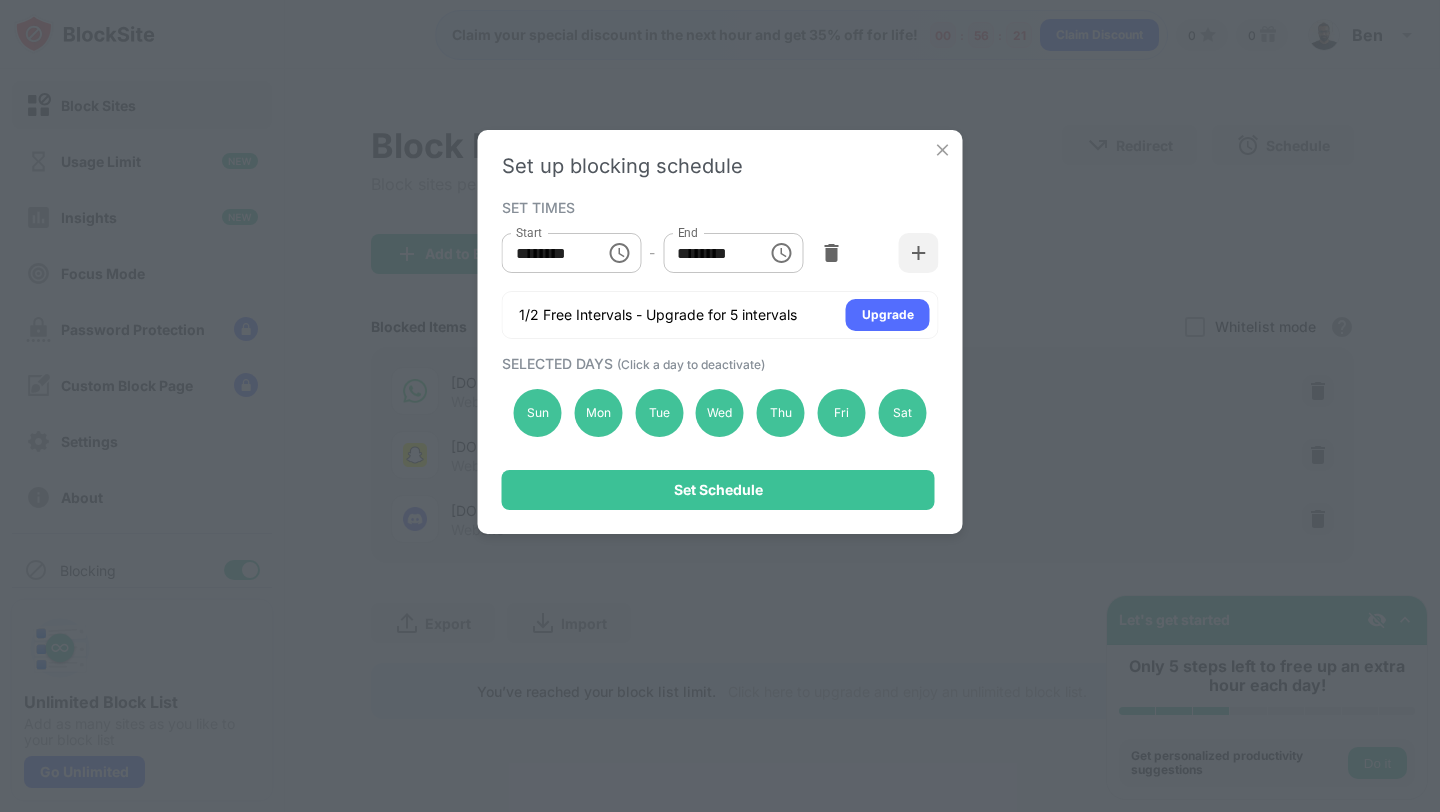 click on "********" at bounding box center [547, 253] 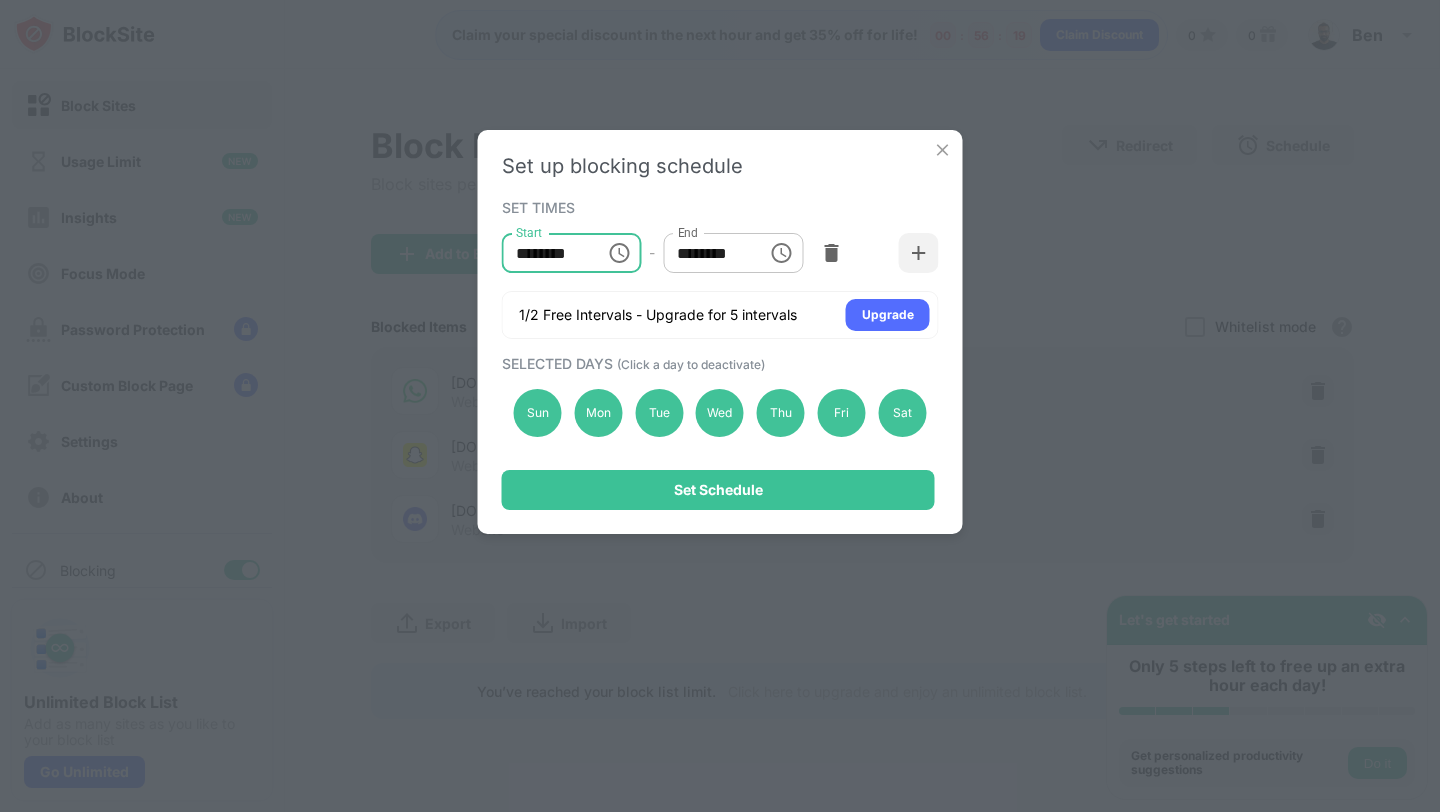 click 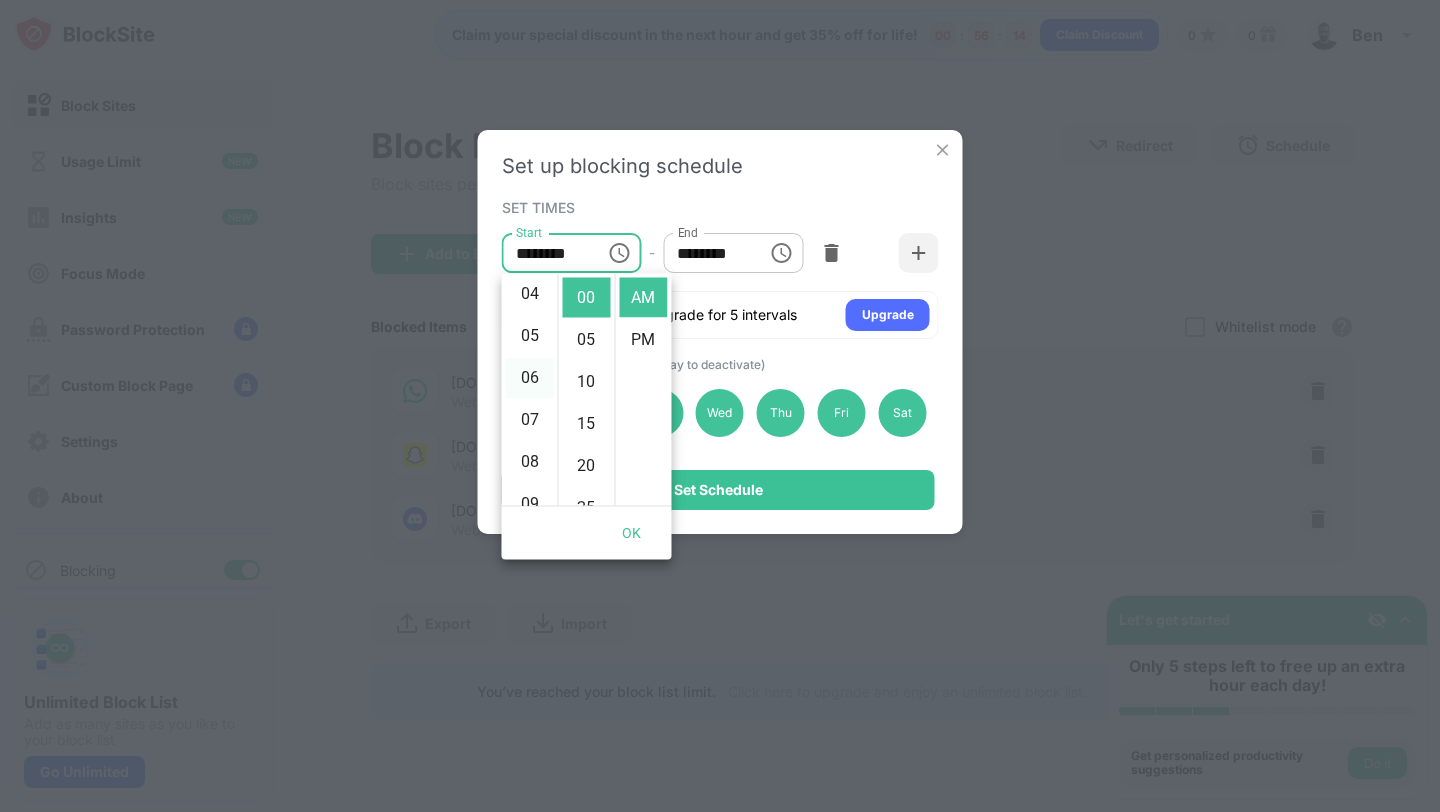scroll, scrollTop: 160, scrollLeft: 0, axis: vertical 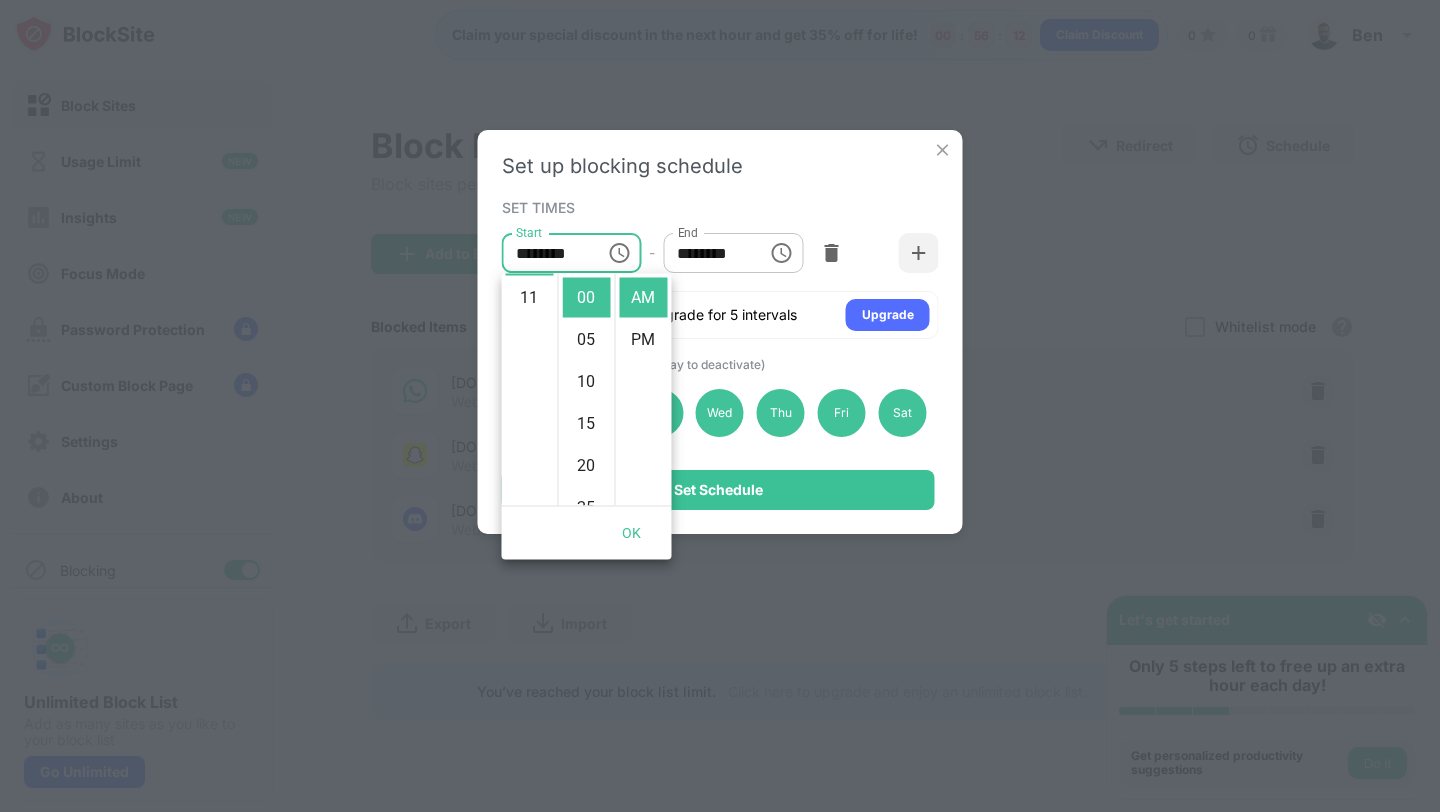 click on "SET TIMES Start ******** Start - End ******** End 1/2 Free Intervals - Upgrade for 5 intervals Upgrade" at bounding box center [720, 266] 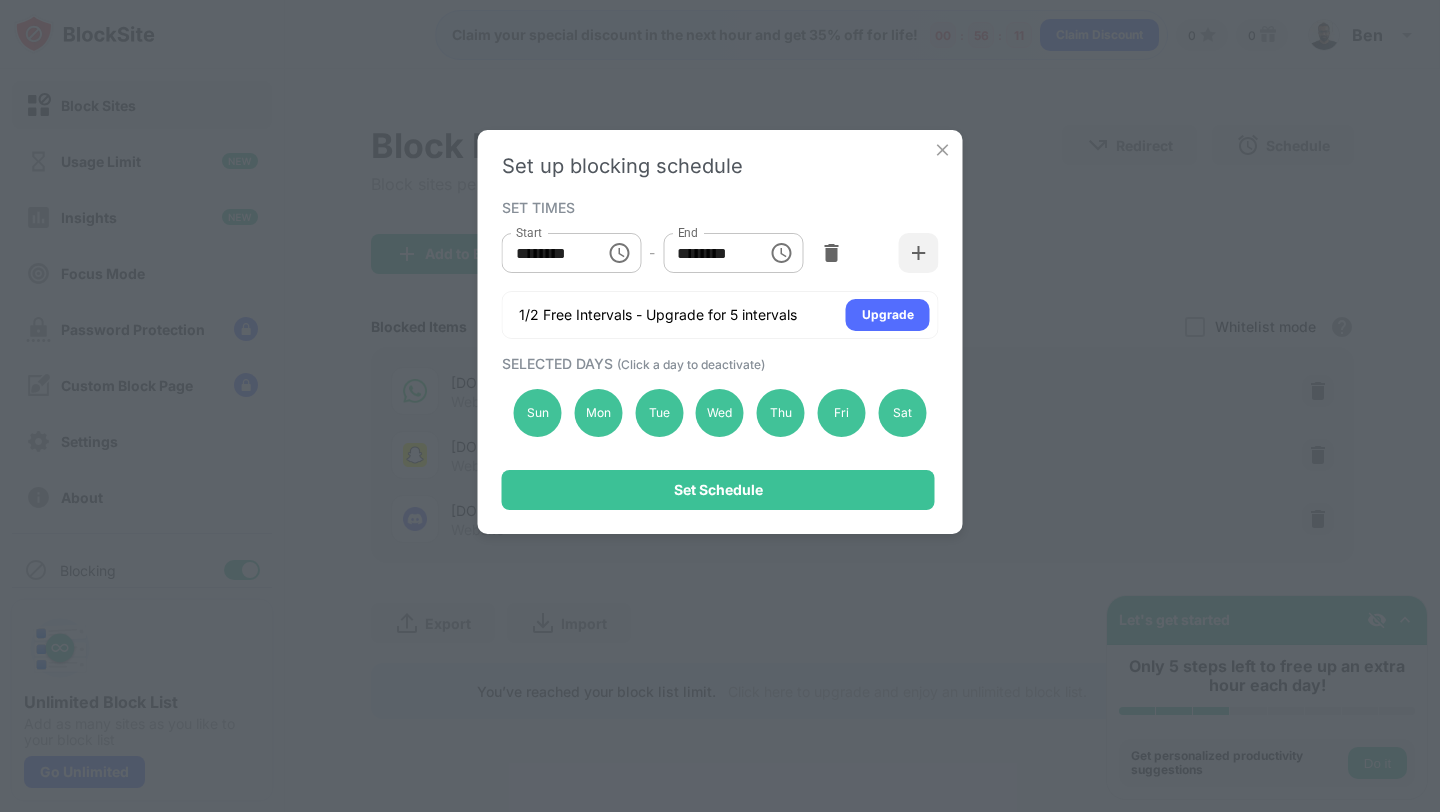 scroll, scrollTop: 424, scrollLeft: 0, axis: vertical 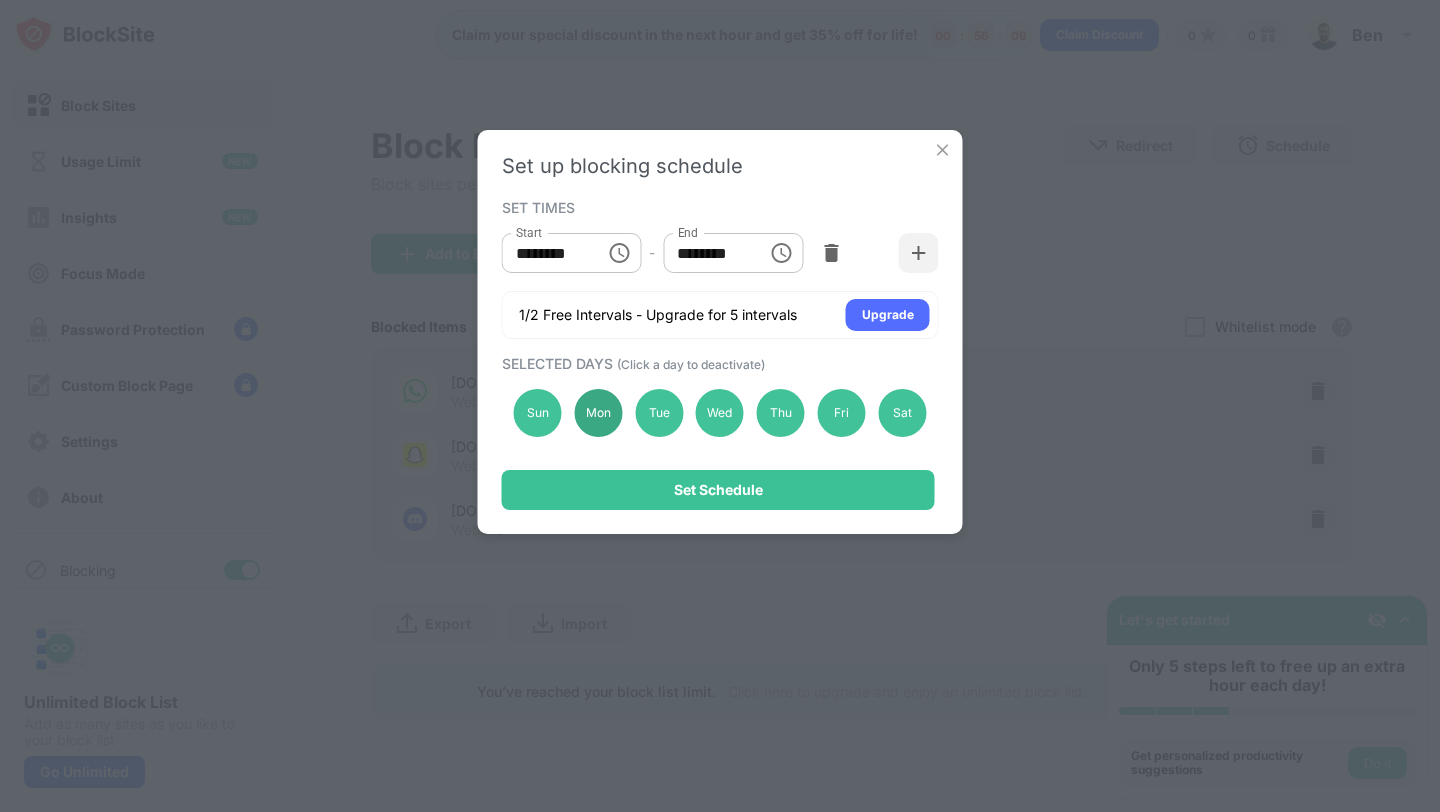 click on "Mon" at bounding box center (598, 413) 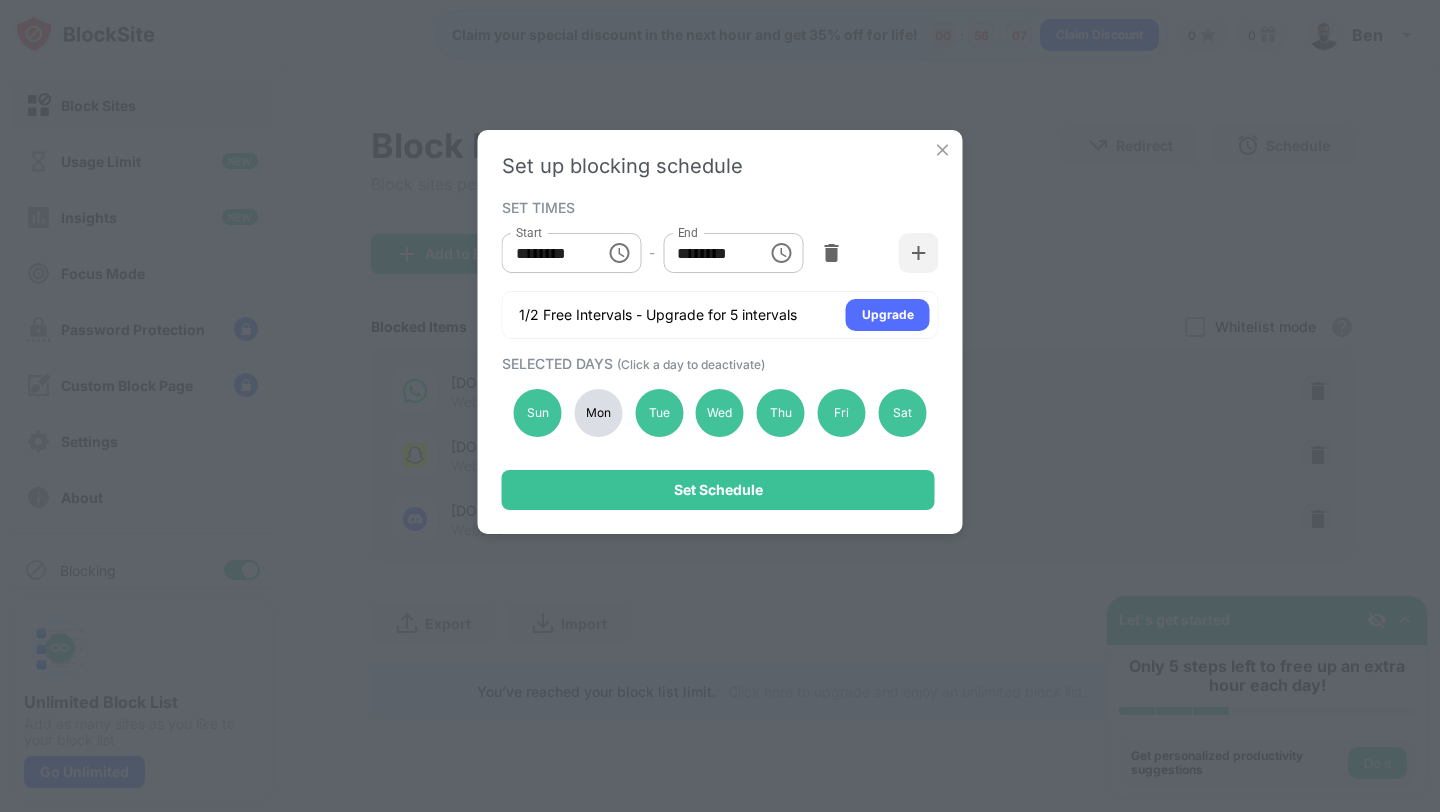 click on "Mon" at bounding box center [598, 413] 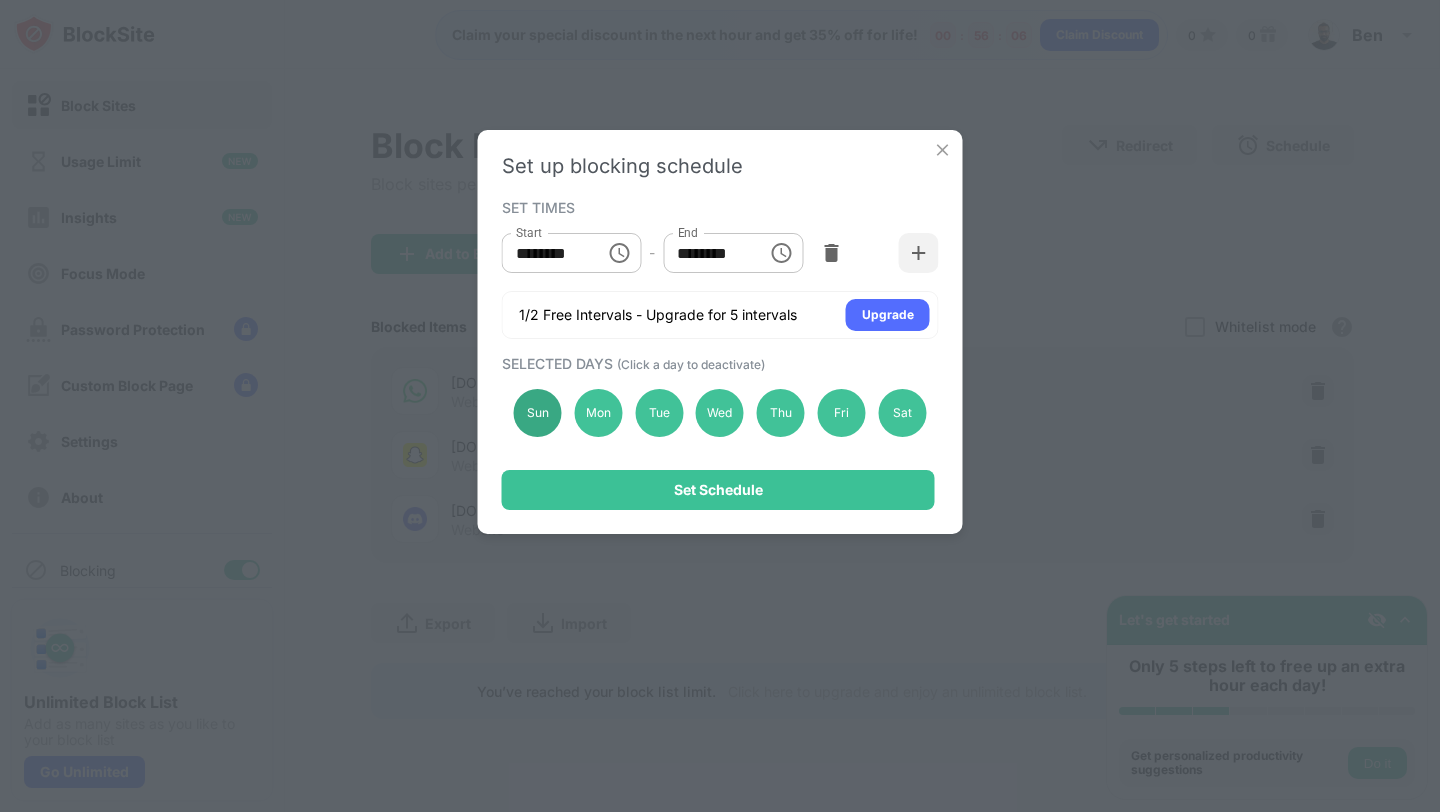 click on "Sun" at bounding box center [538, 413] 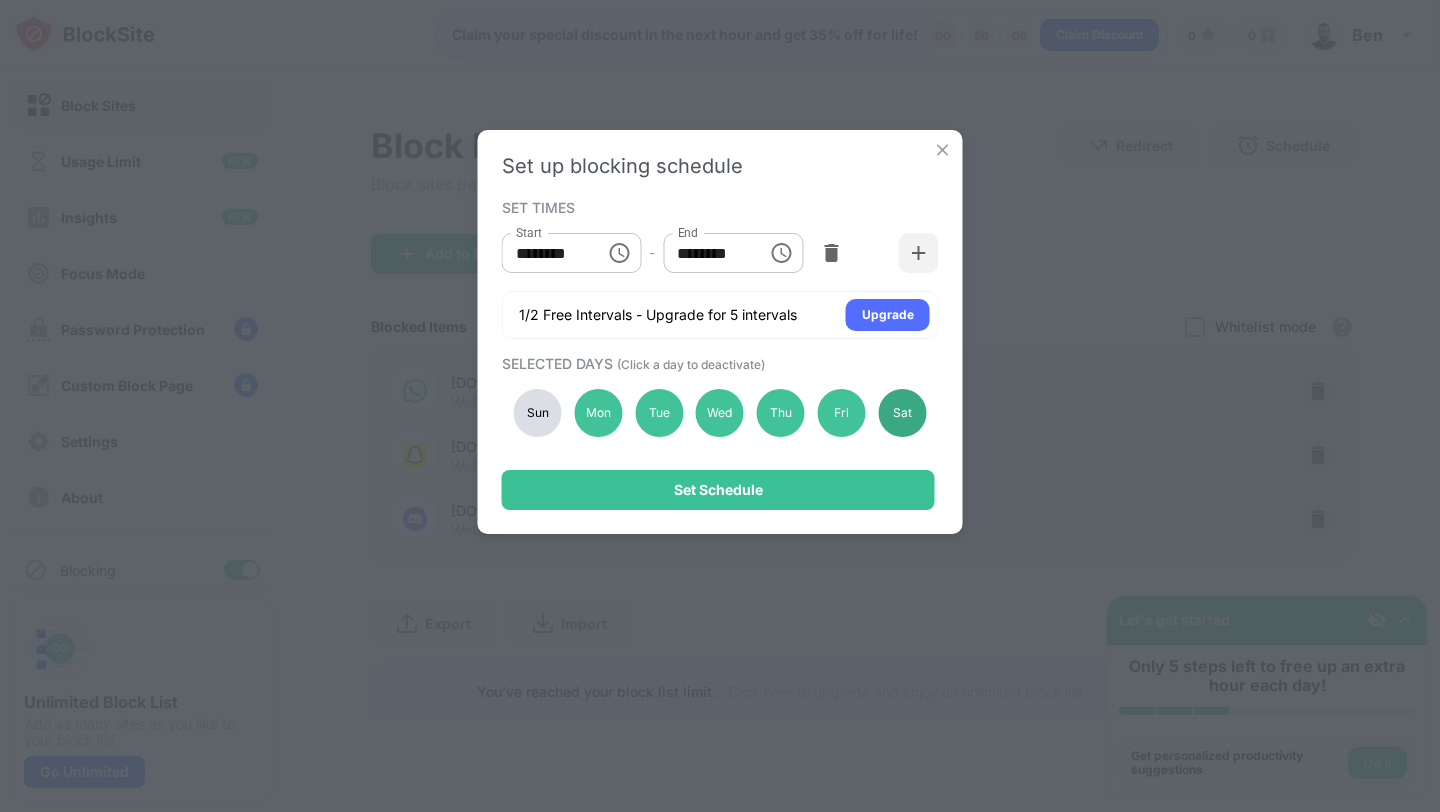 click on "Sat" at bounding box center (902, 413) 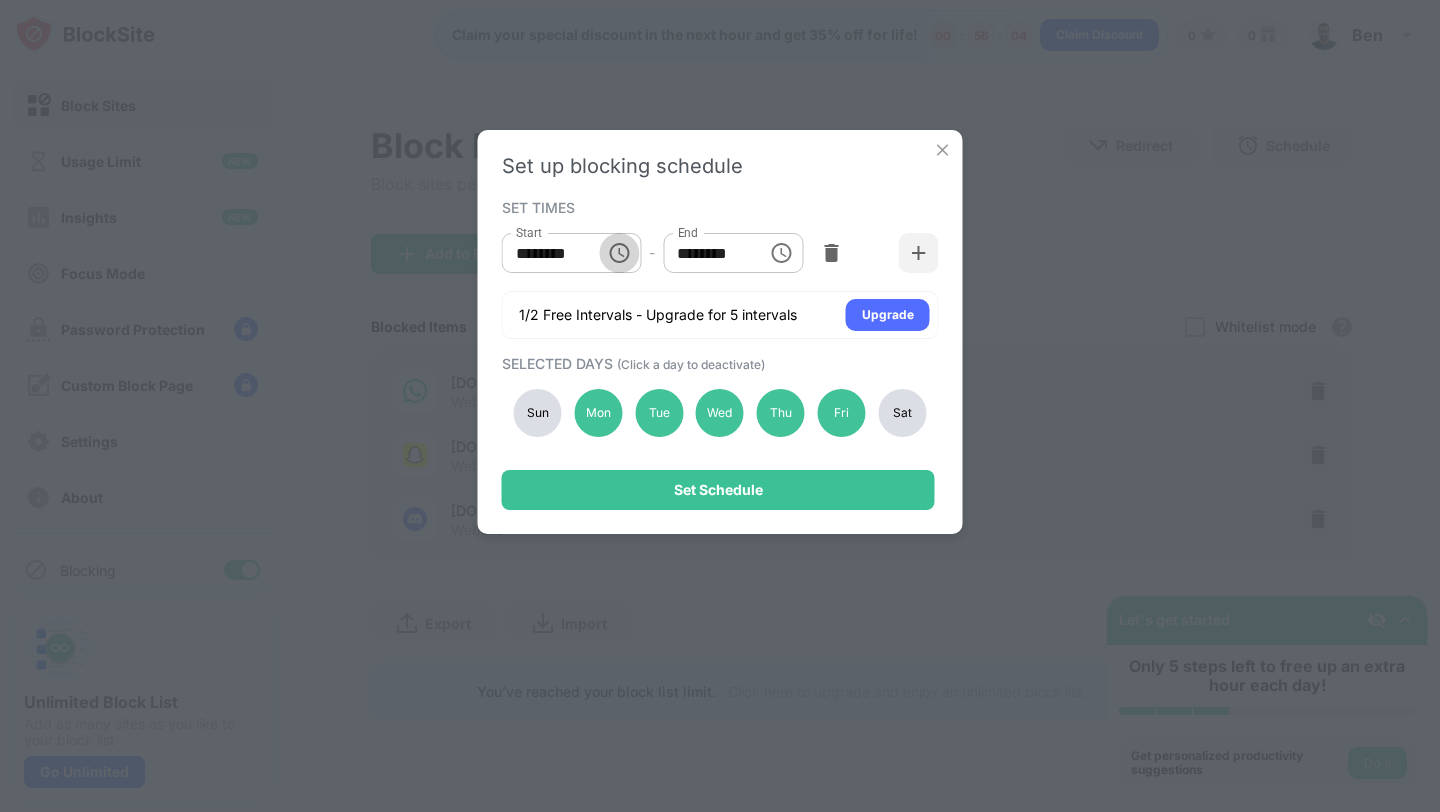 click at bounding box center [619, 253] 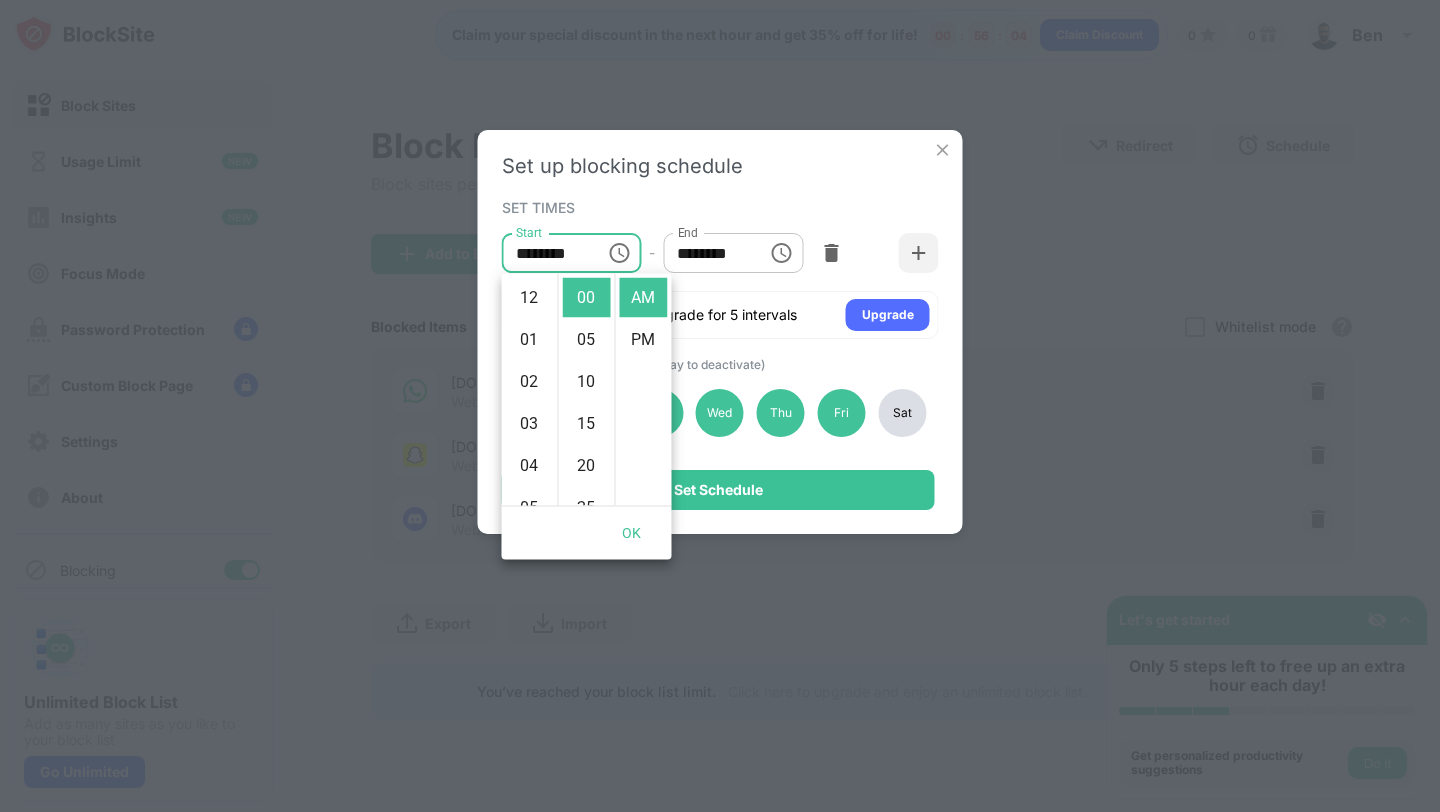 scroll, scrollTop: 420, scrollLeft: 0, axis: vertical 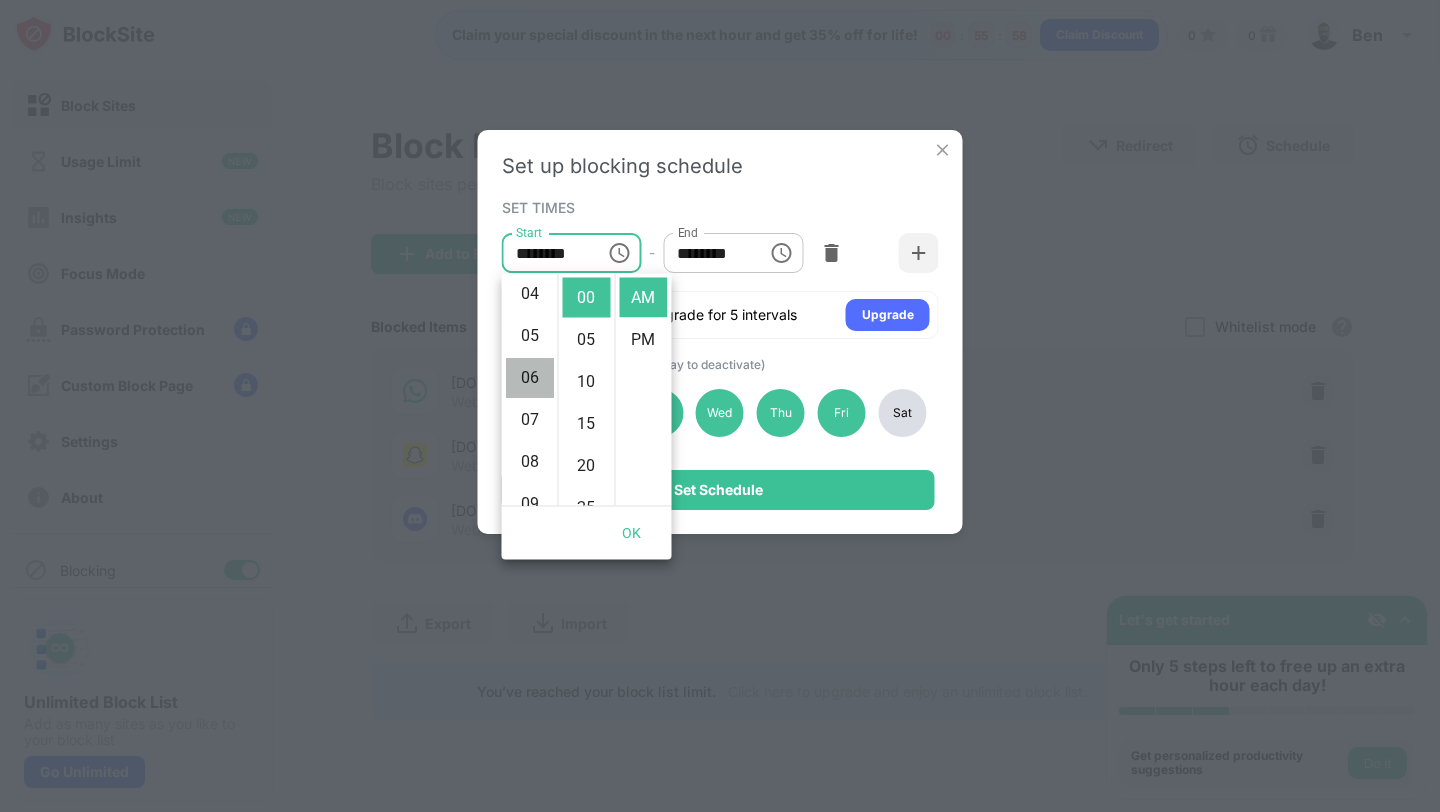 click on "06" at bounding box center (530, 378) 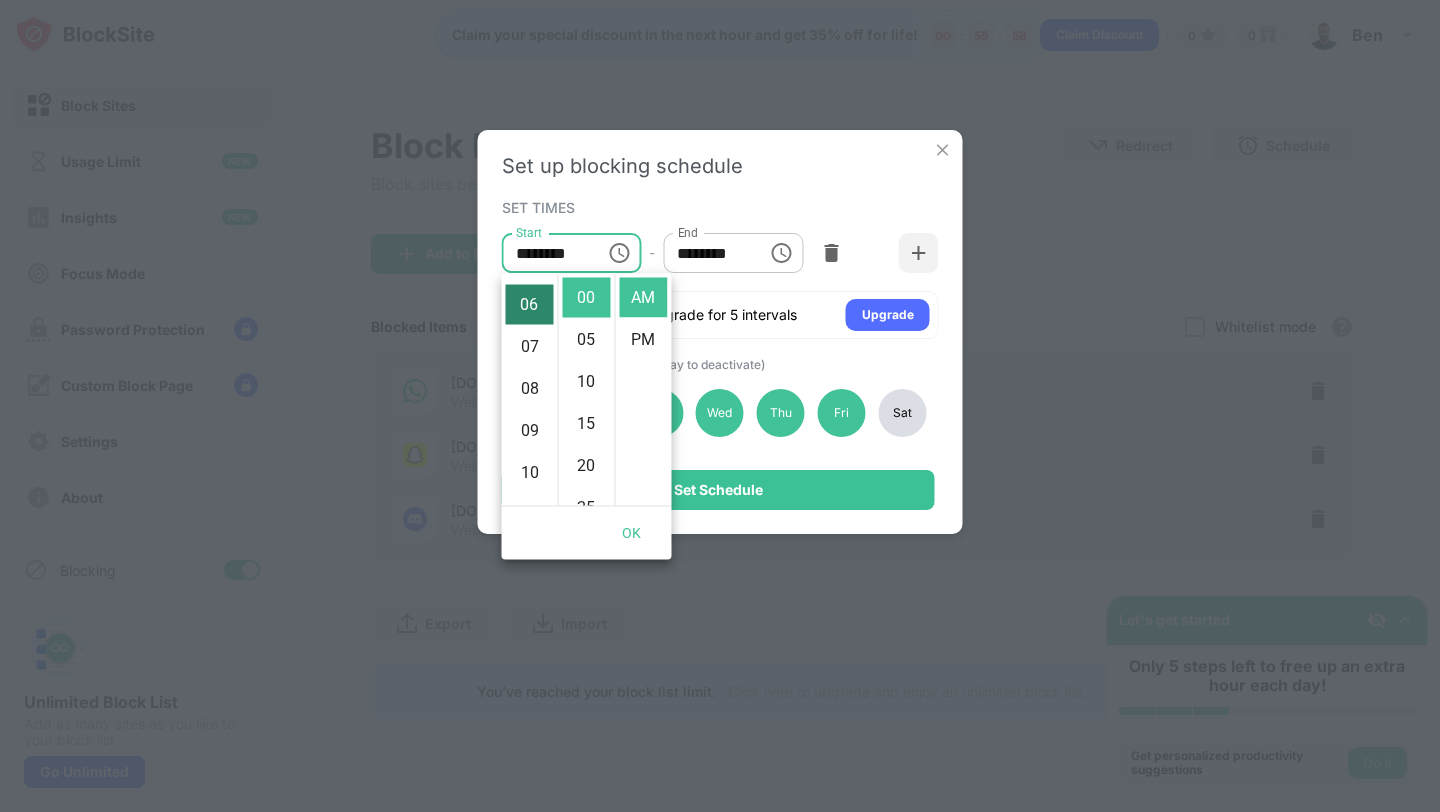 scroll, scrollTop: 252, scrollLeft: 0, axis: vertical 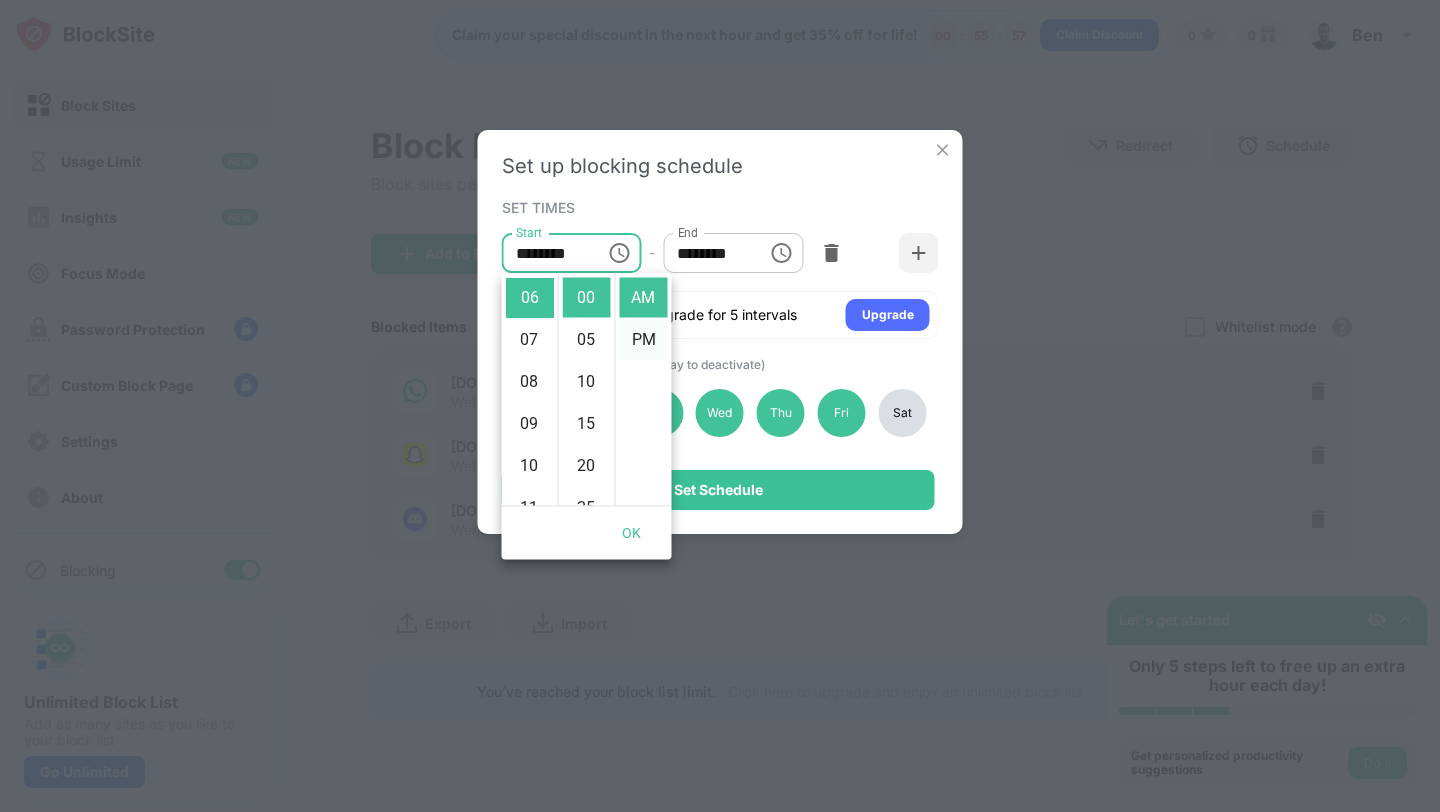 click on "PM" at bounding box center (644, 340) 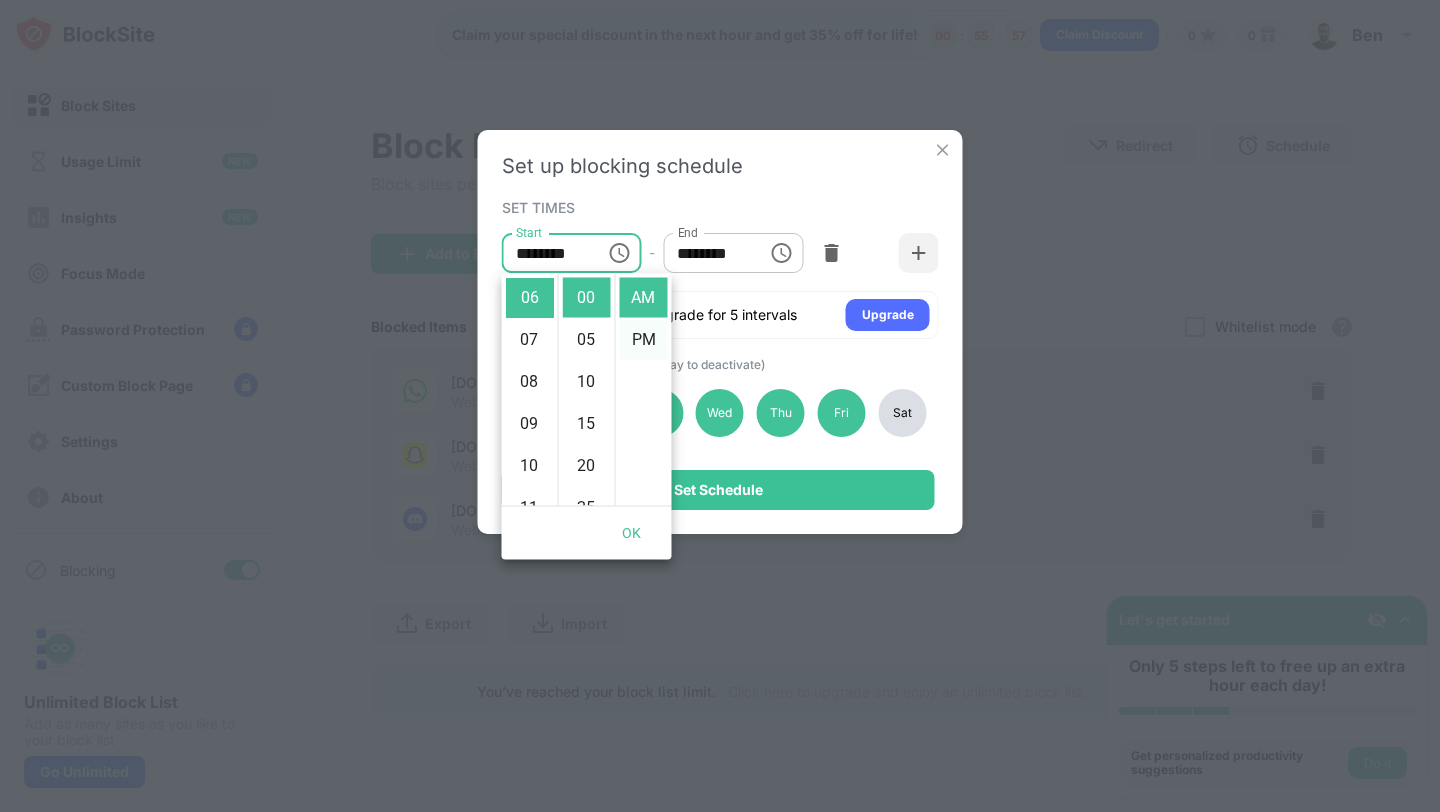 type on "********" 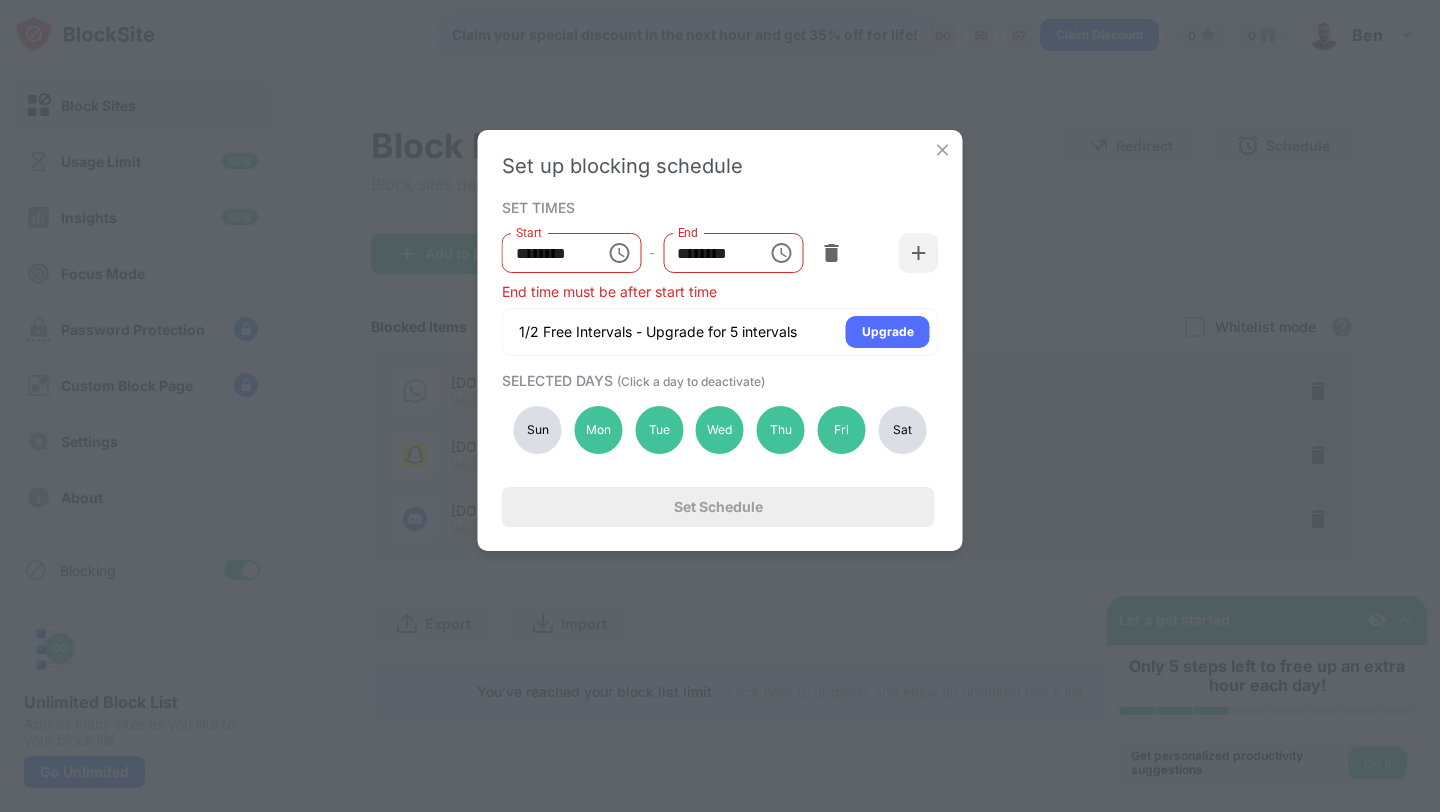 scroll, scrollTop: 42, scrollLeft: 0, axis: vertical 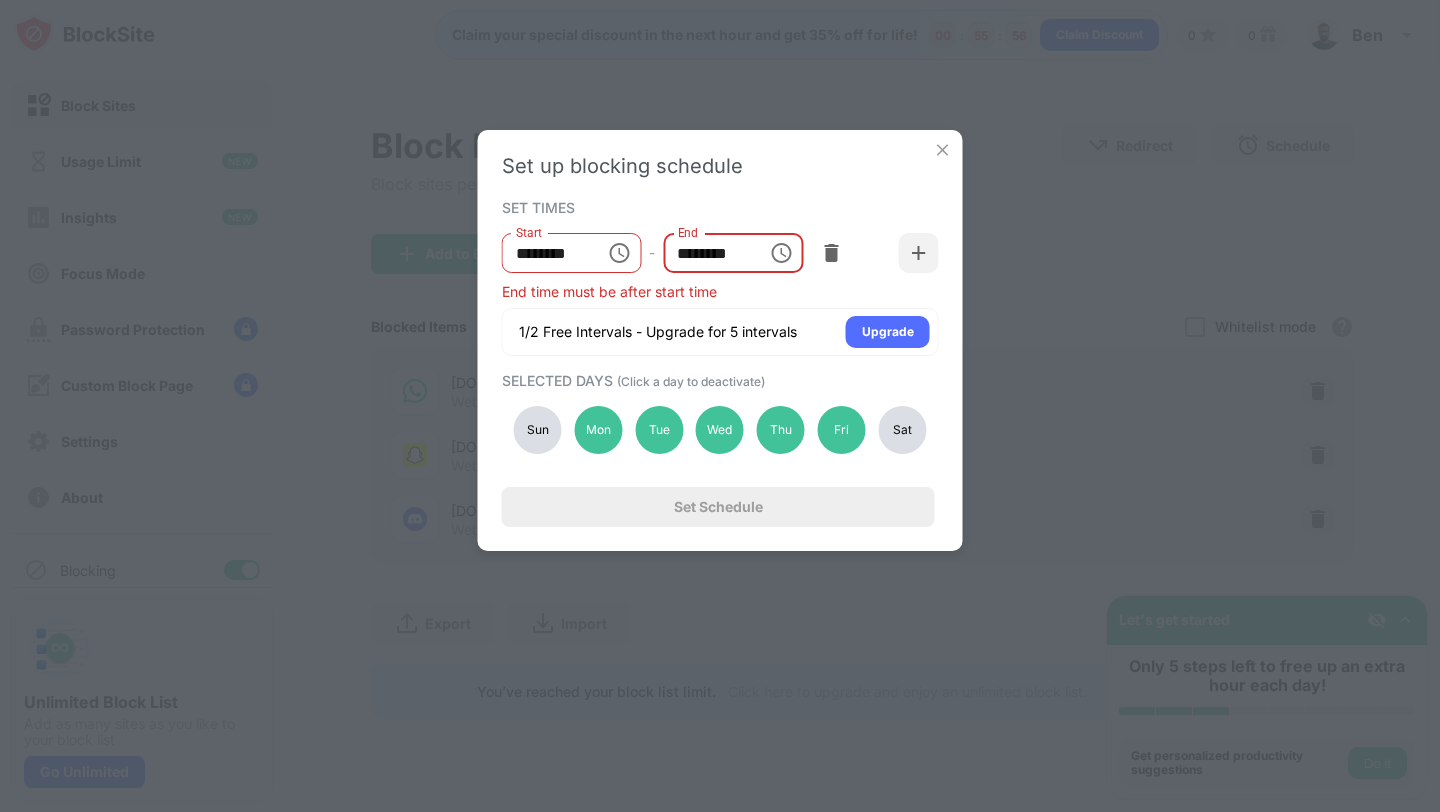 click on "********" at bounding box center [708, 253] 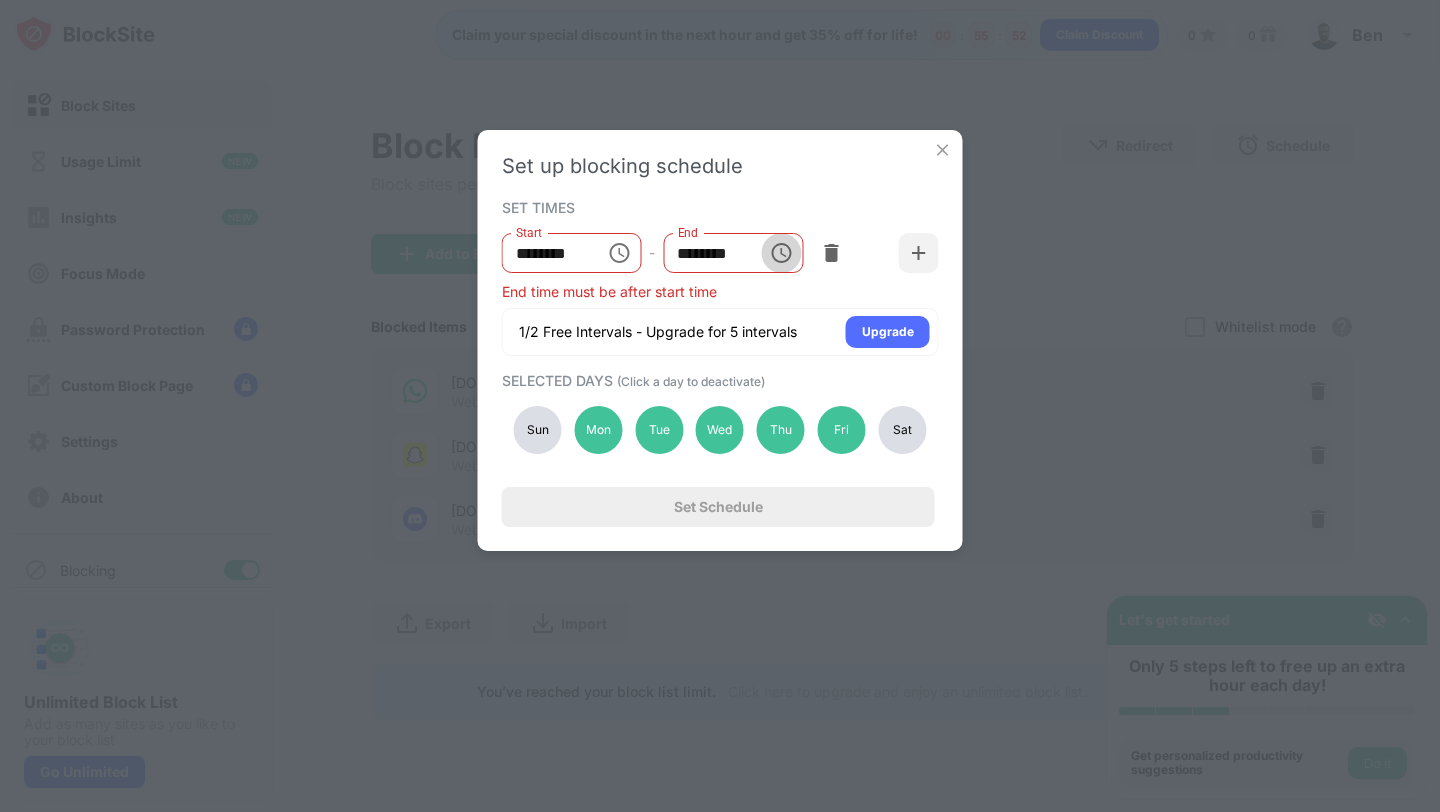 click 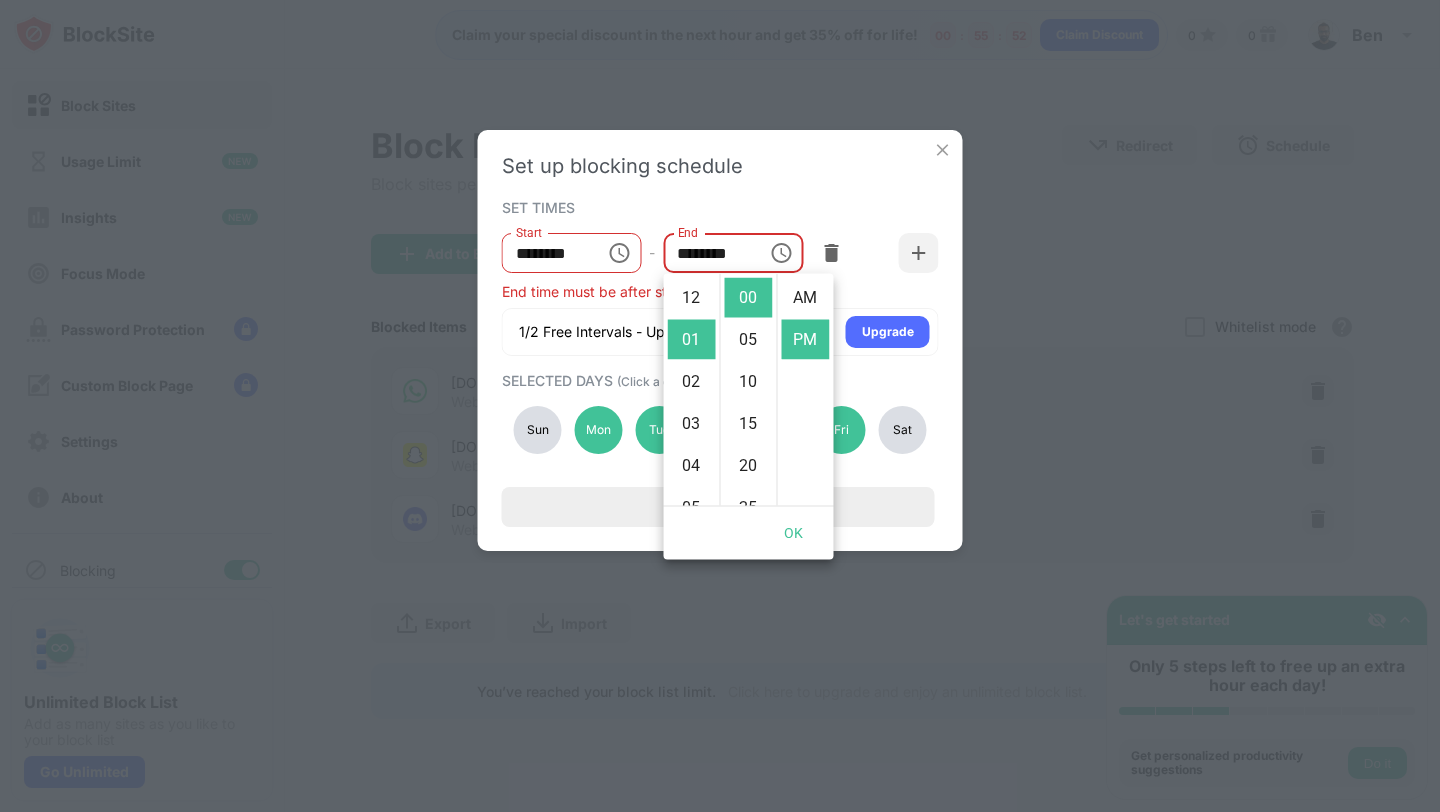 scroll, scrollTop: 42, scrollLeft: 0, axis: vertical 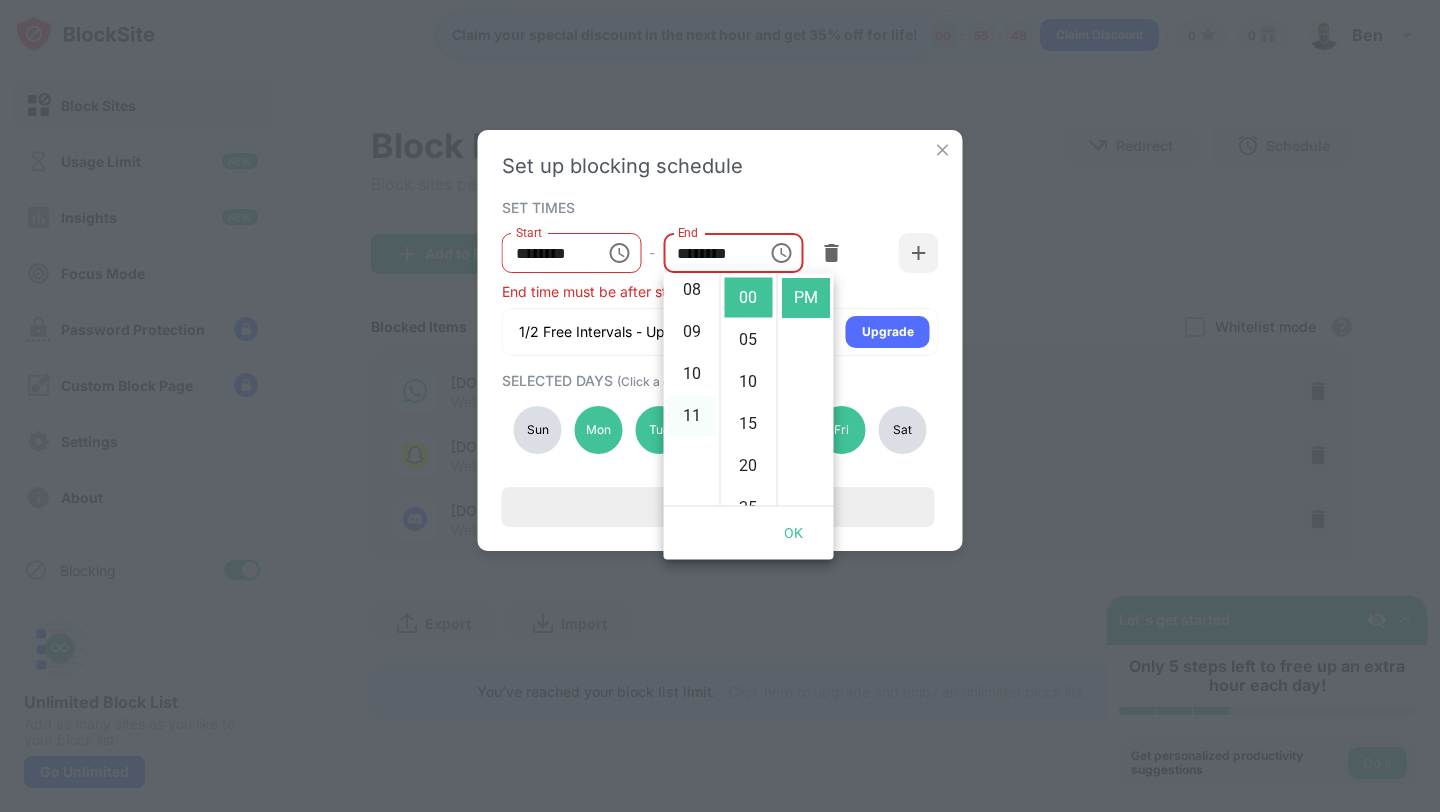 click on "11" at bounding box center [692, 417] 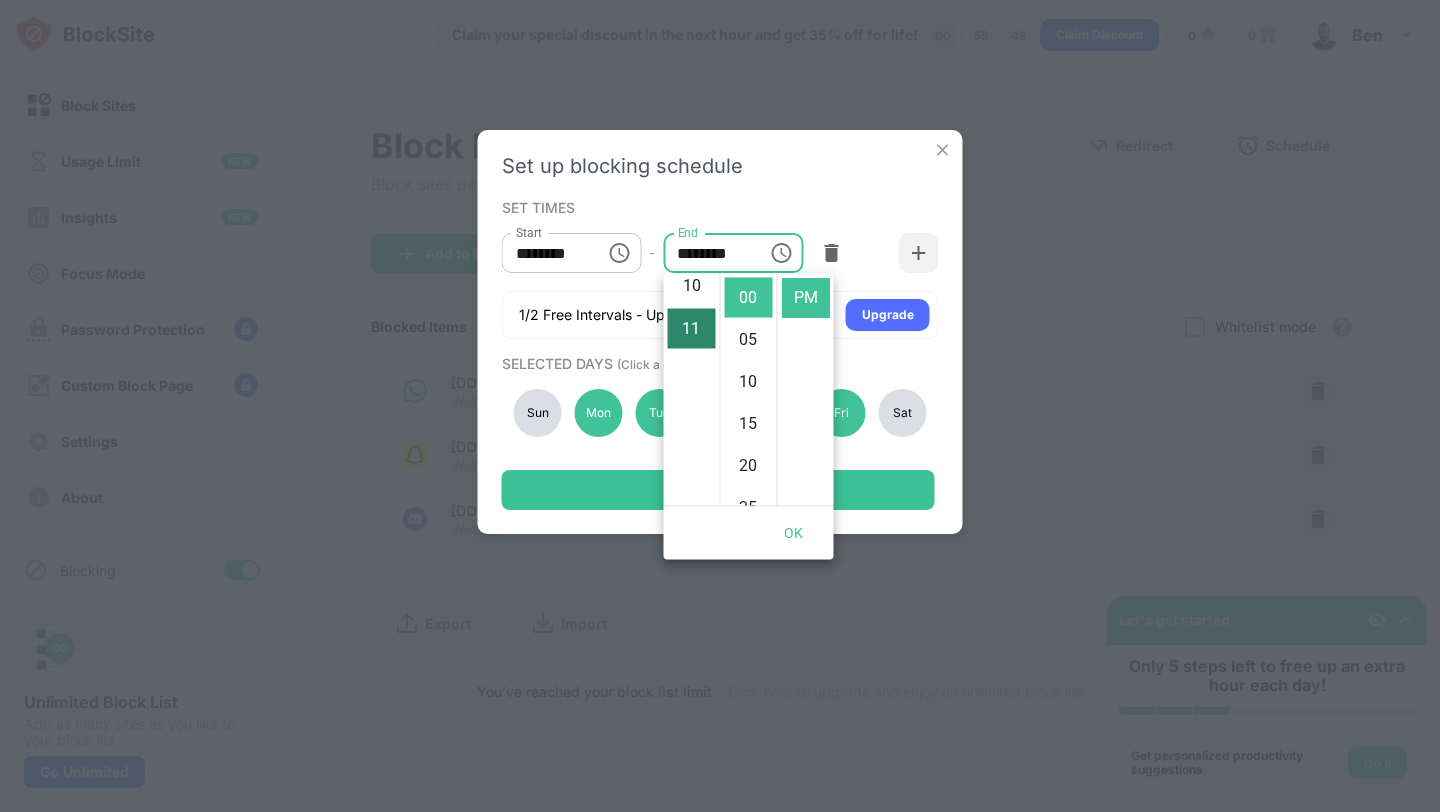 scroll, scrollTop: 462, scrollLeft: 0, axis: vertical 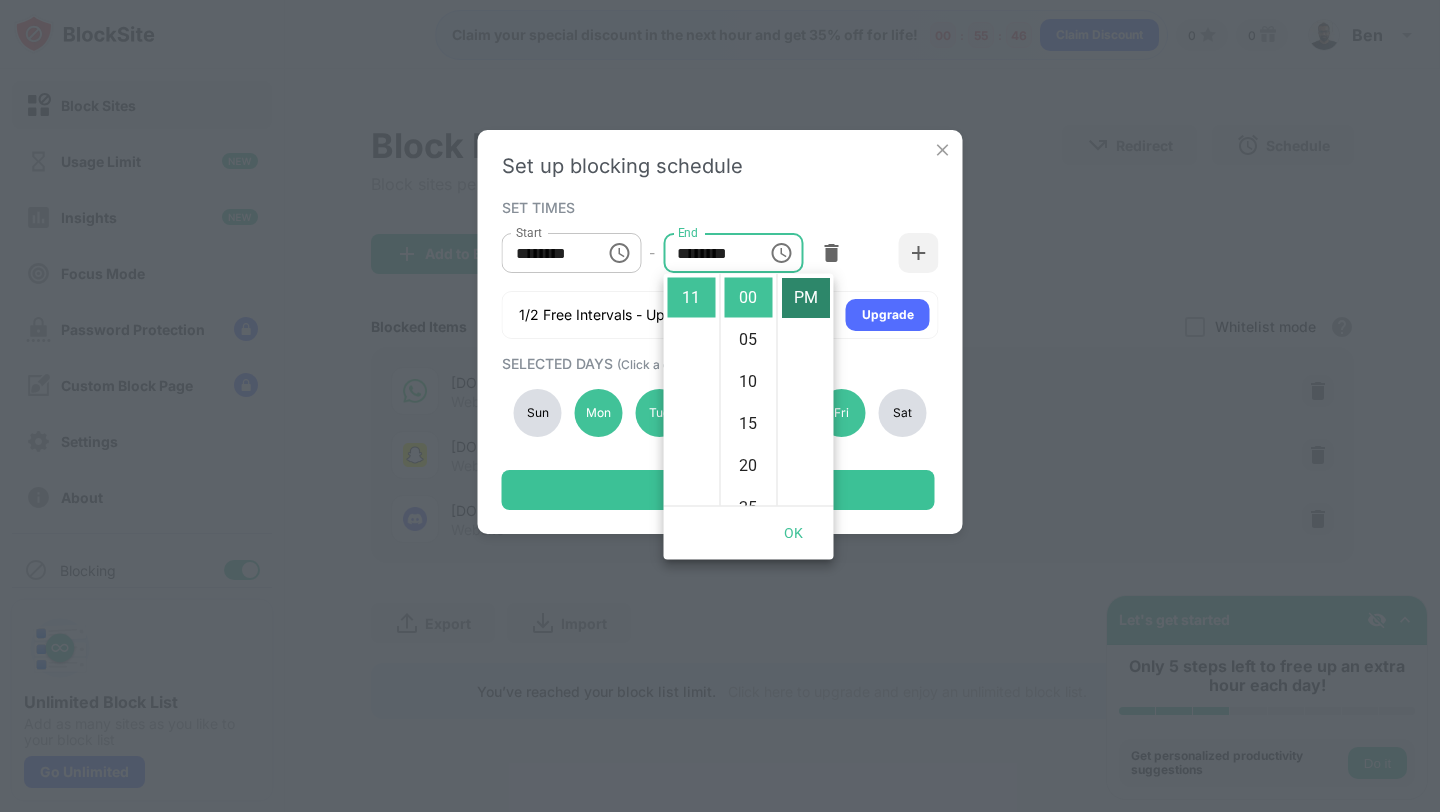 click on "PM" at bounding box center (806, 298) 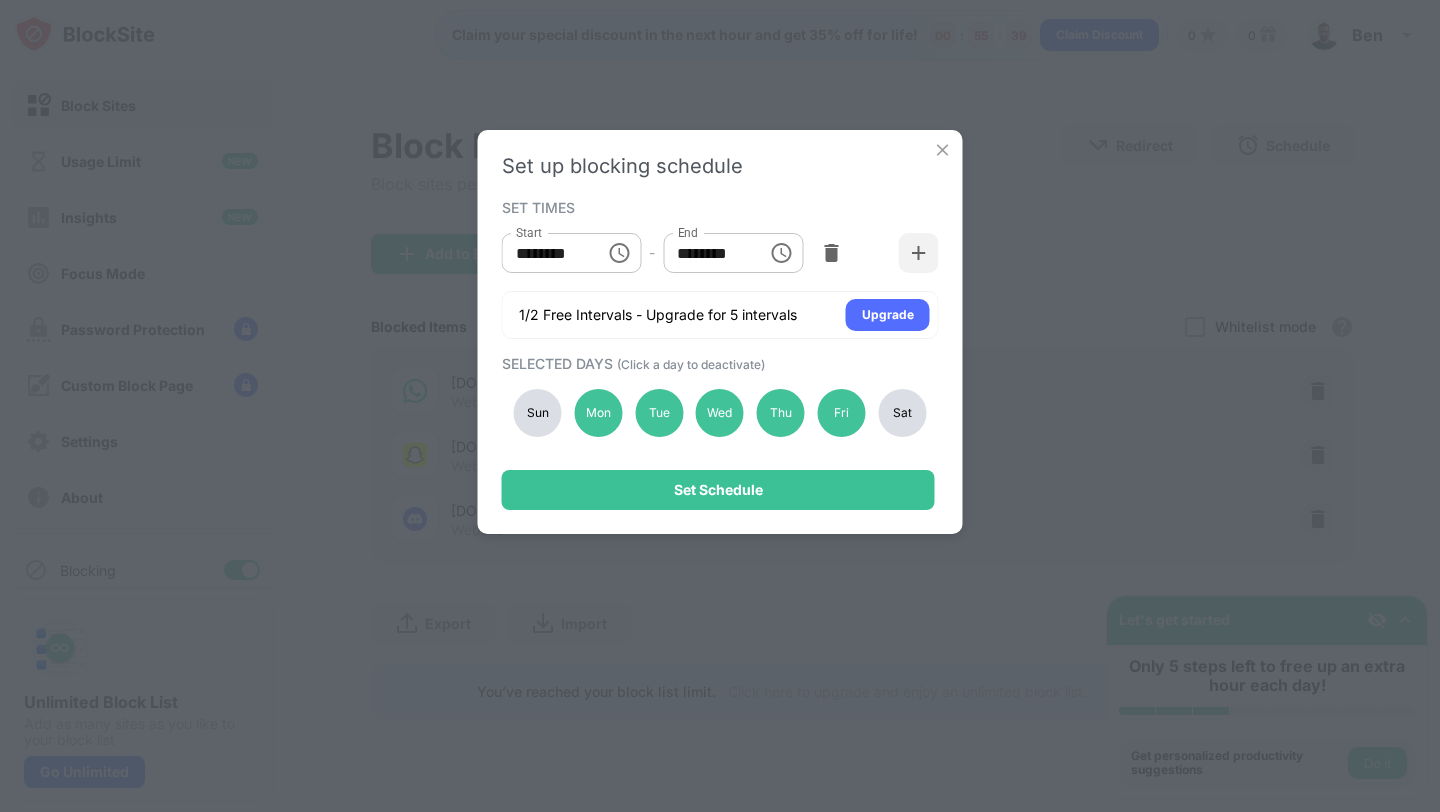 click on "Sat" at bounding box center [902, 413] 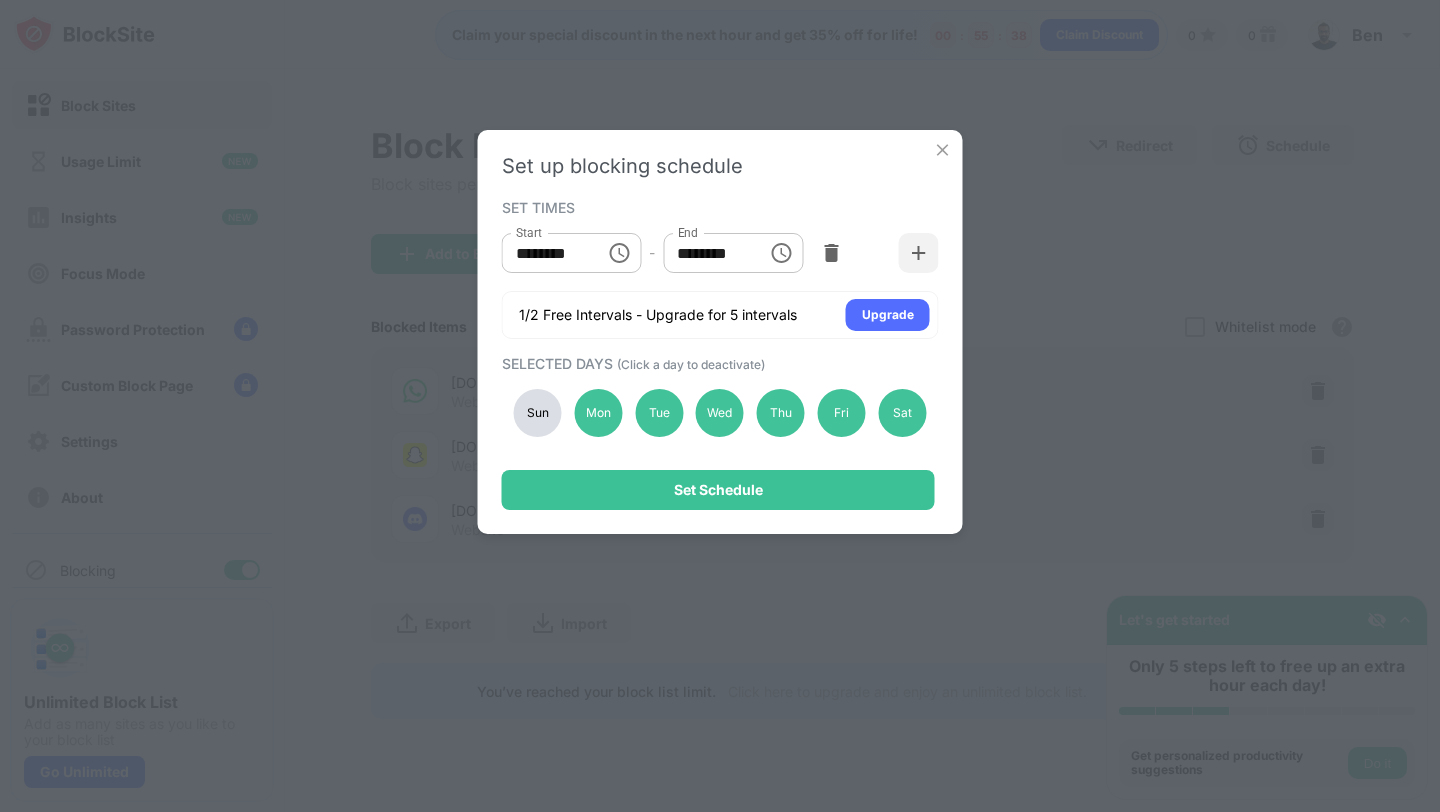 click on "Sun" at bounding box center (538, 413) 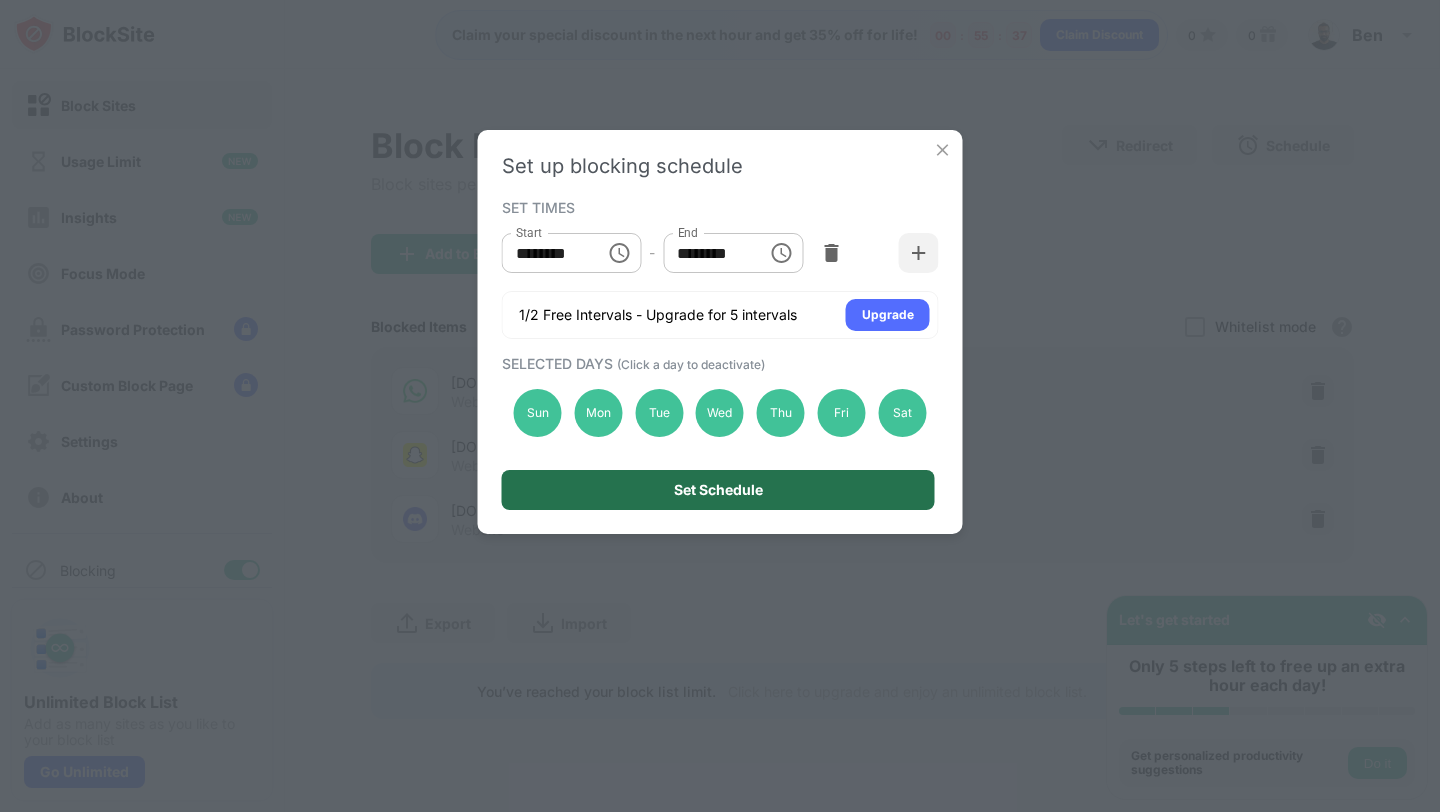 click on "Set Schedule" at bounding box center (718, 490) 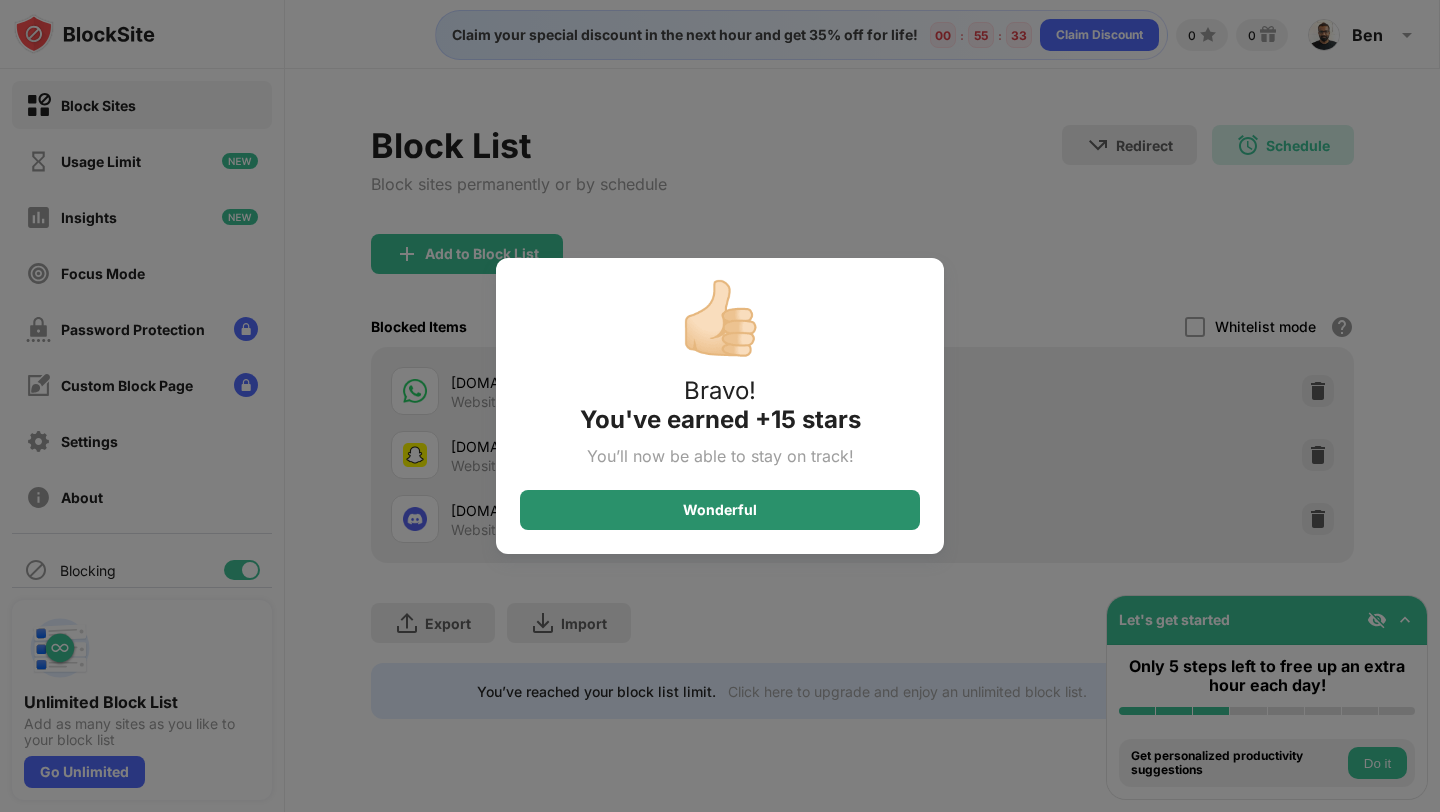 click on "Wonderful" at bounding box center [720, 510] 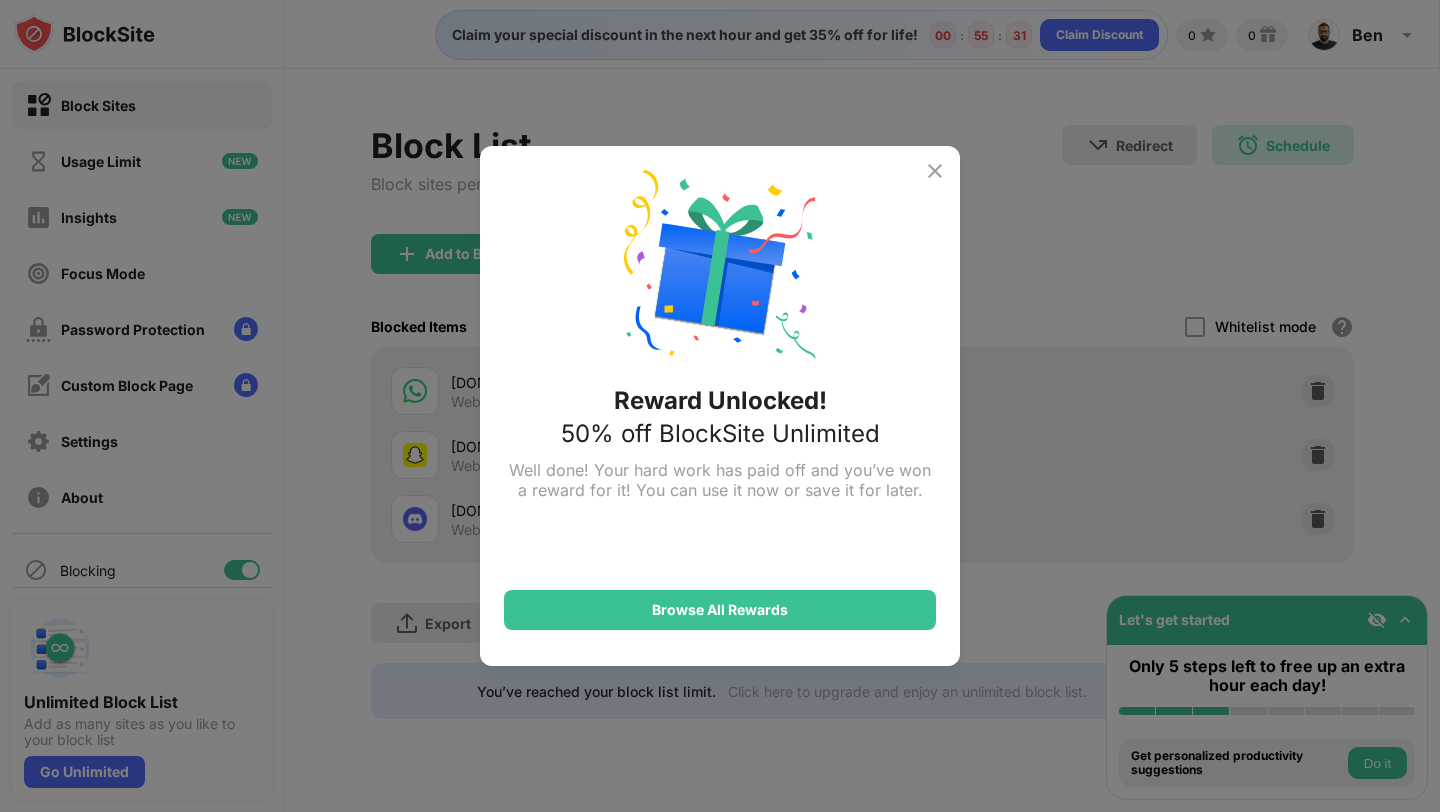 click at bounding box center [935, 171] 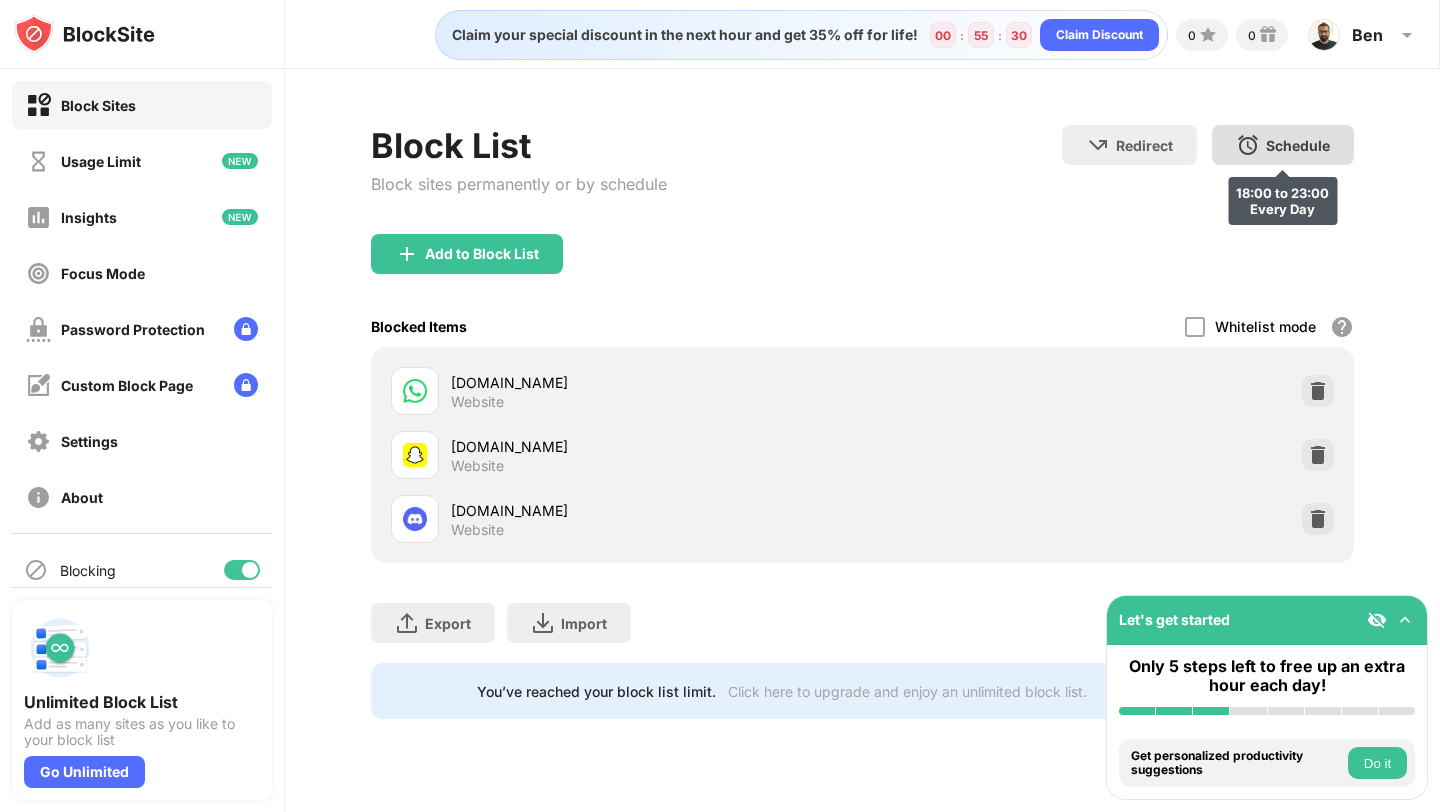 click on "Schedule" at bounding box center (1298, 145) 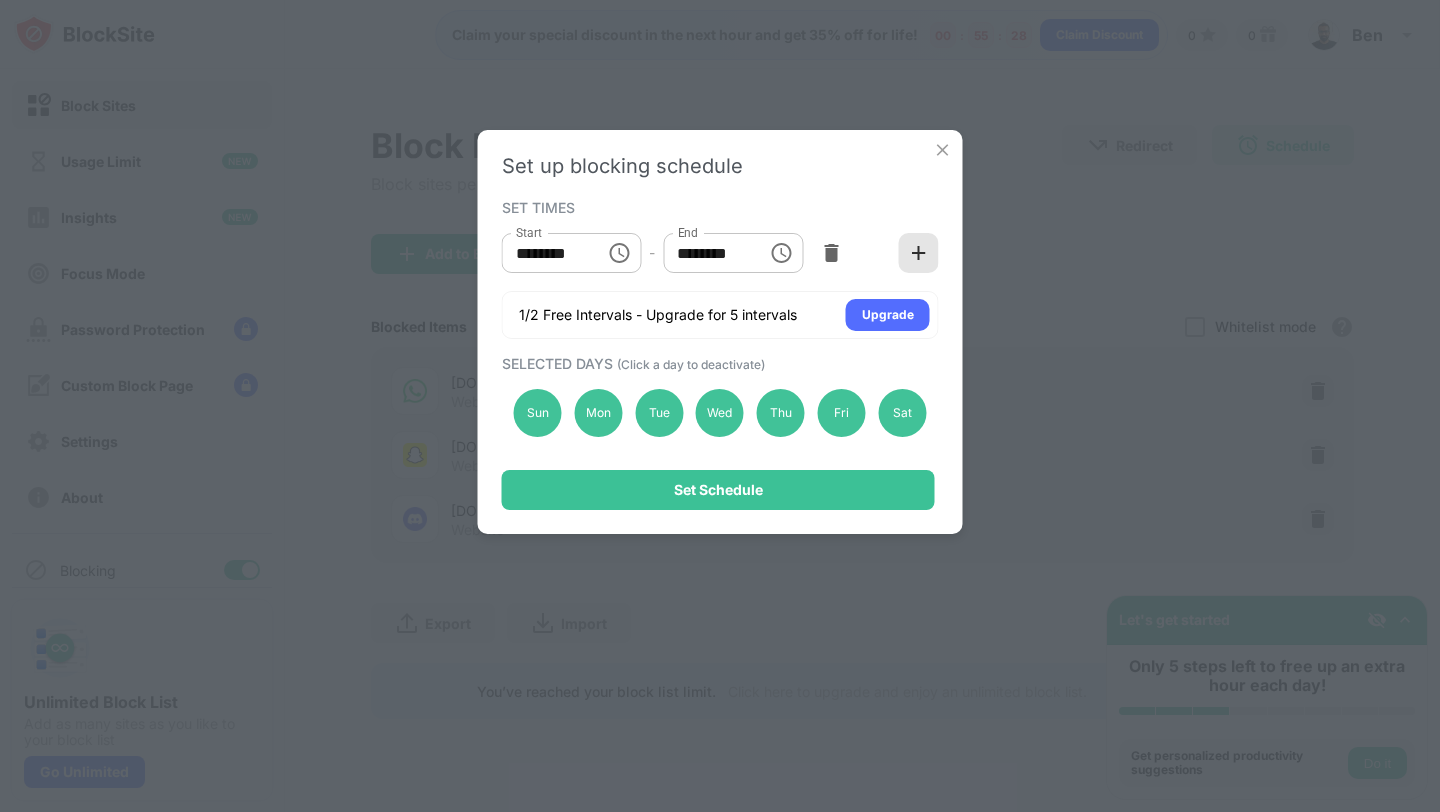 click at bounding box center [919, 253] 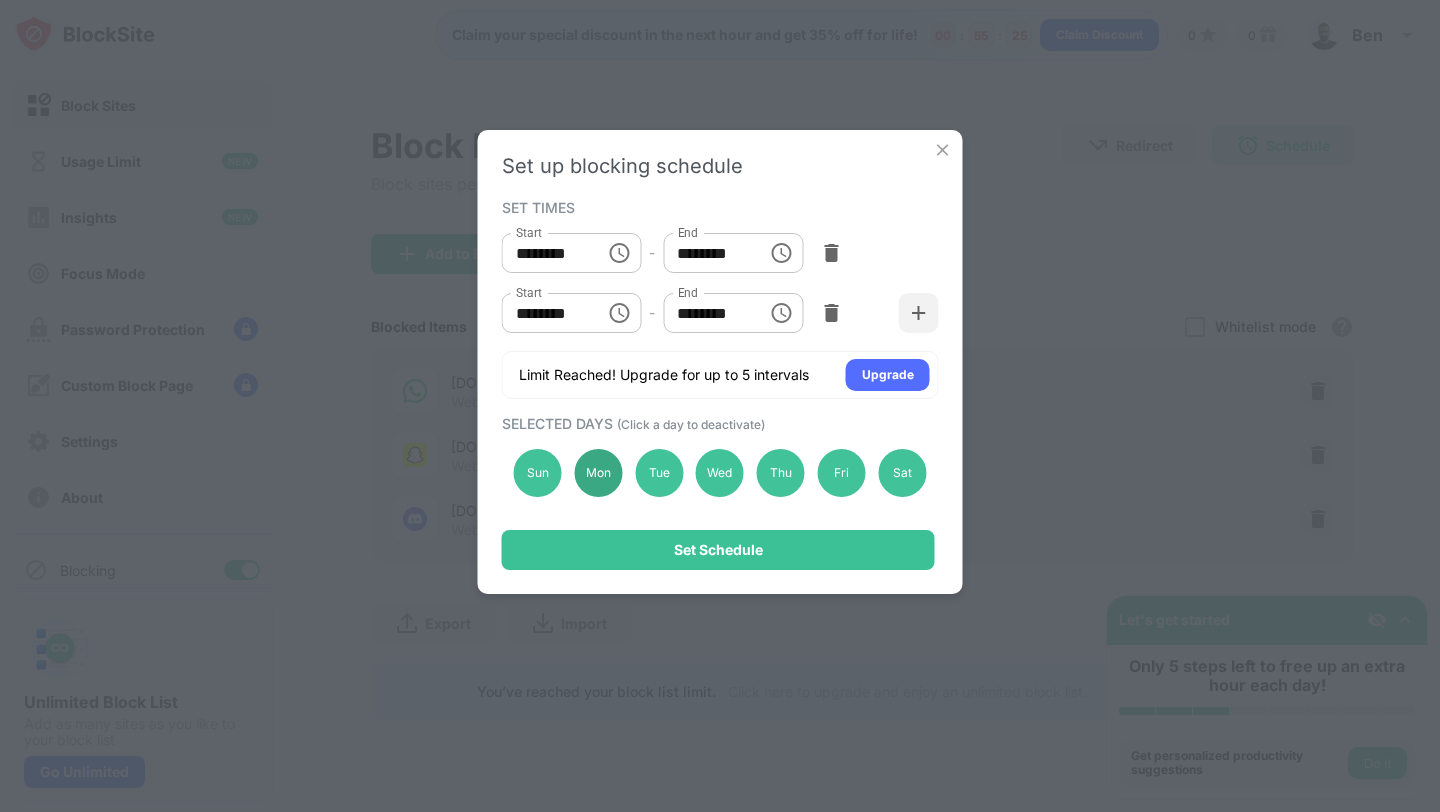 click on "Mon" at bounding box center (598, 473) 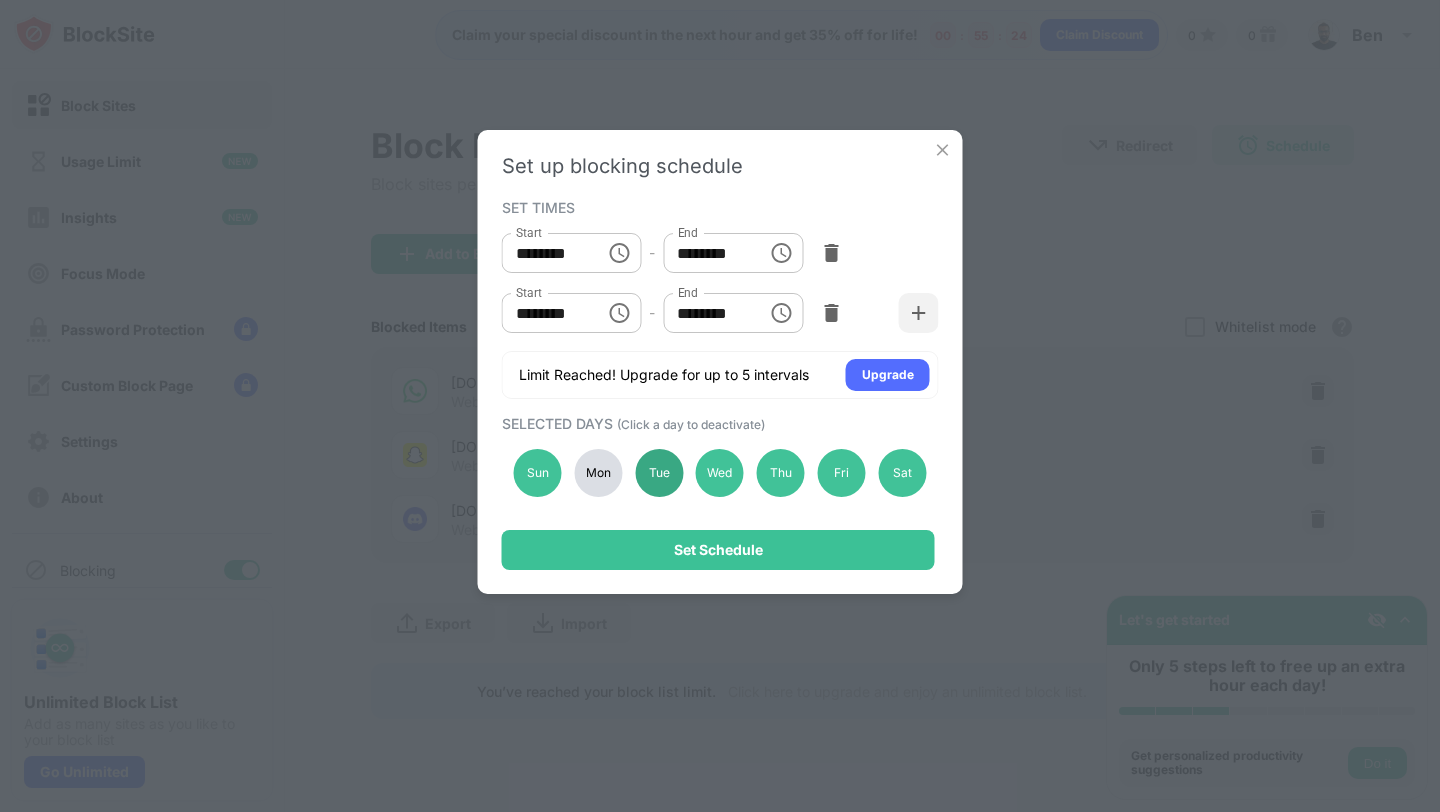 click on "Tue" at bounding box center (659, 473) 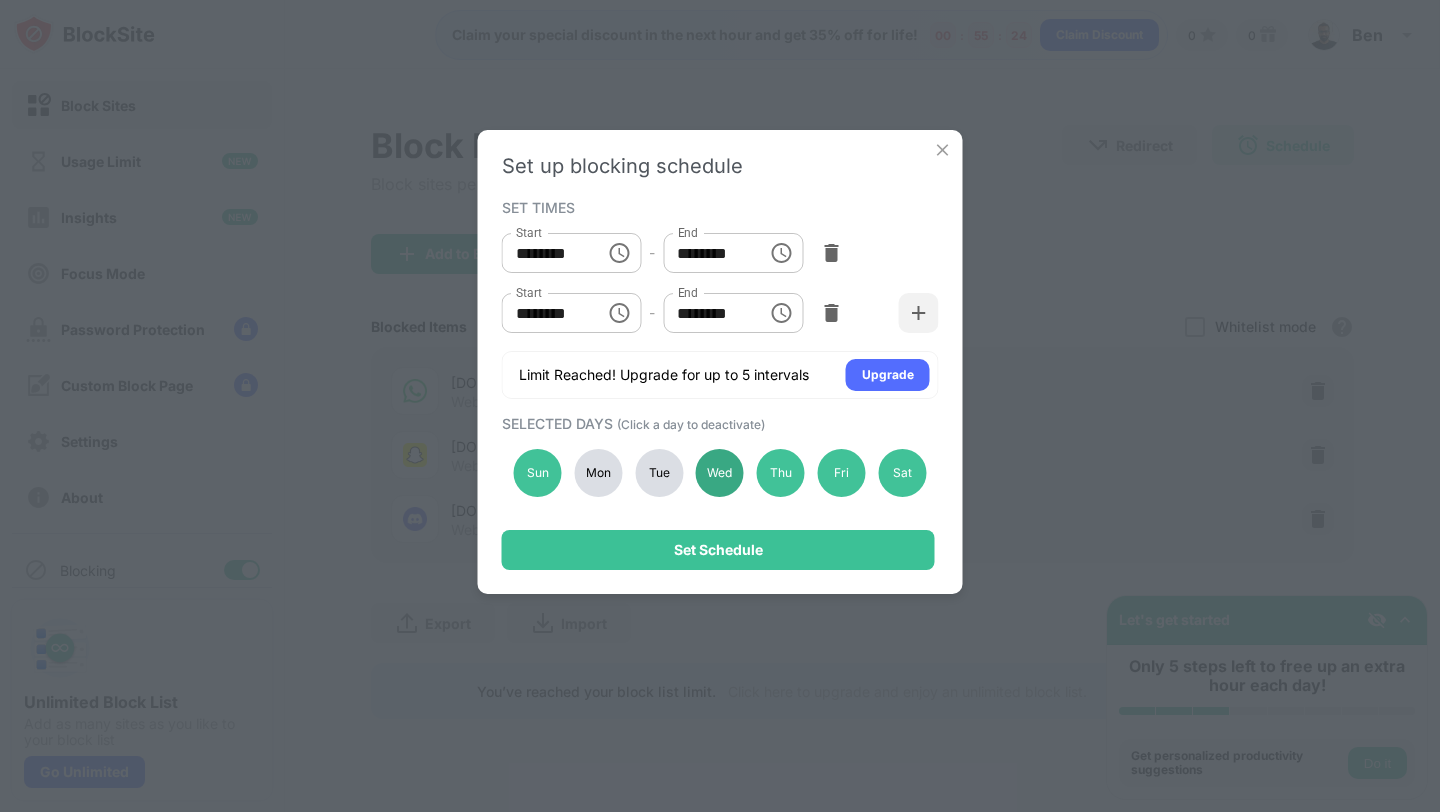 click on "Wed" at bounding box center (720, 473) 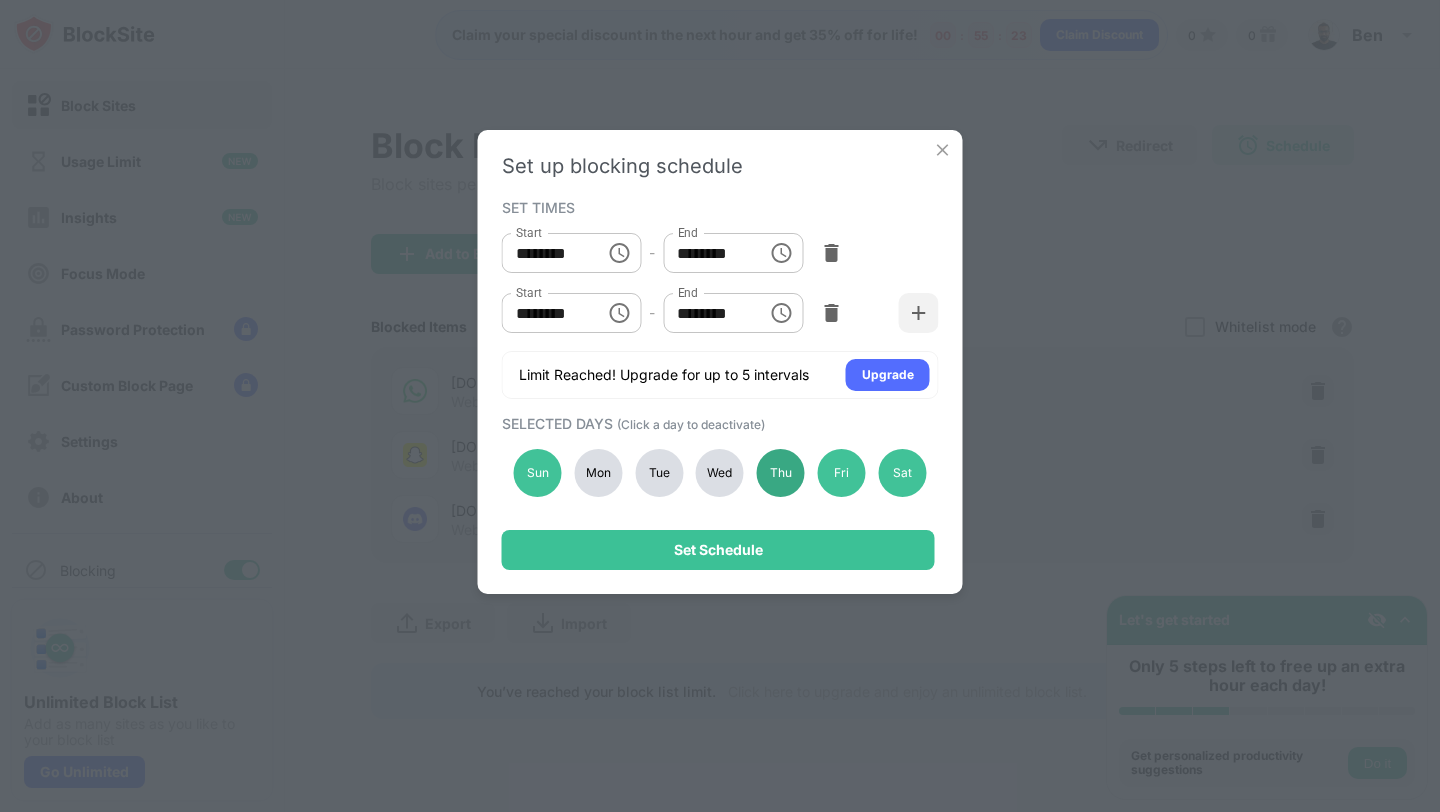 click on "Thu" at bounding box center [781, 473] 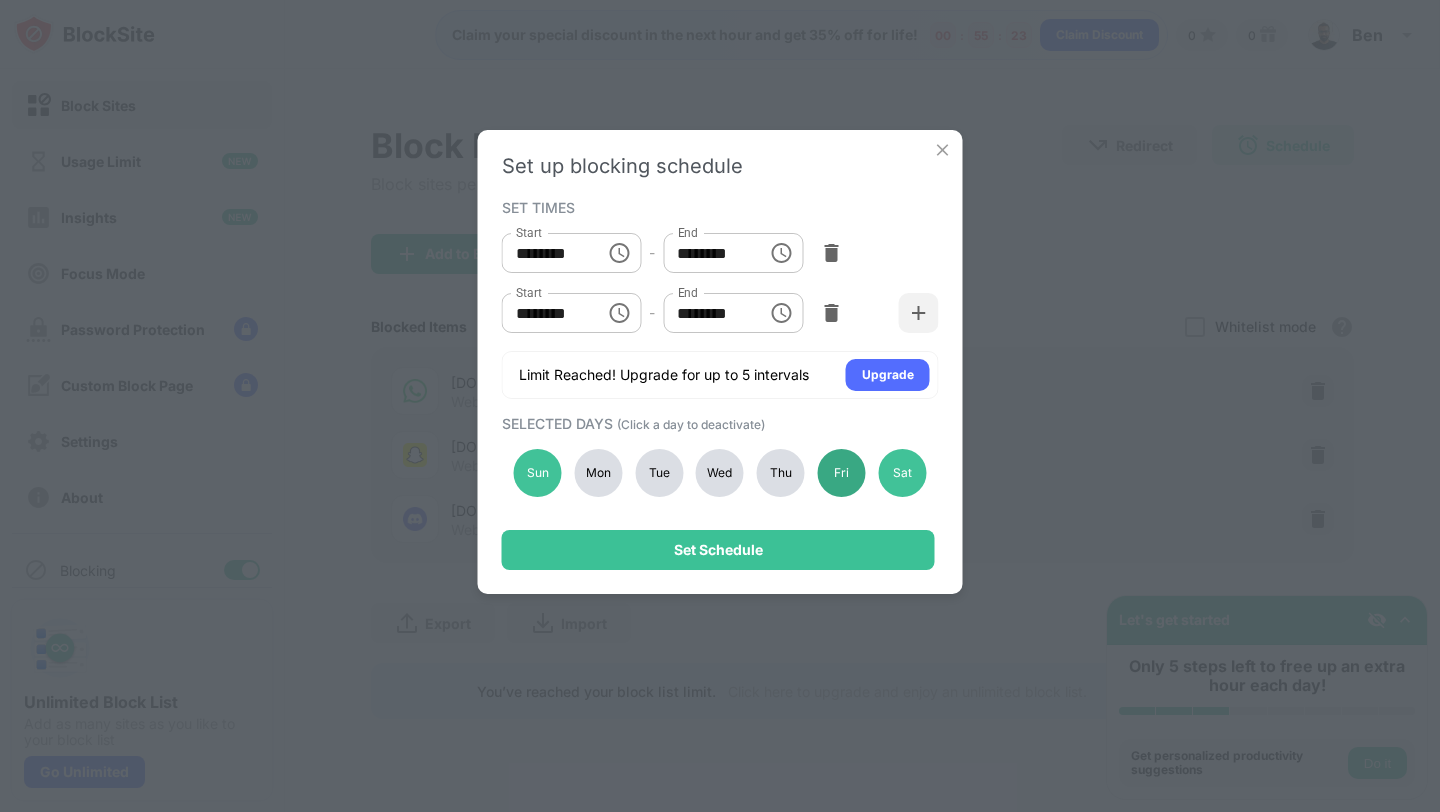 click on "Fri" at bounding box center (842, 473) 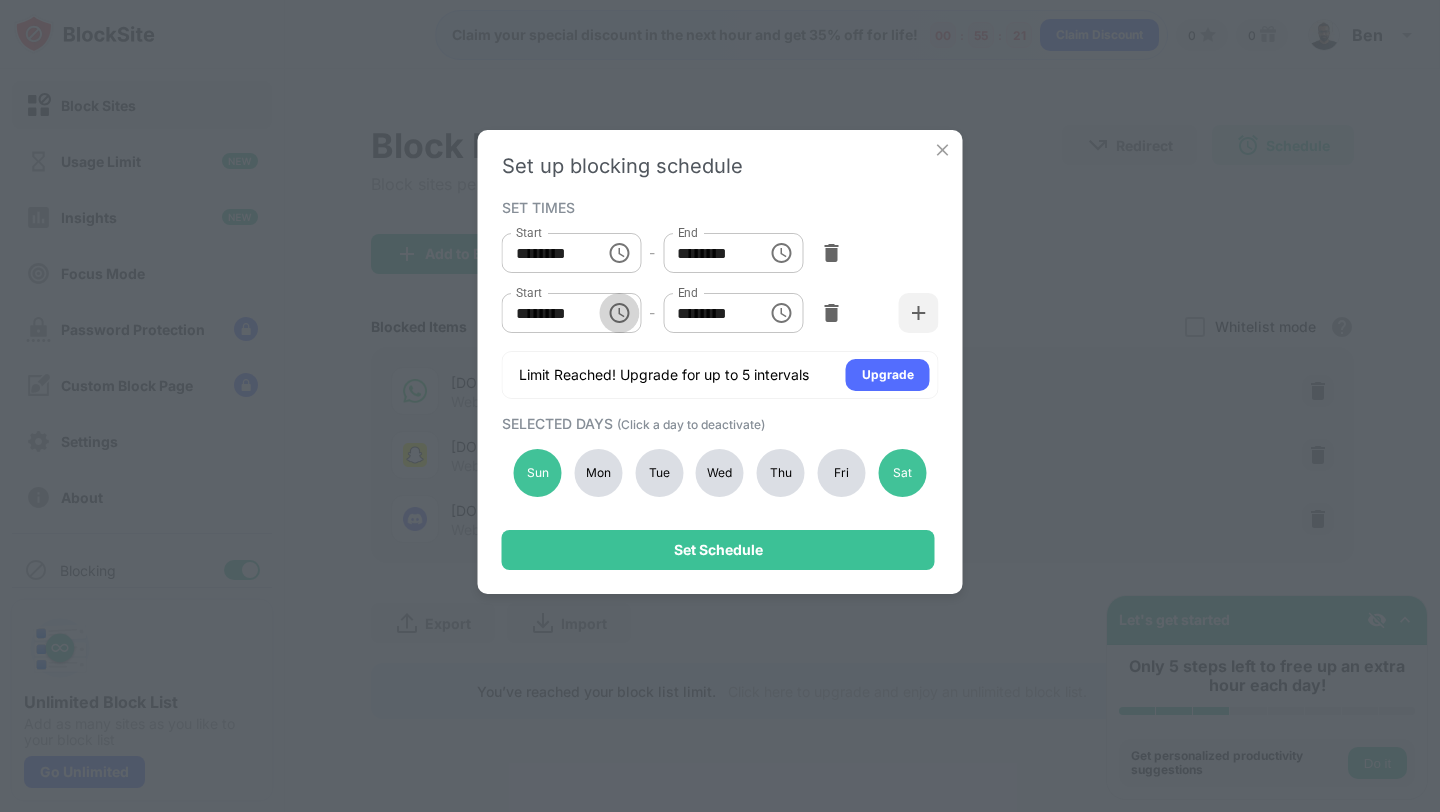 click 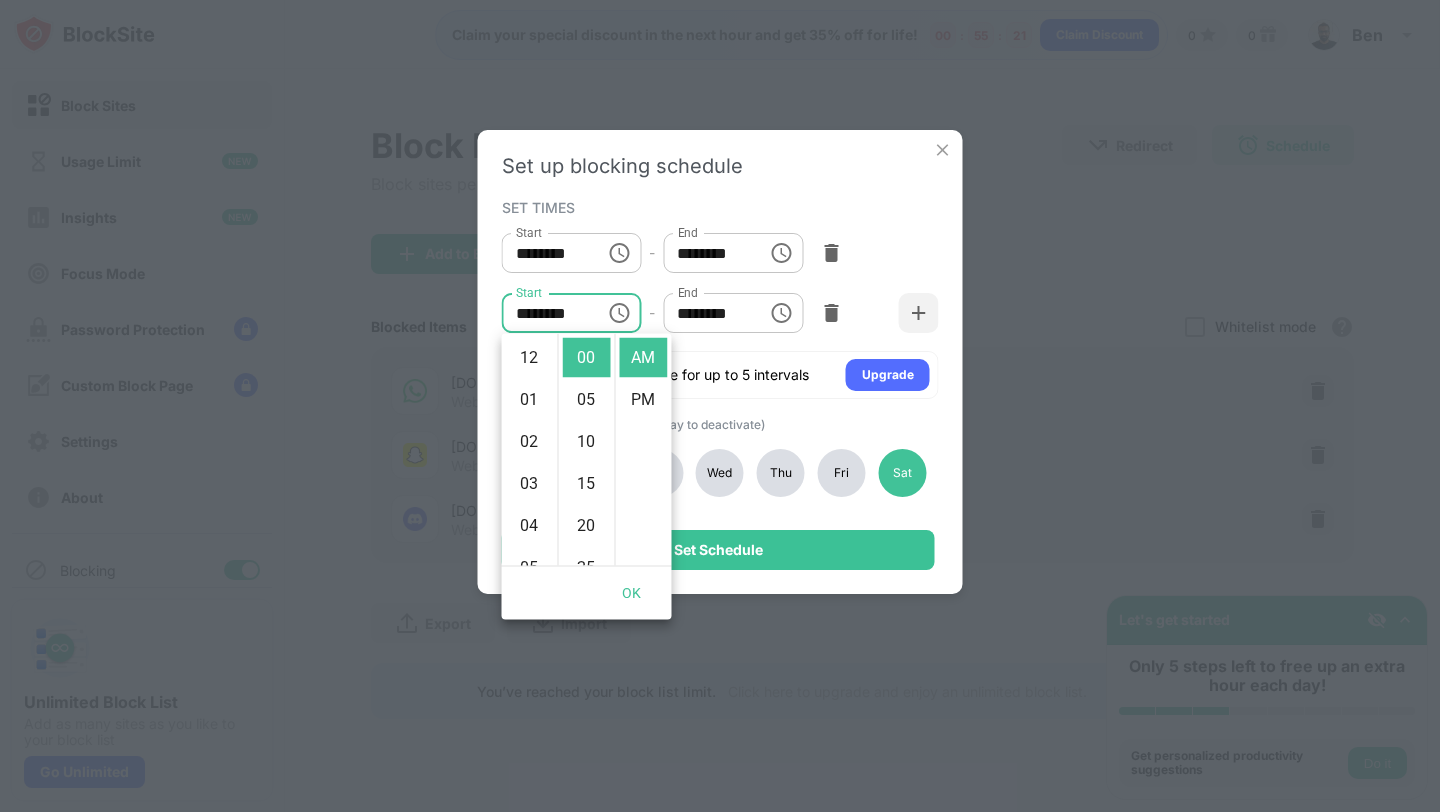 scroll, scrollTop: 420, scrollLeft: 0, axis: vertical 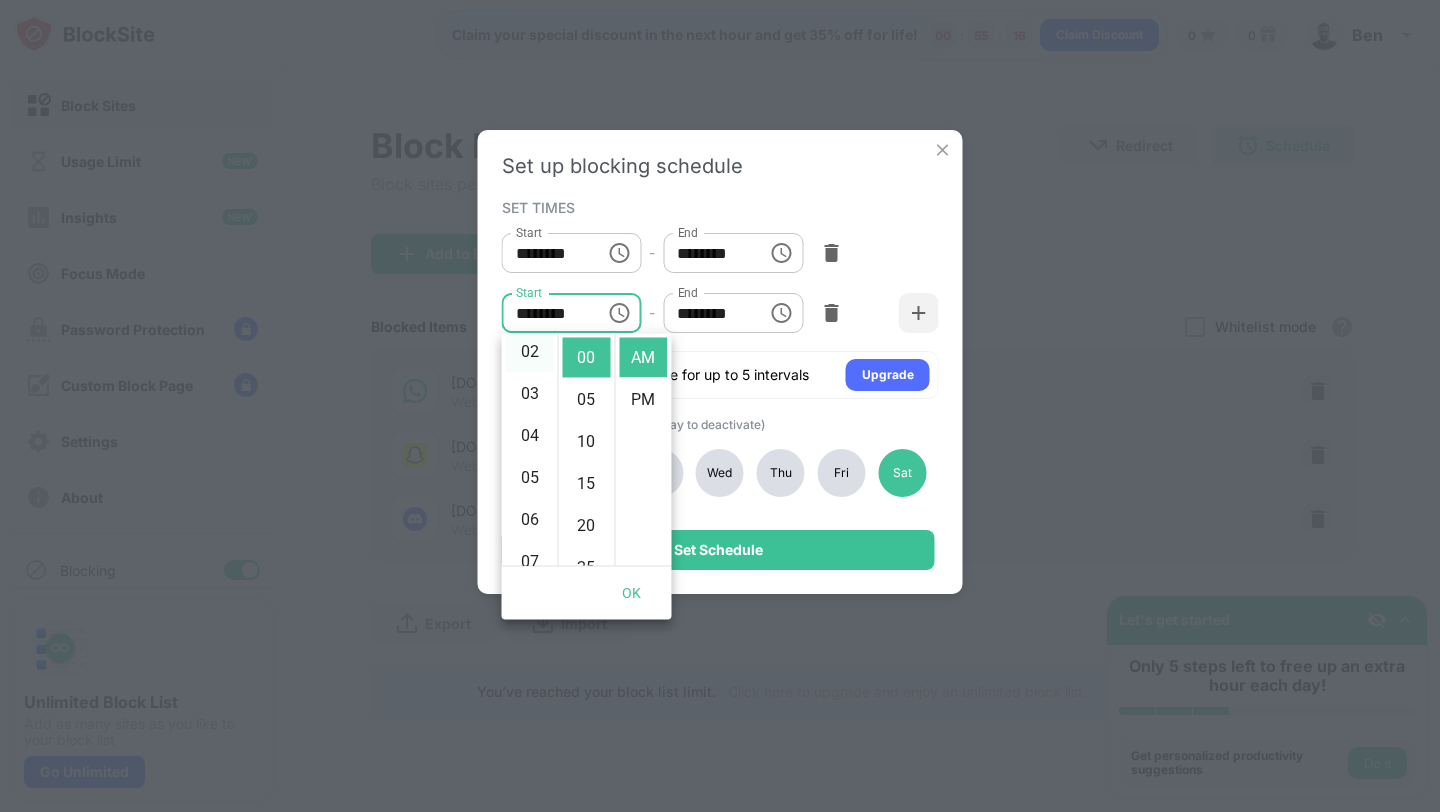 click on "02" at bounding box center [530, 352] 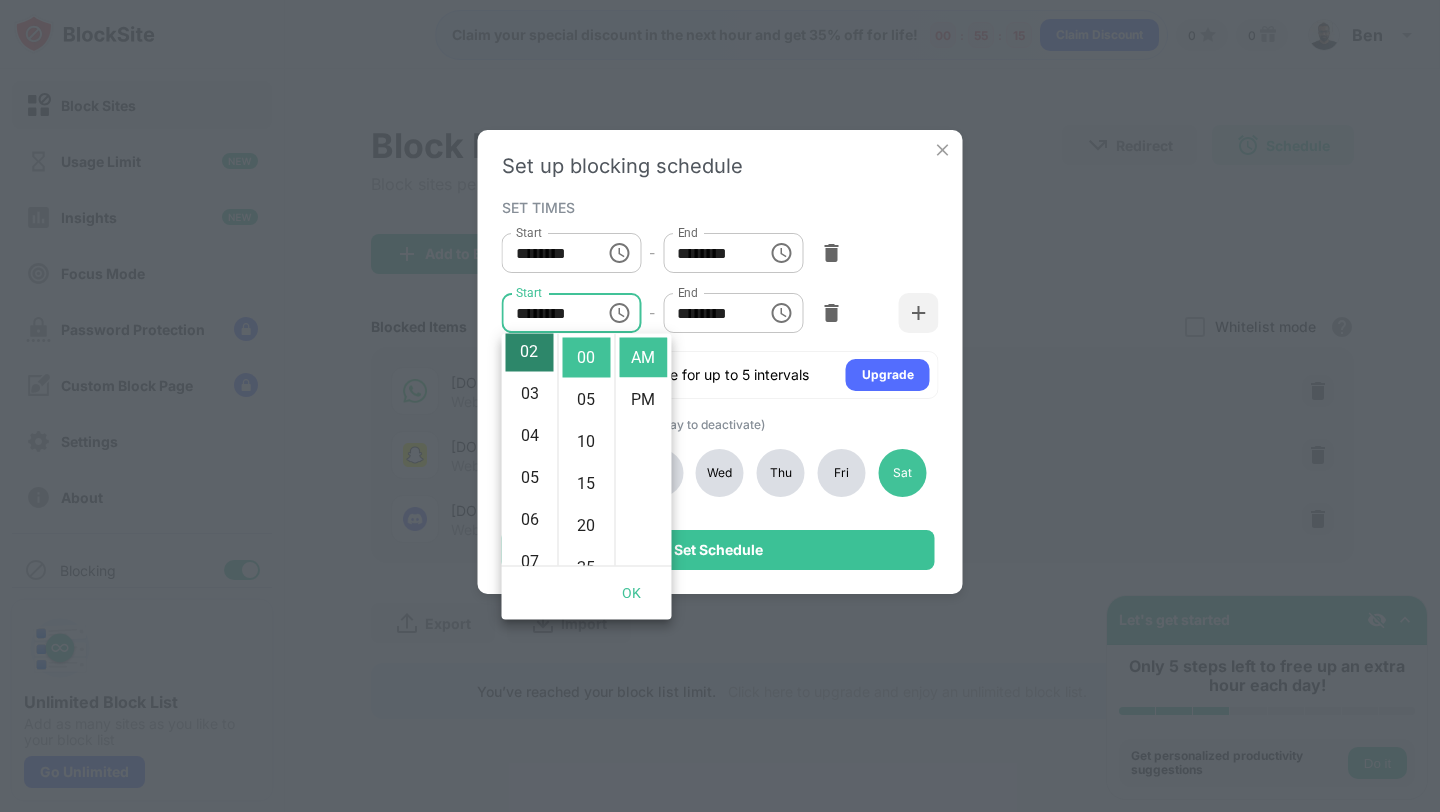 scroll, scrollTop: 84, scrollLeft: 0, axis: vertical 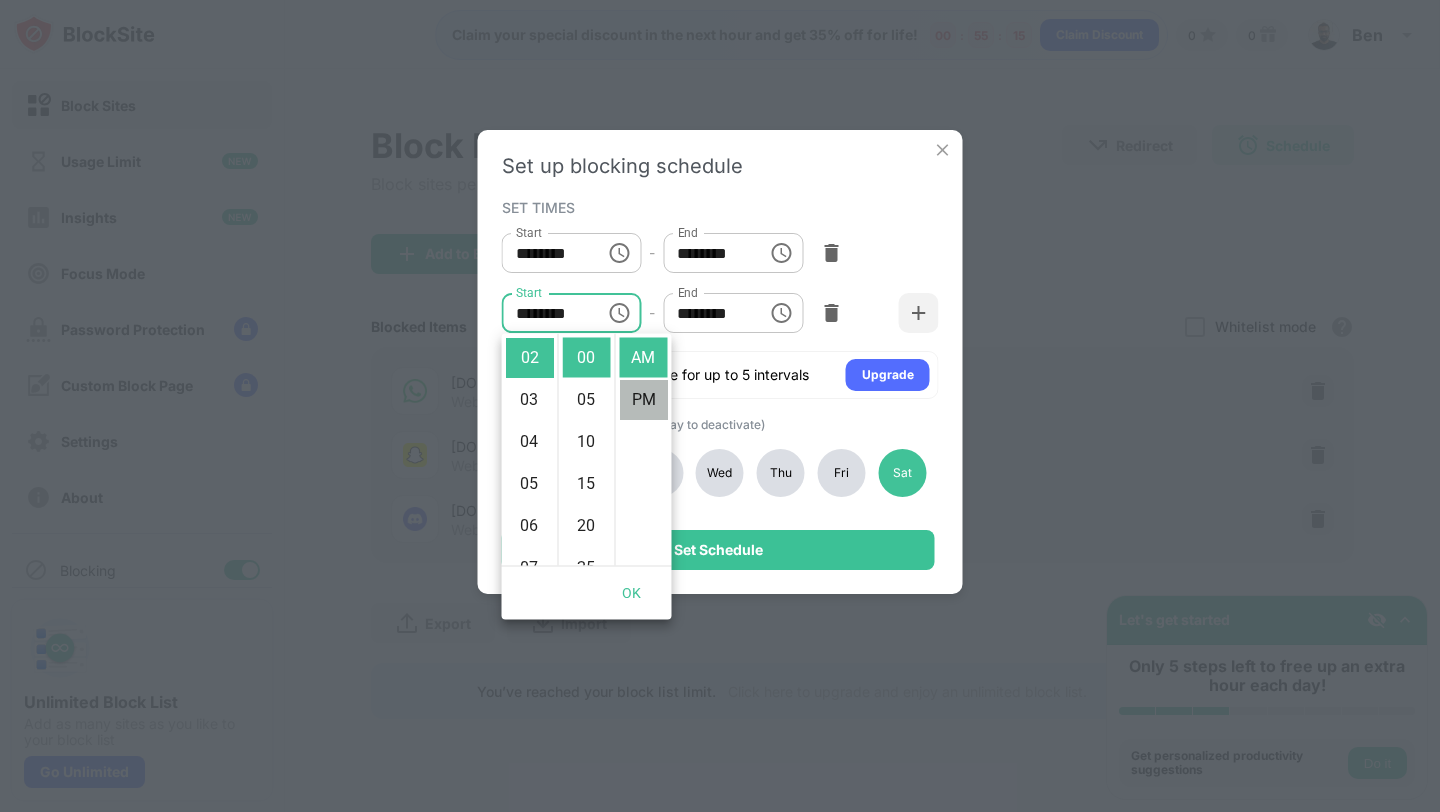 click on "PM" at bounding box center (644, 400) 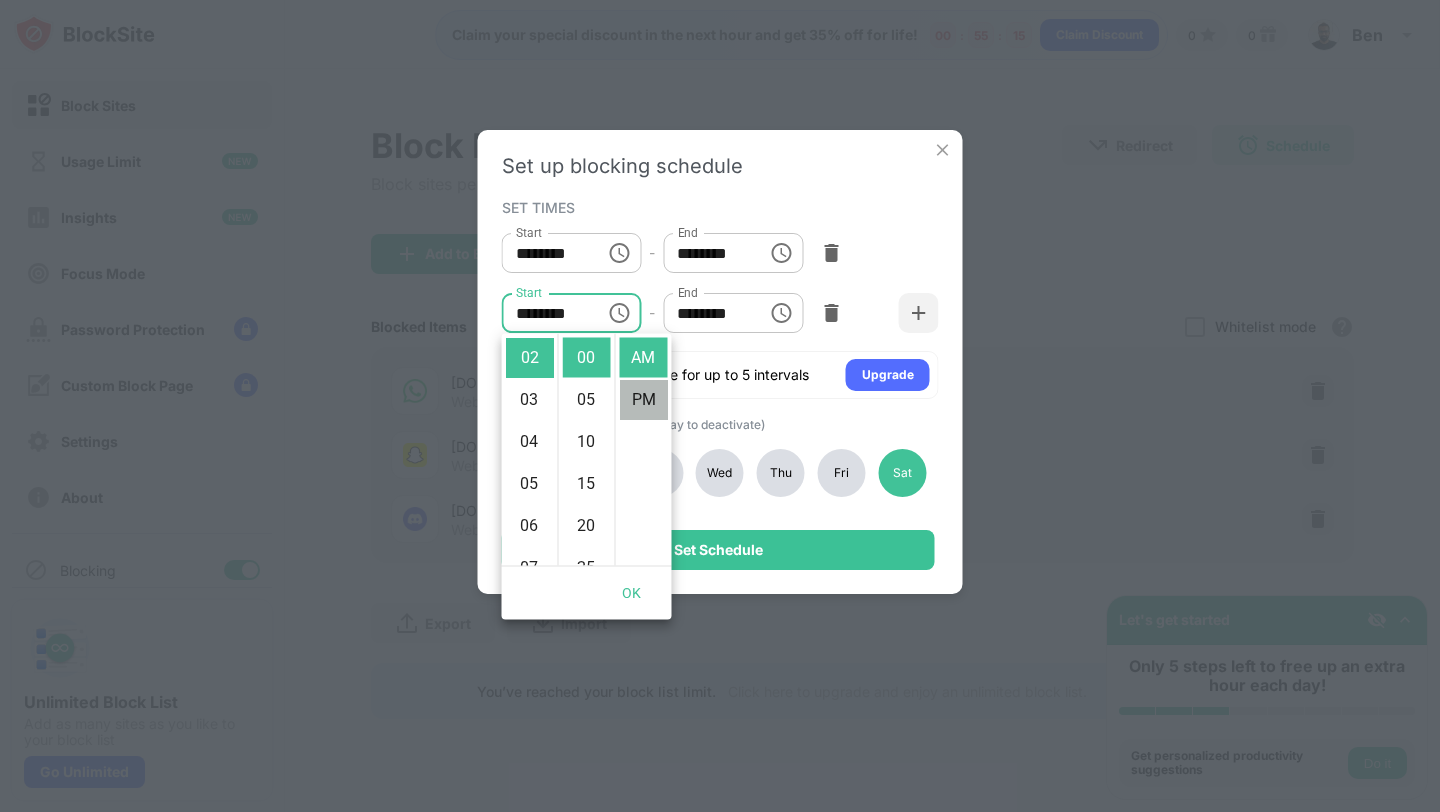 type on "********" 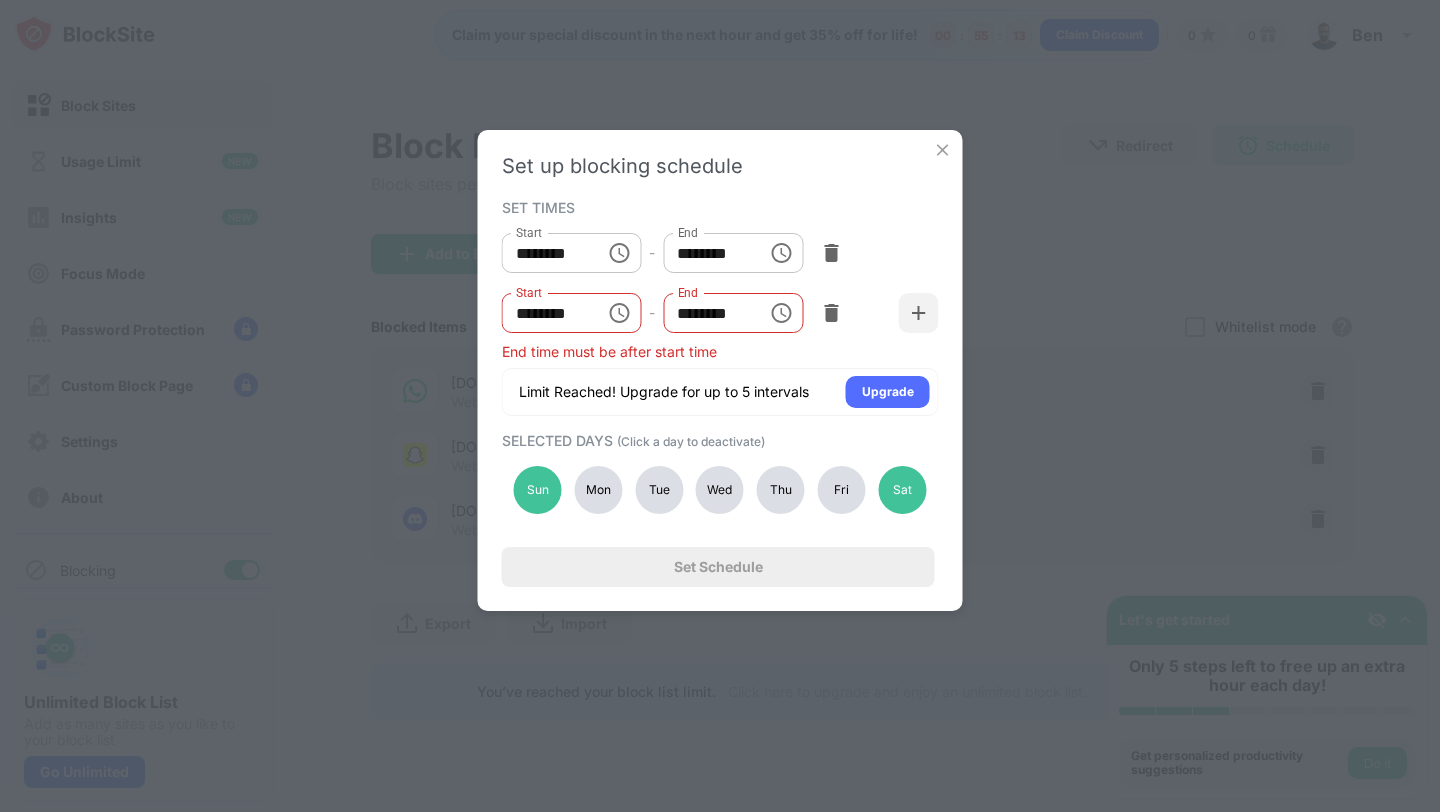 click 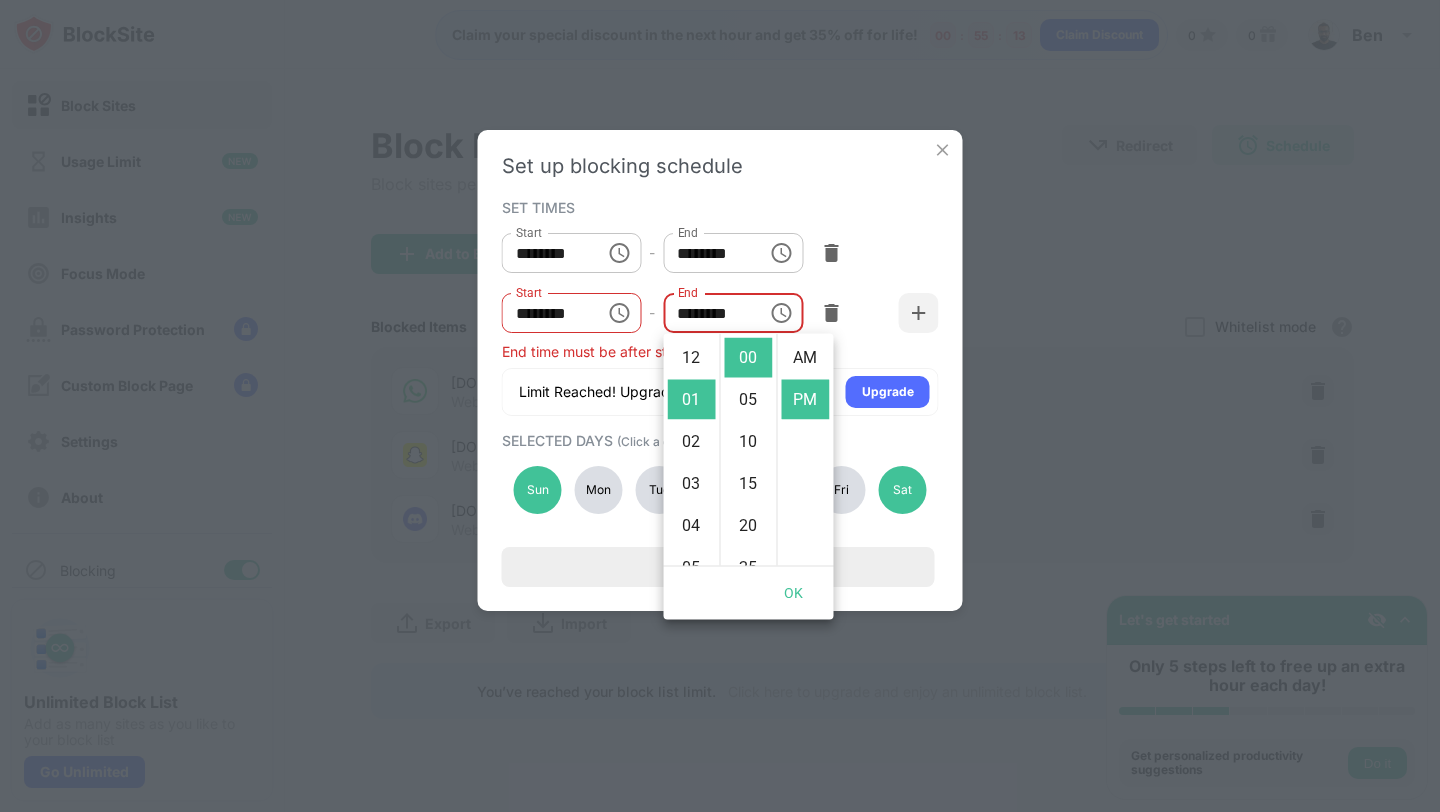 scroll, scrollTop: 42, scrollLeft: 0, axis: vertical 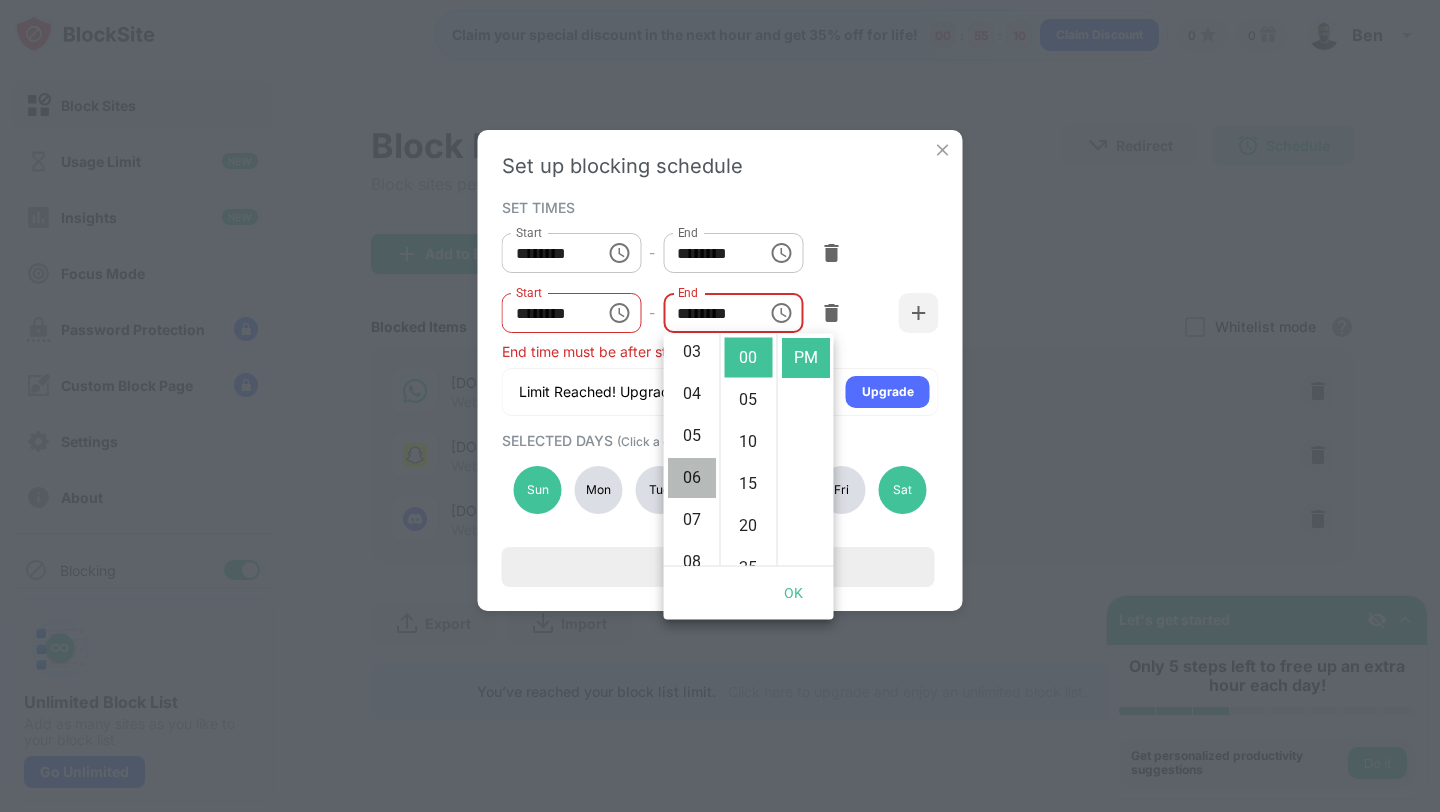 click on "06" at bounding box center [692, 478] 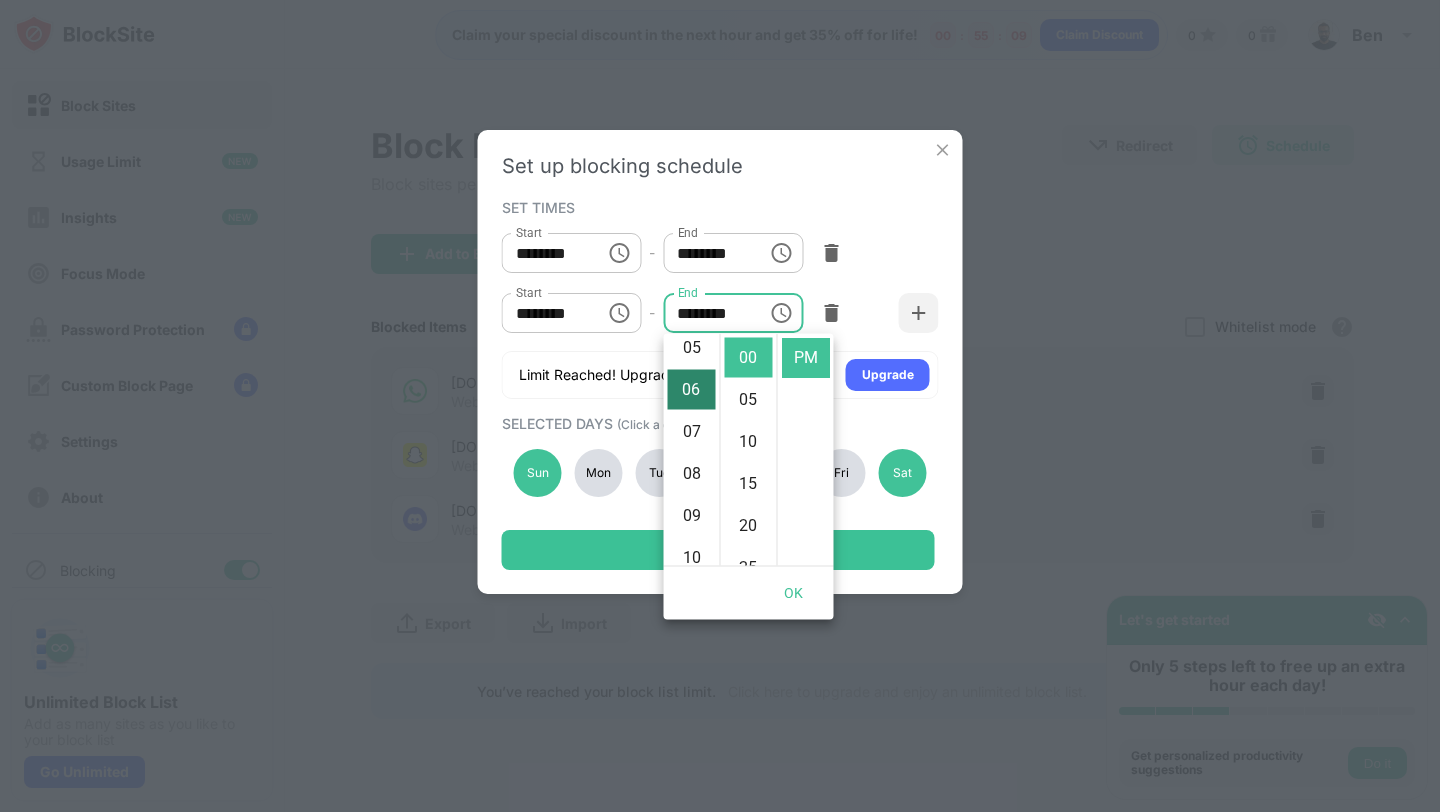 scroll, scrollTop: 252, scrollLeft: 0, axis: vertical 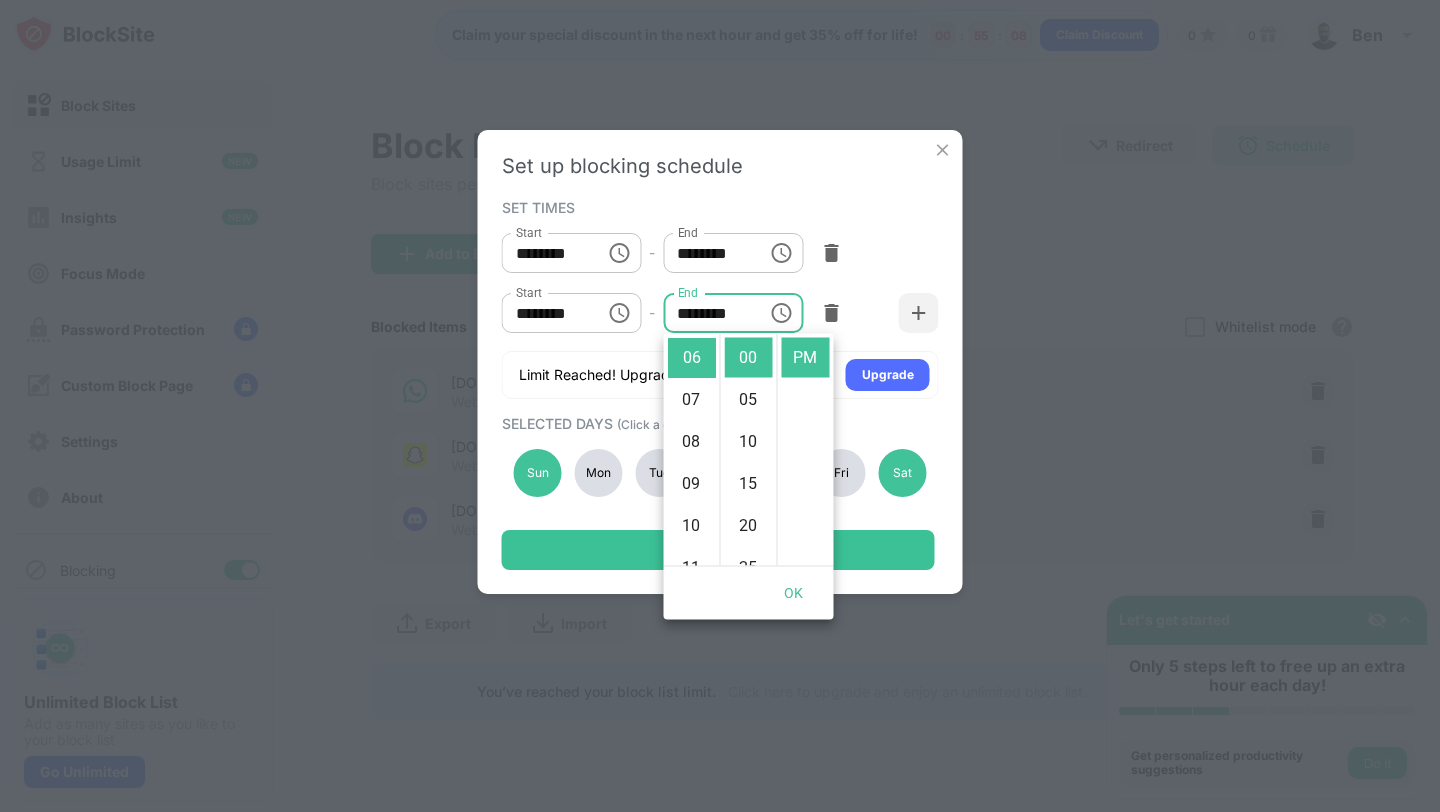 click on "Start ******** Start - End ******** End" at bounding box center [720, 253] 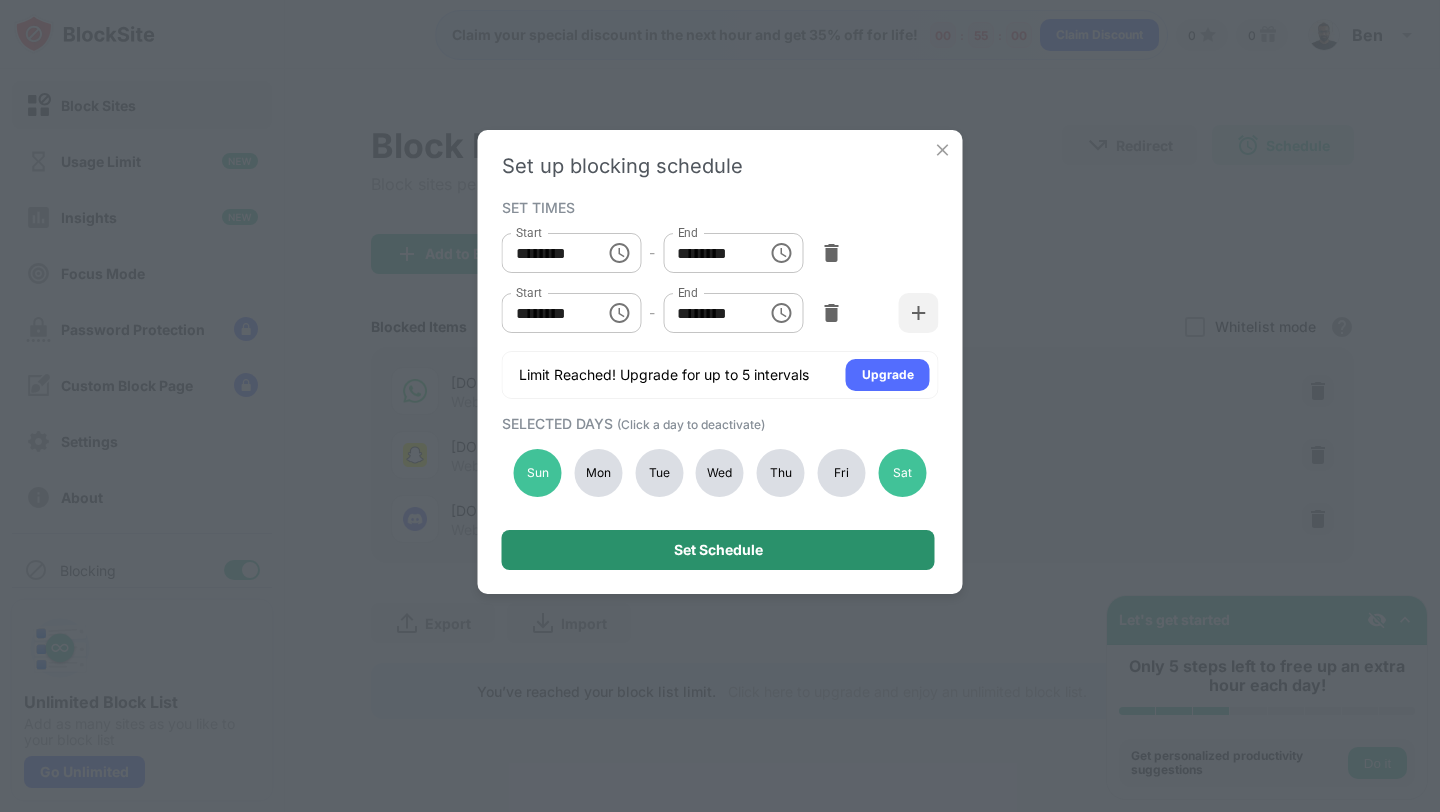 click on "Set Schedule" at bounding box center [718, 550] 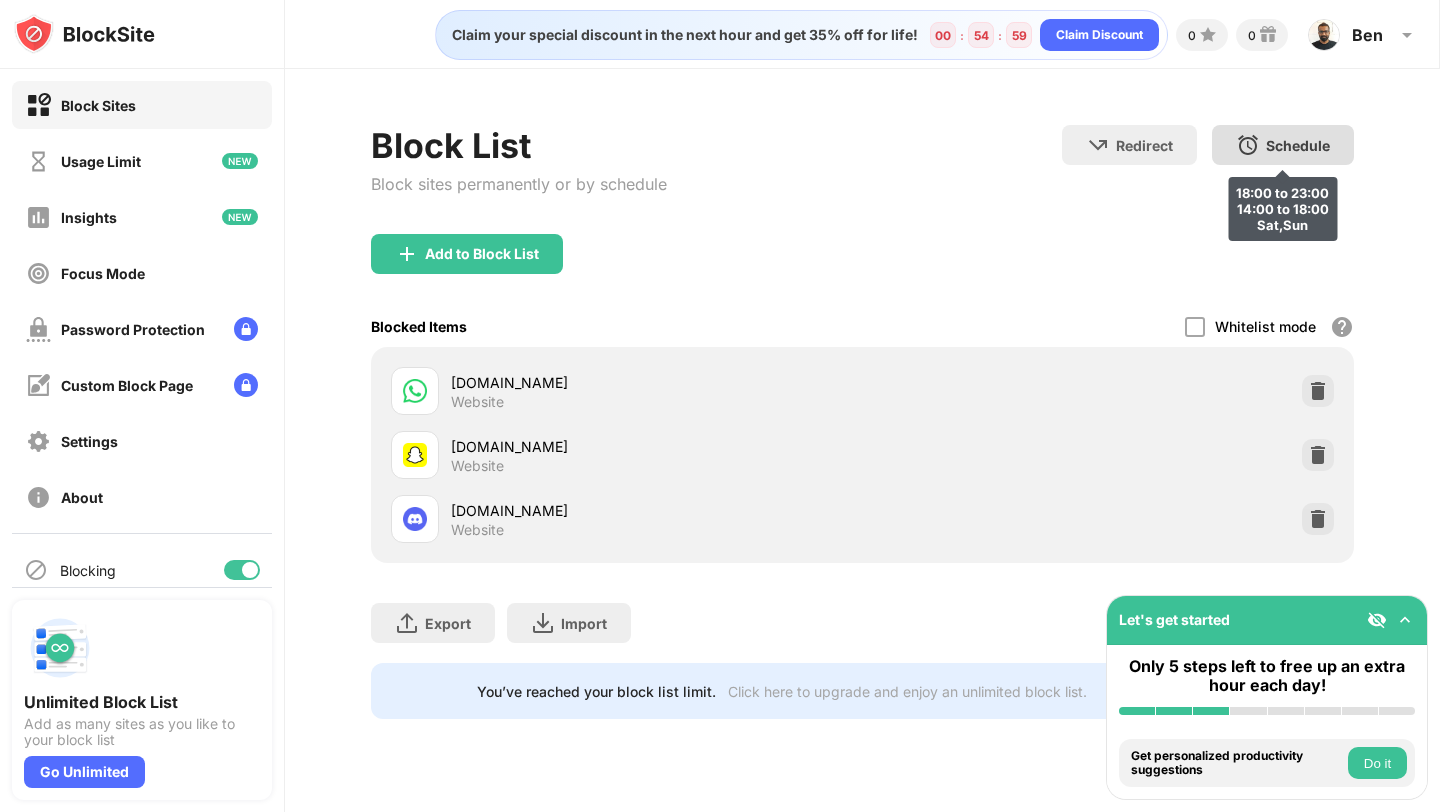 click on "Schedule" at bounding box center (1298, 145) 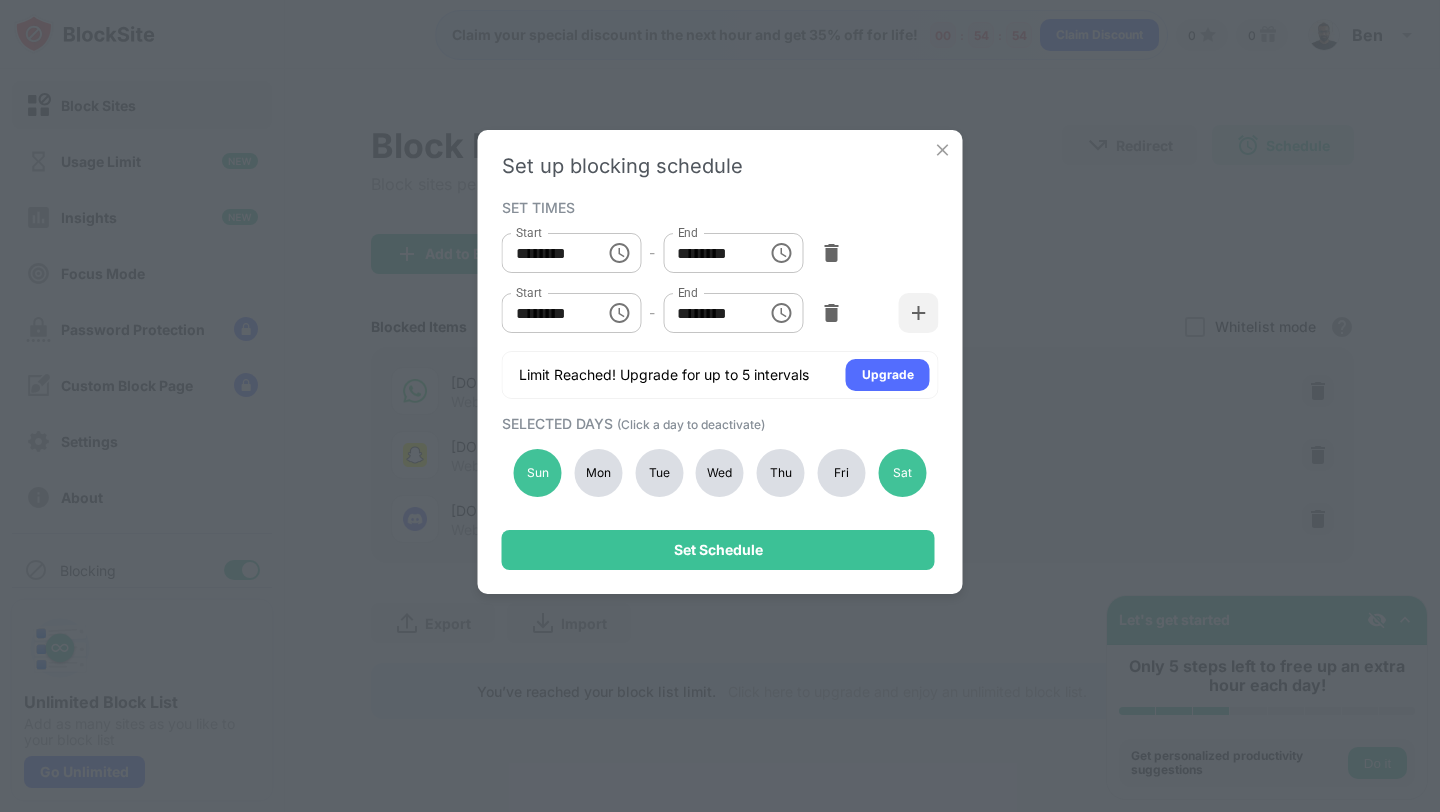 click on "Mon" at bounding box center (598, 473) 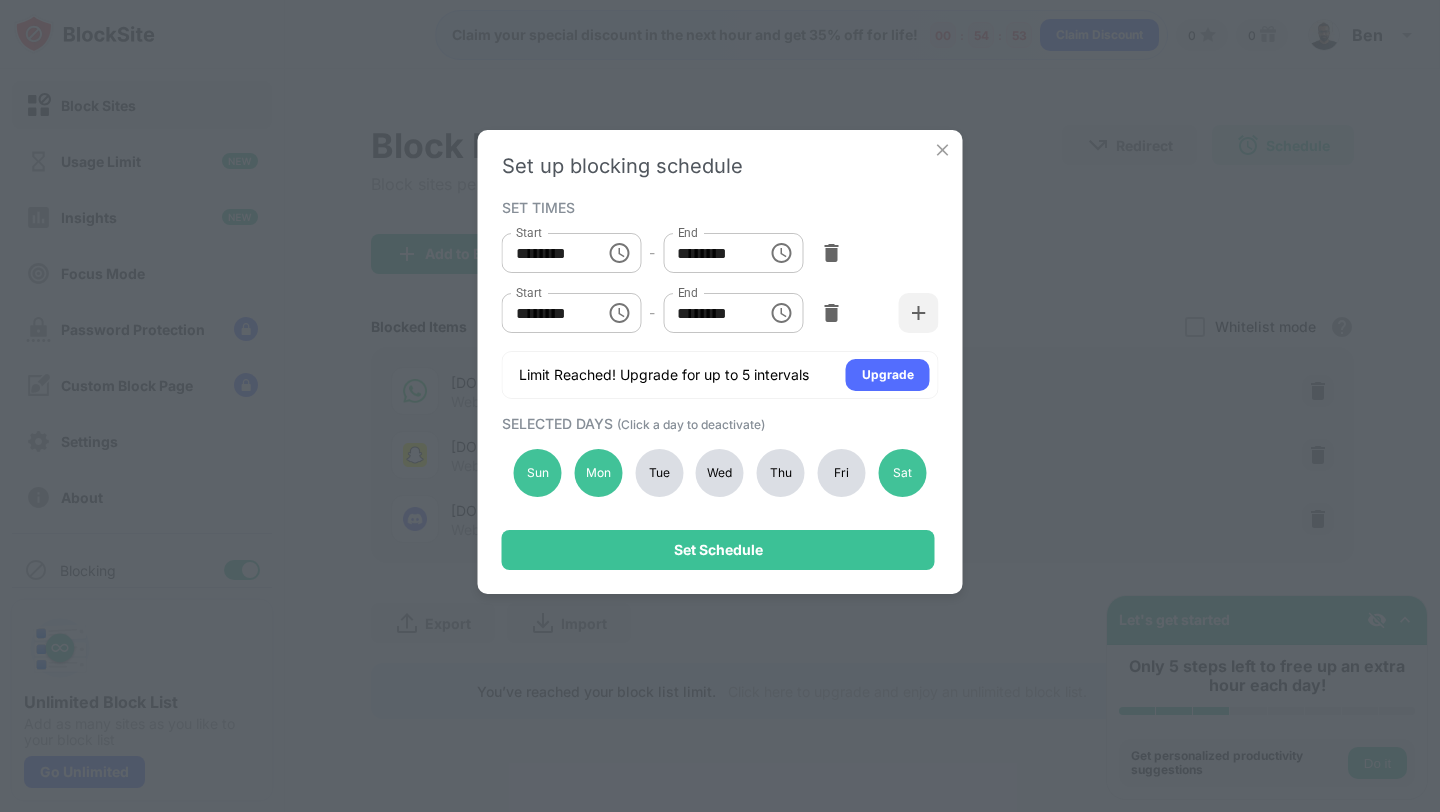 click on "Tue" at bounding box center [659, 473] 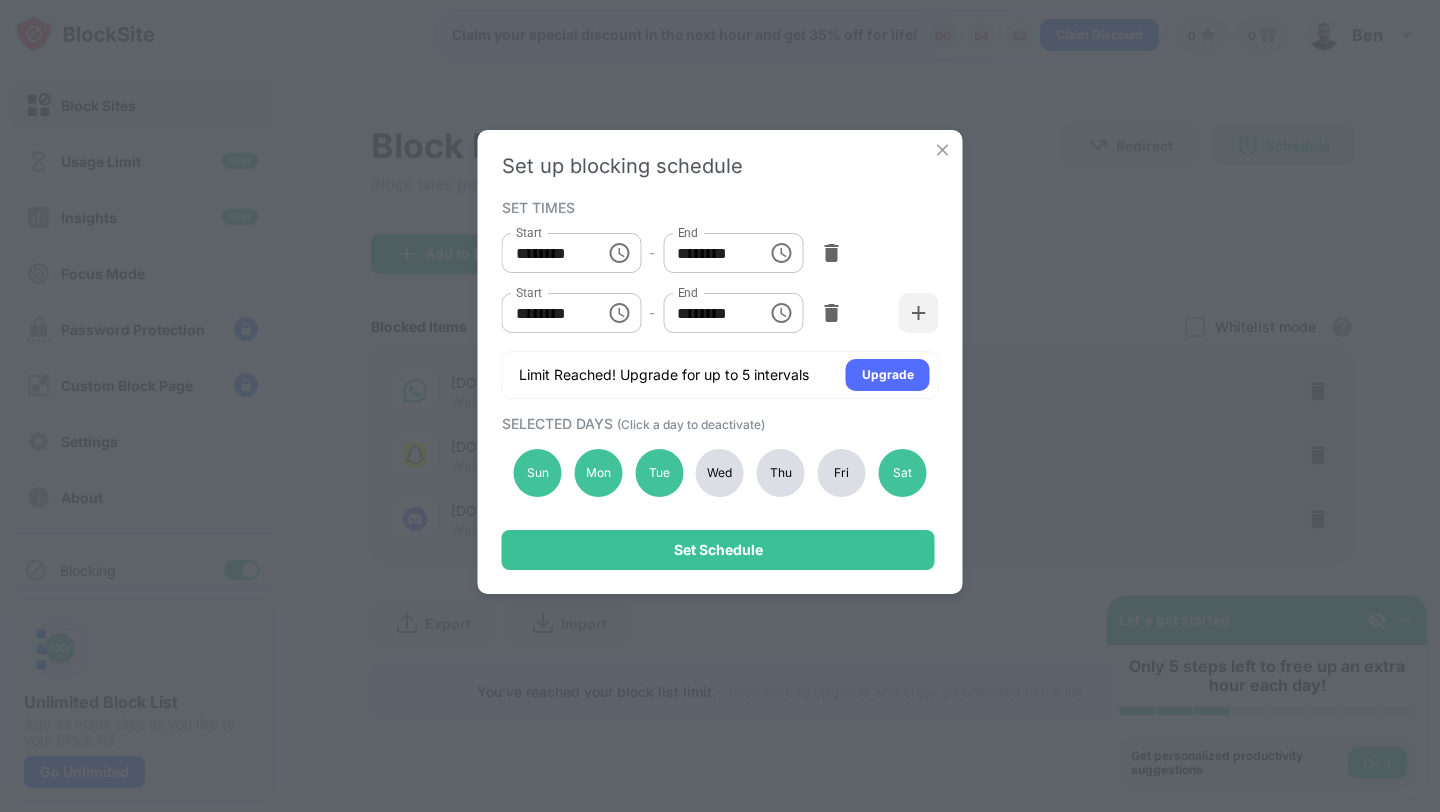 click on "Wed" at bounding box center (720, 473) 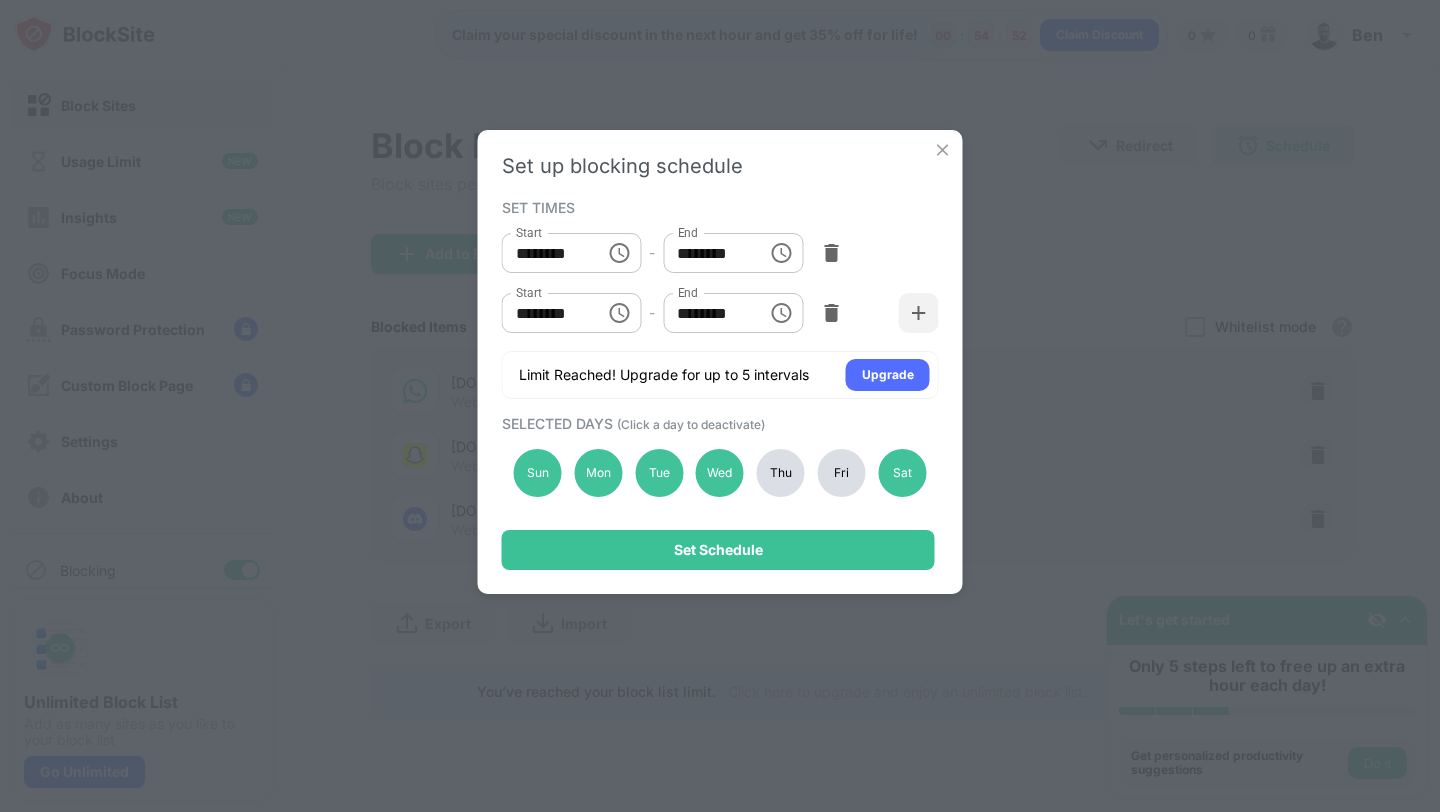 click on "Thu" at bounding box center [781, 473] 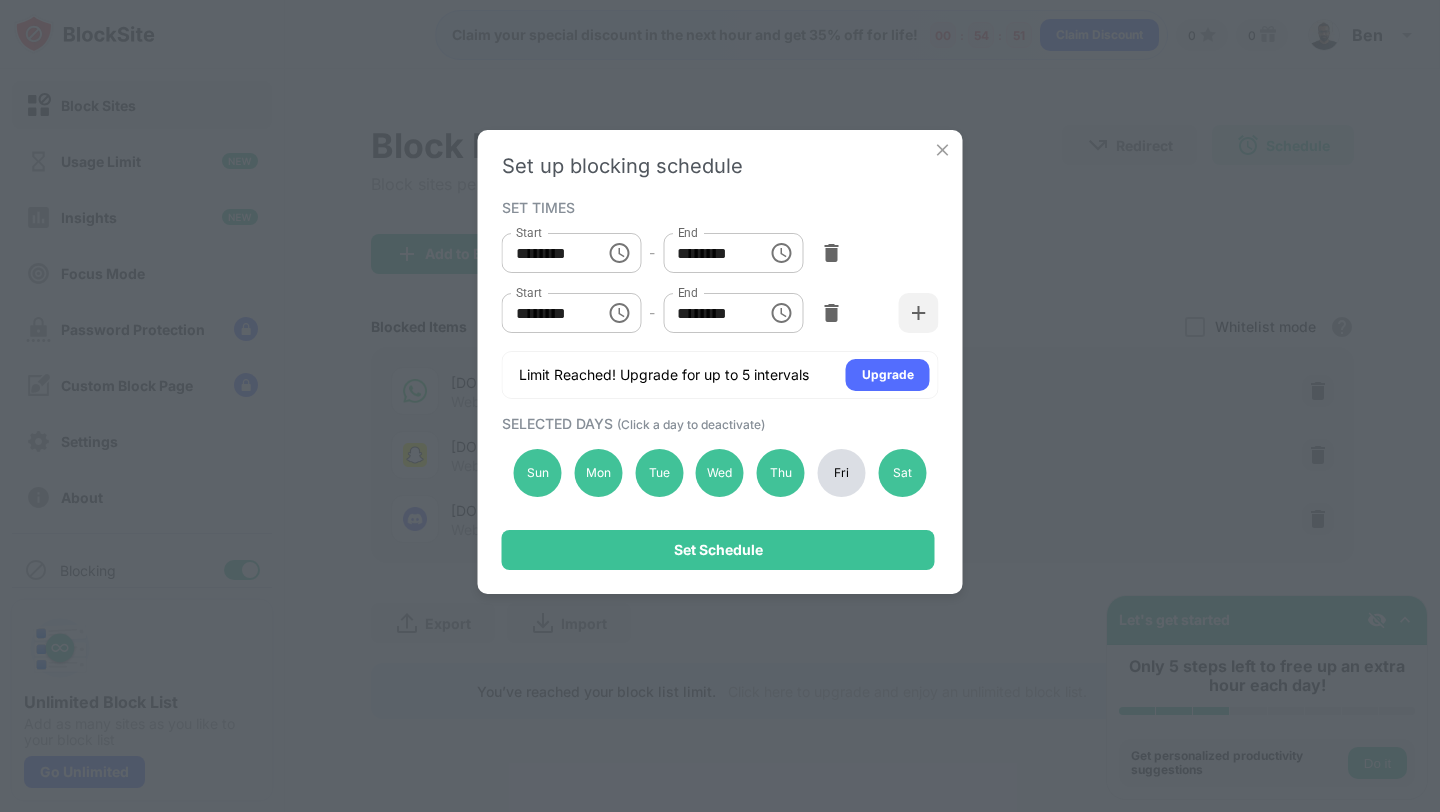 click on "Fri" at bounding box center [842, 473] 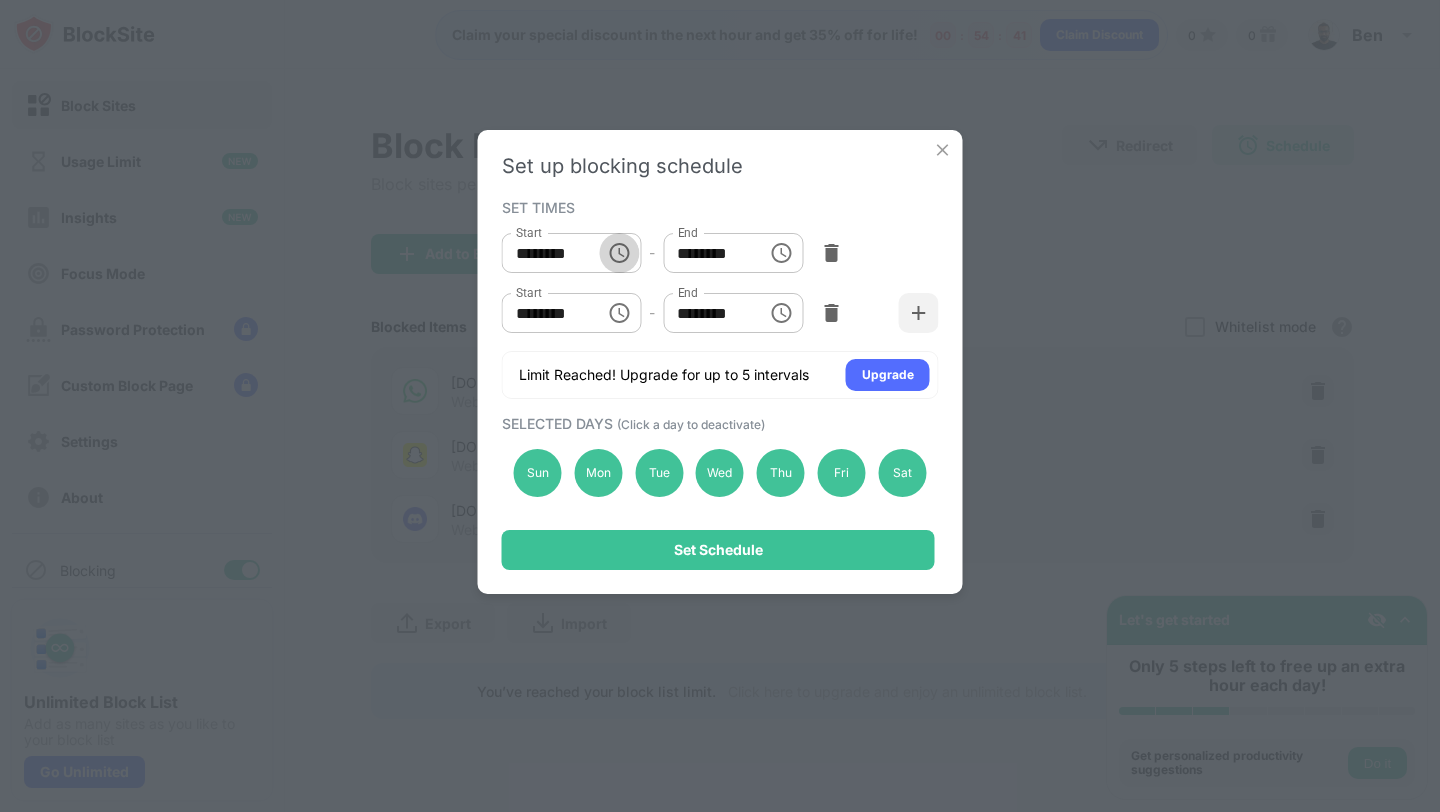click 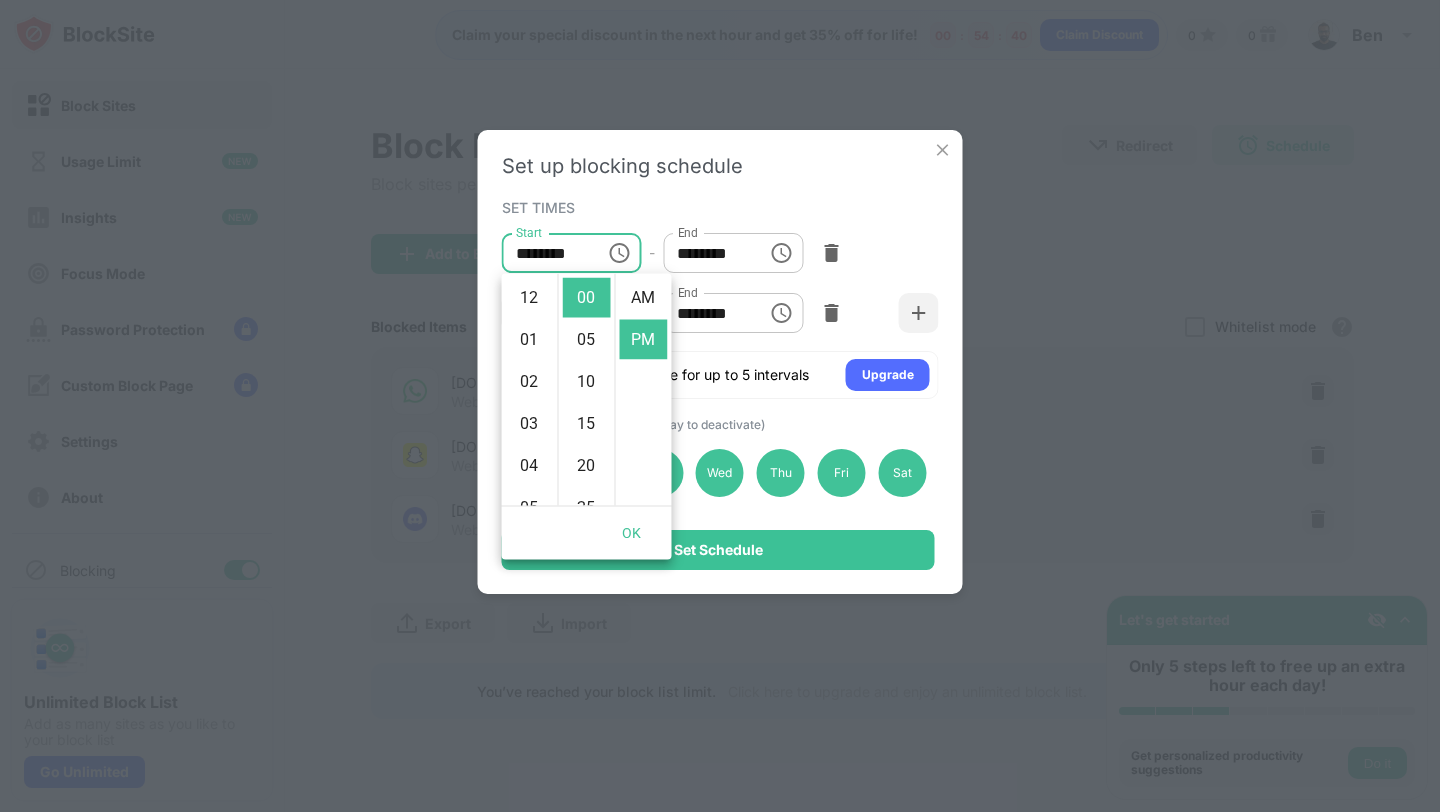 scroll, scrollTop: 252, scrollLeft: 0, axis: vertical 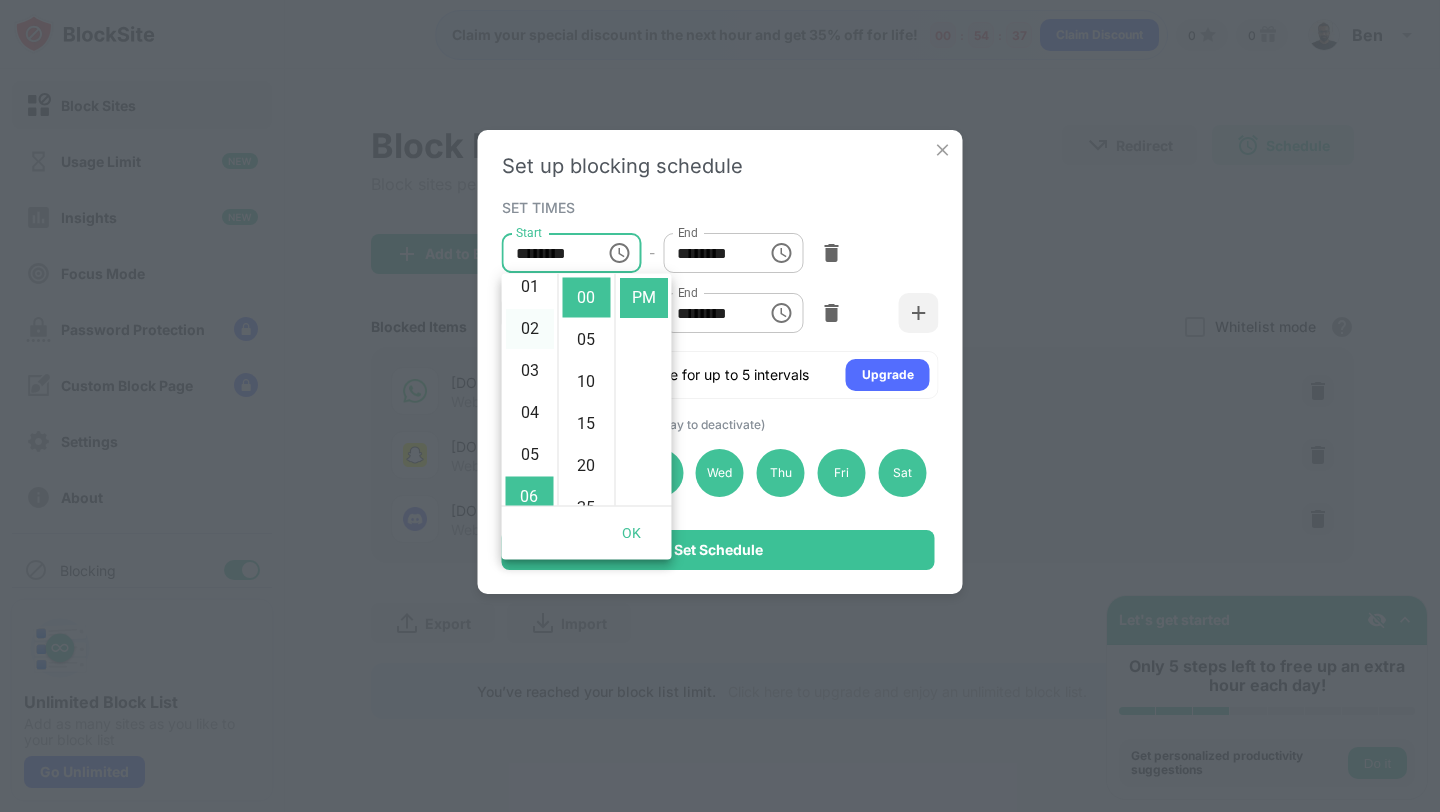 click on "02" at bounding box center [530, 329] 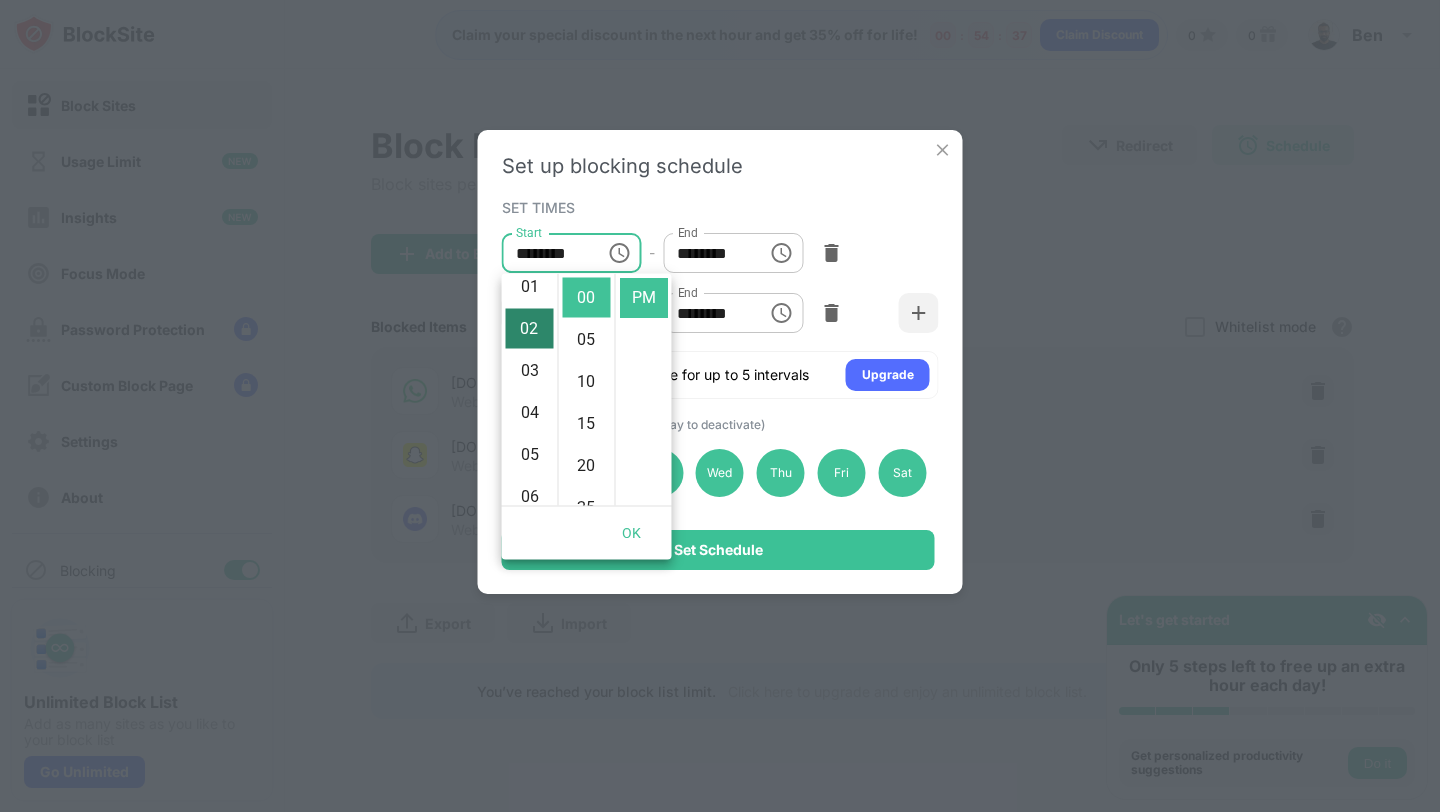 type on "********" 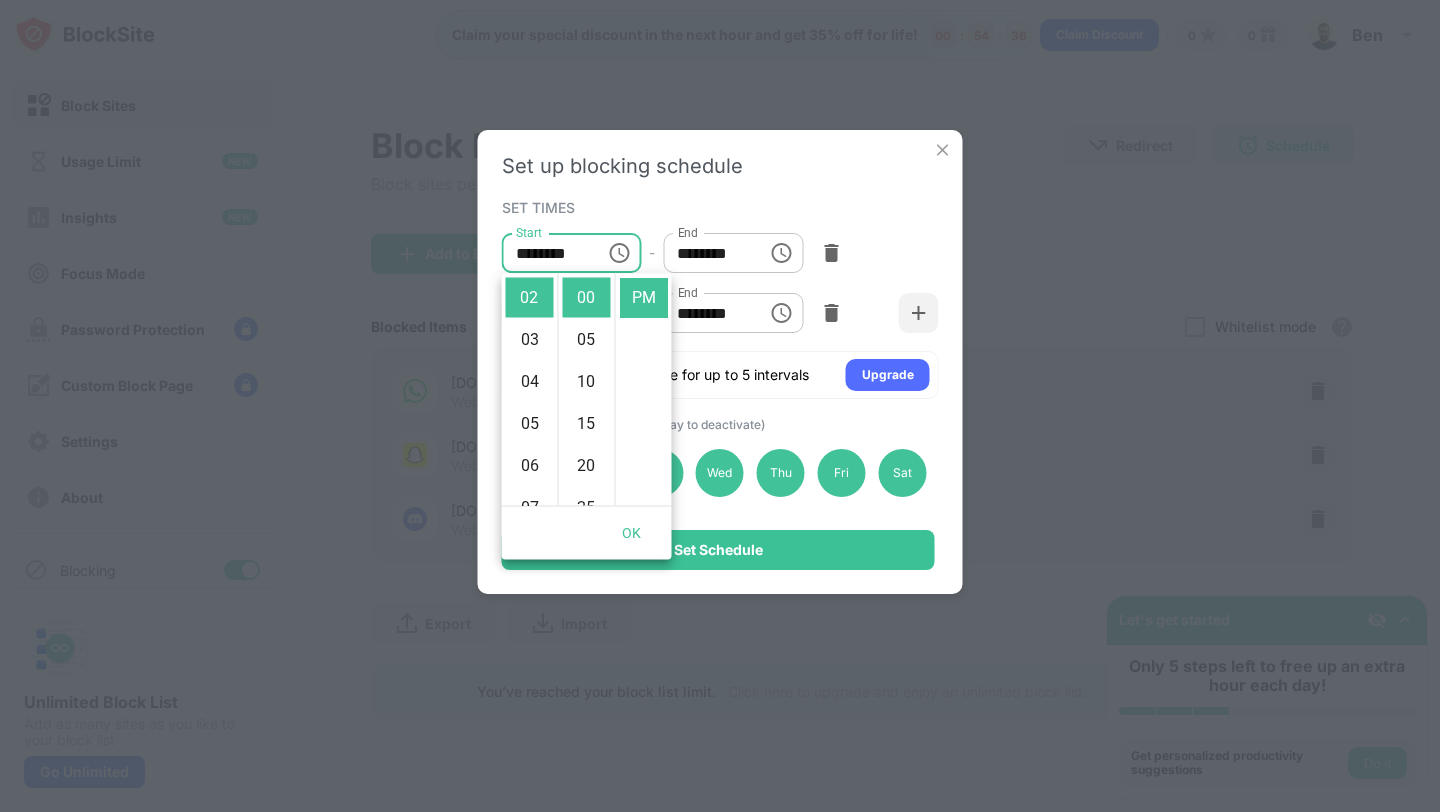 click on "SET TIMES Start ******** Start - End ******** End Start ******** Start - End ******** End Limit Reached! Upgrade for up to 5 intervals Upgrade" at bounding box center [720, 296] 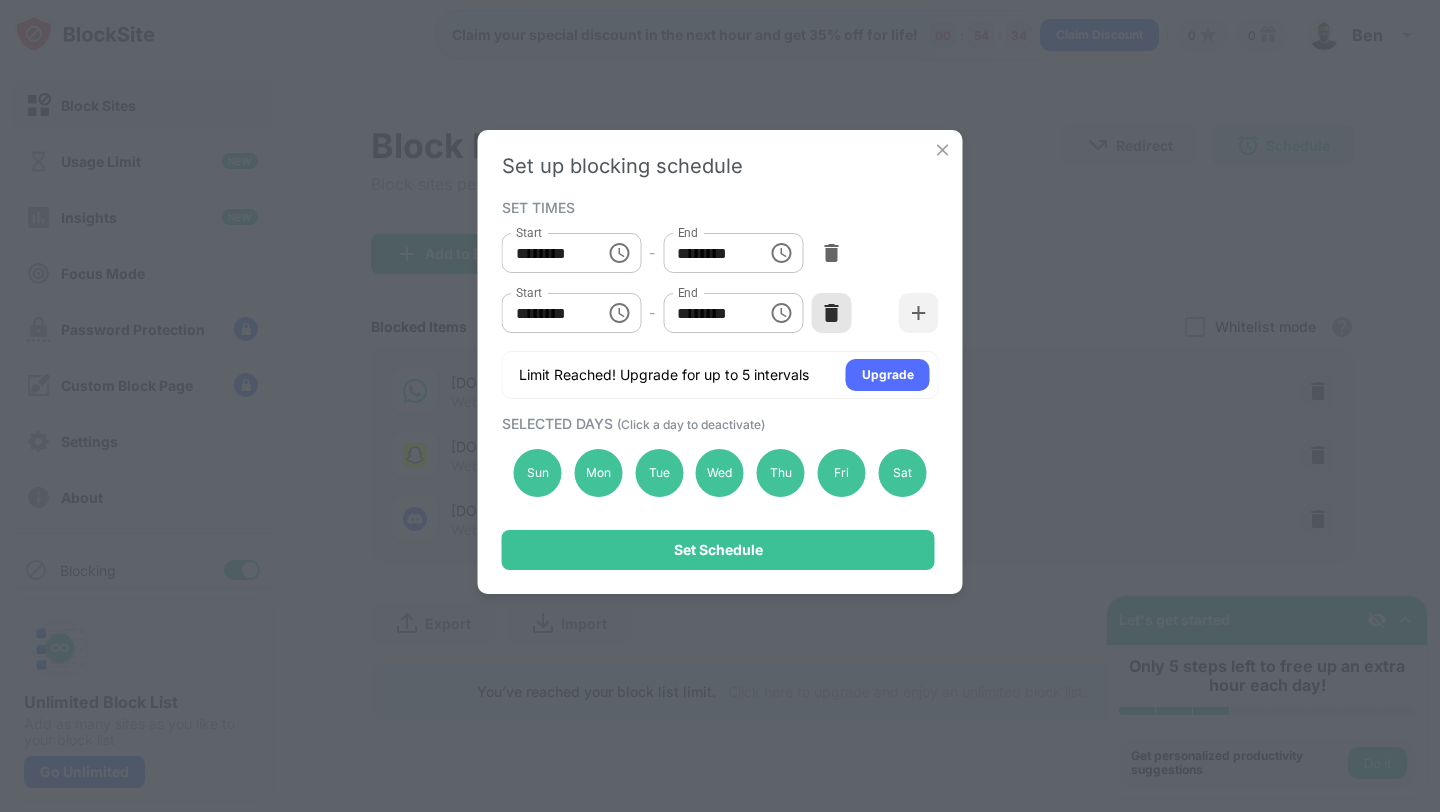 click at bounding box center [831, 313] 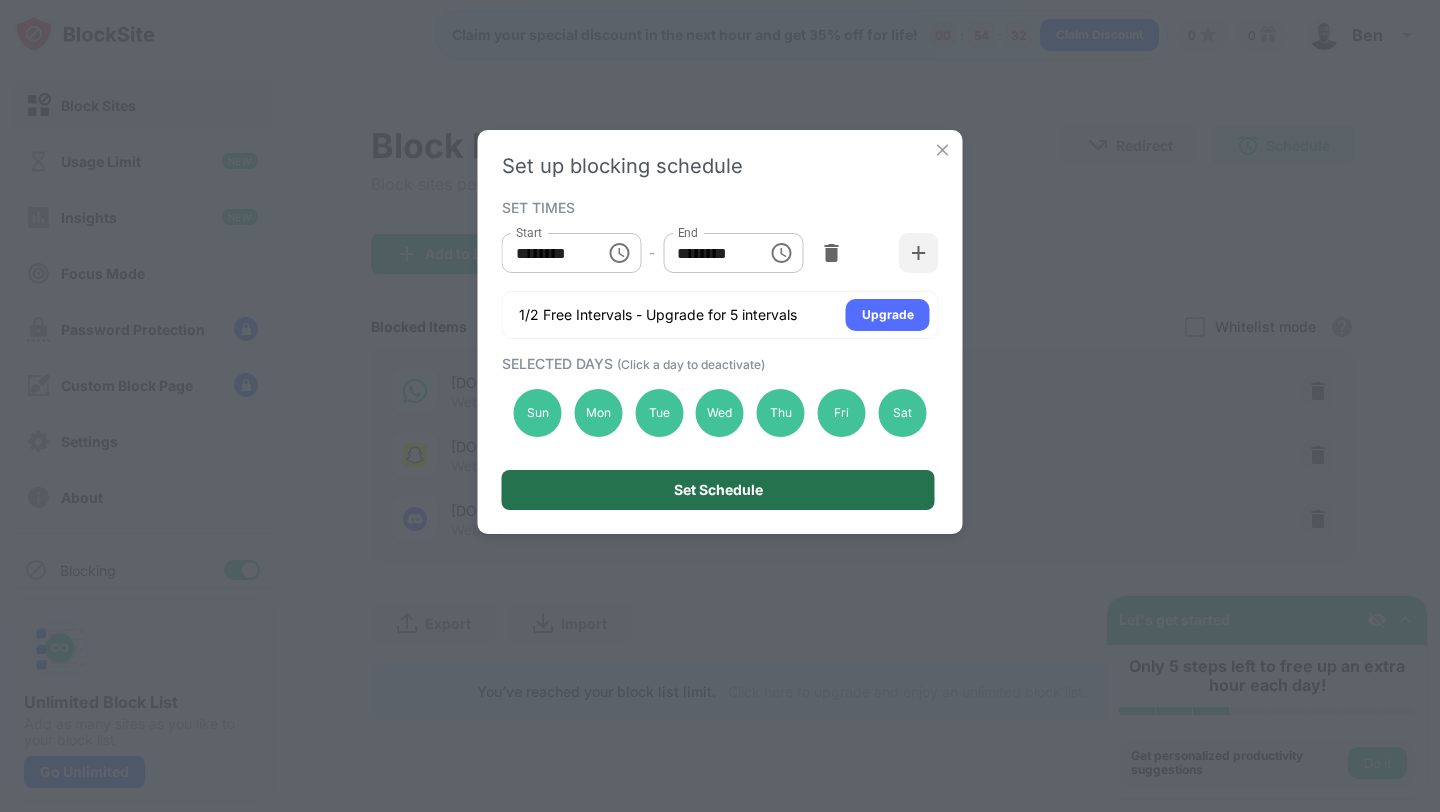 click on "Set Schedule" at bounding box center (718, 490) 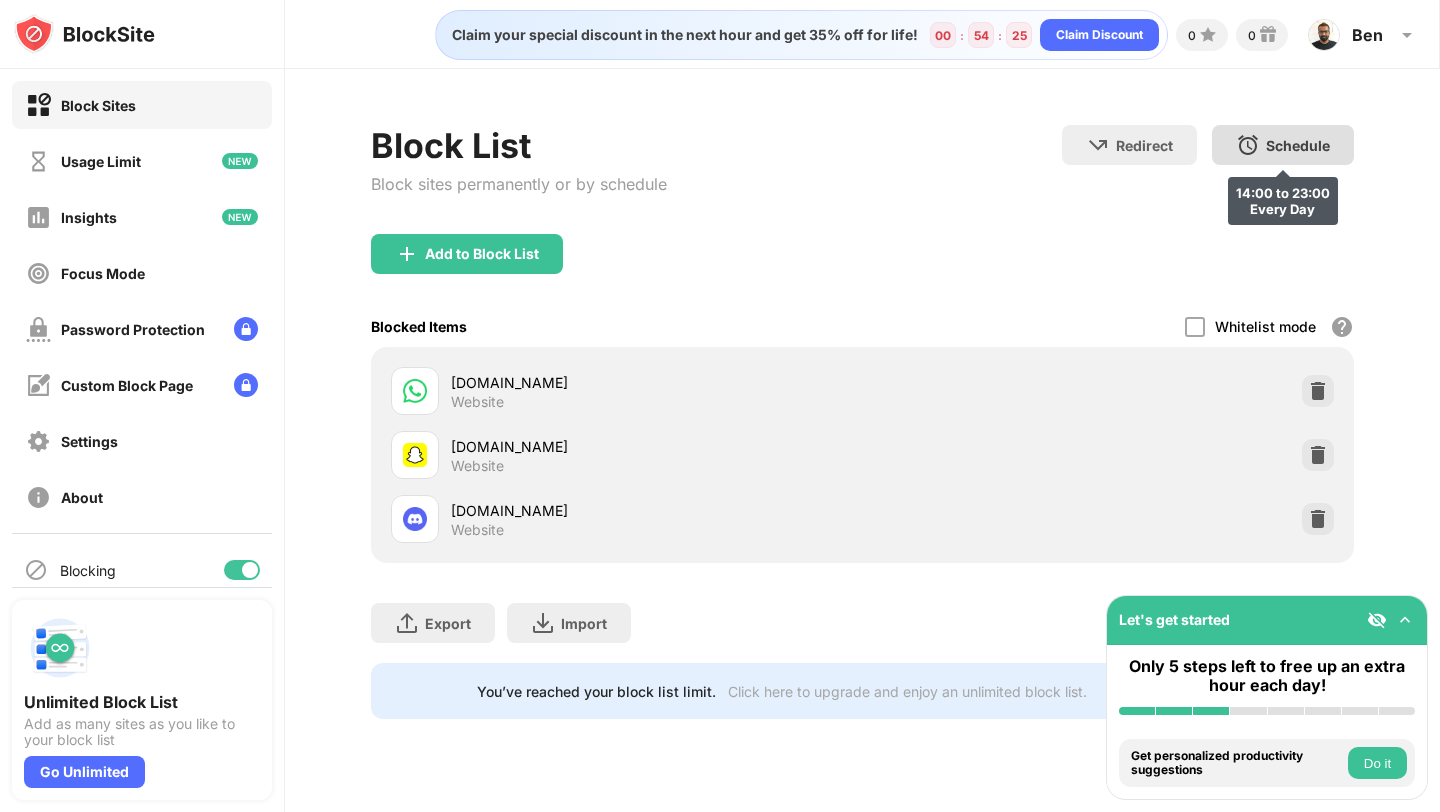 click on "Schedule" at bounding box center [1298, 145] 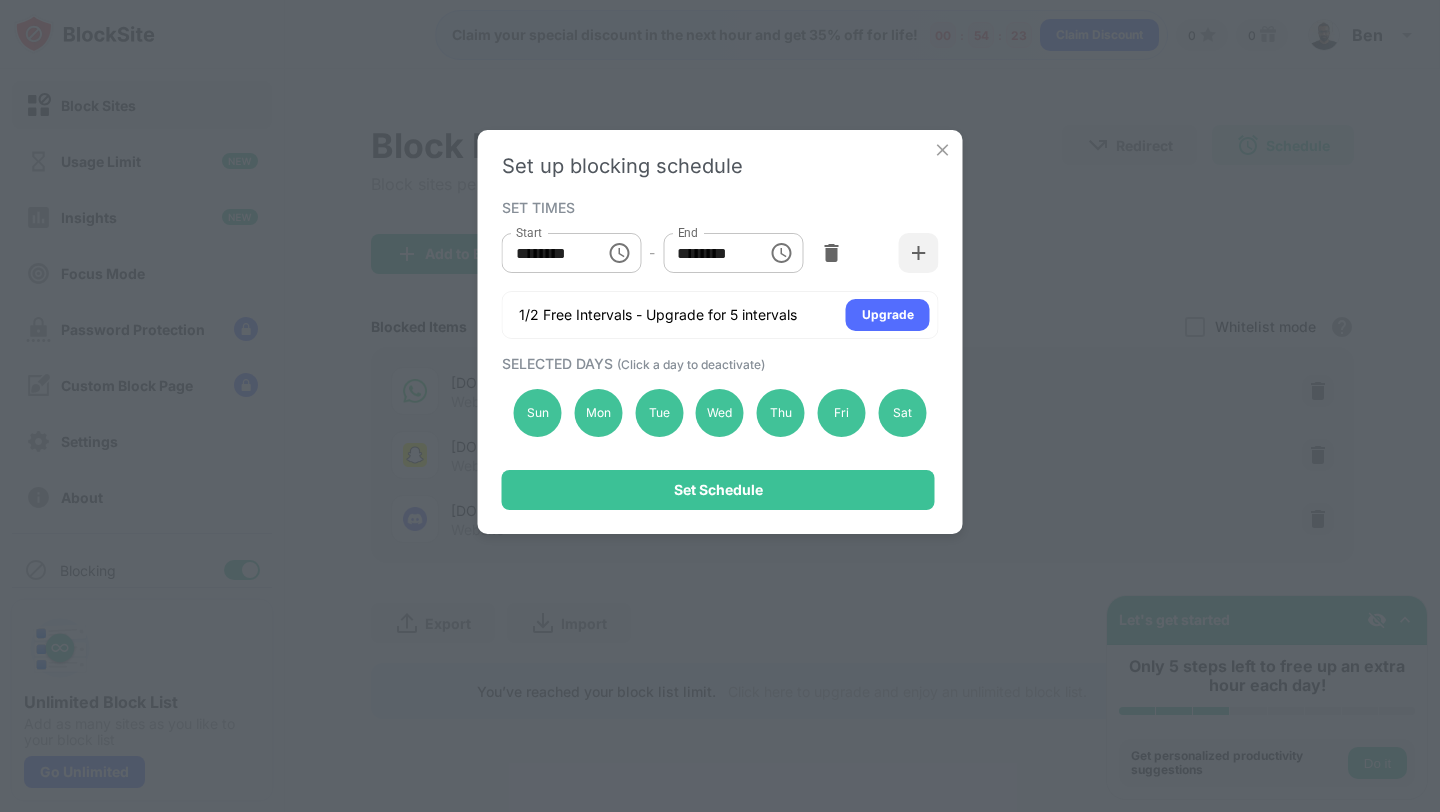 click 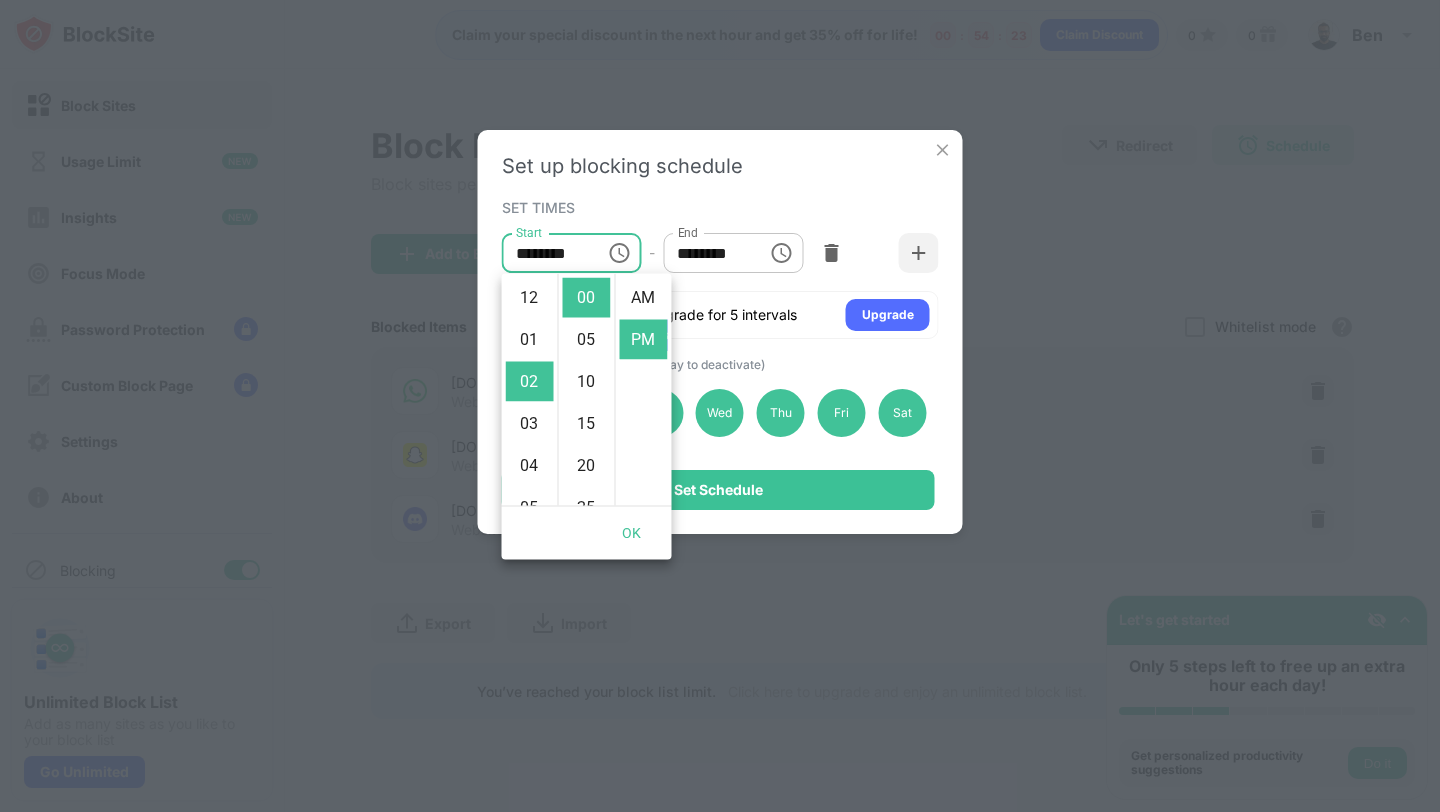 scroll, scrollTop: 84, scrollLeft: 0, axis: vertical 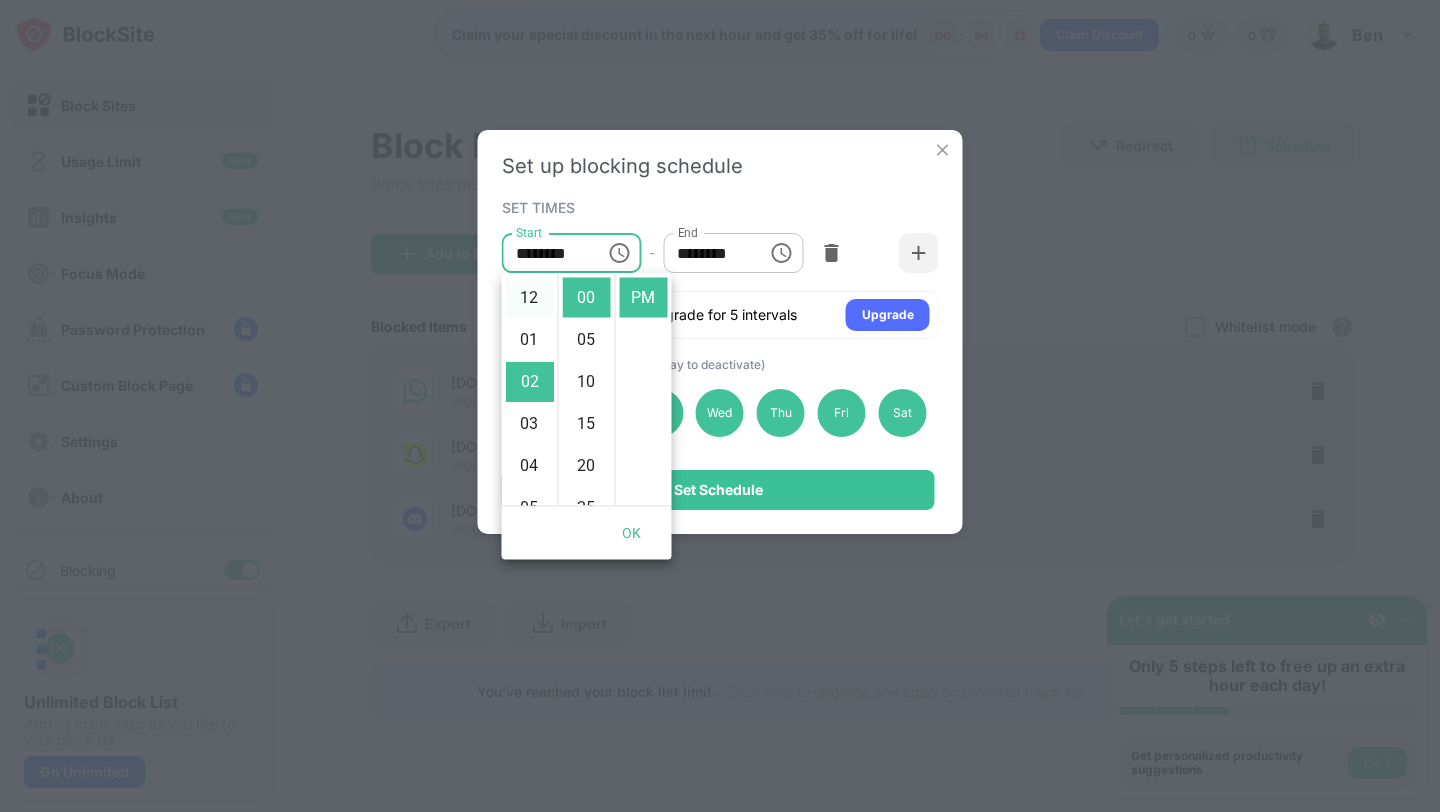 click on "12" at bounding box center (530, 298) 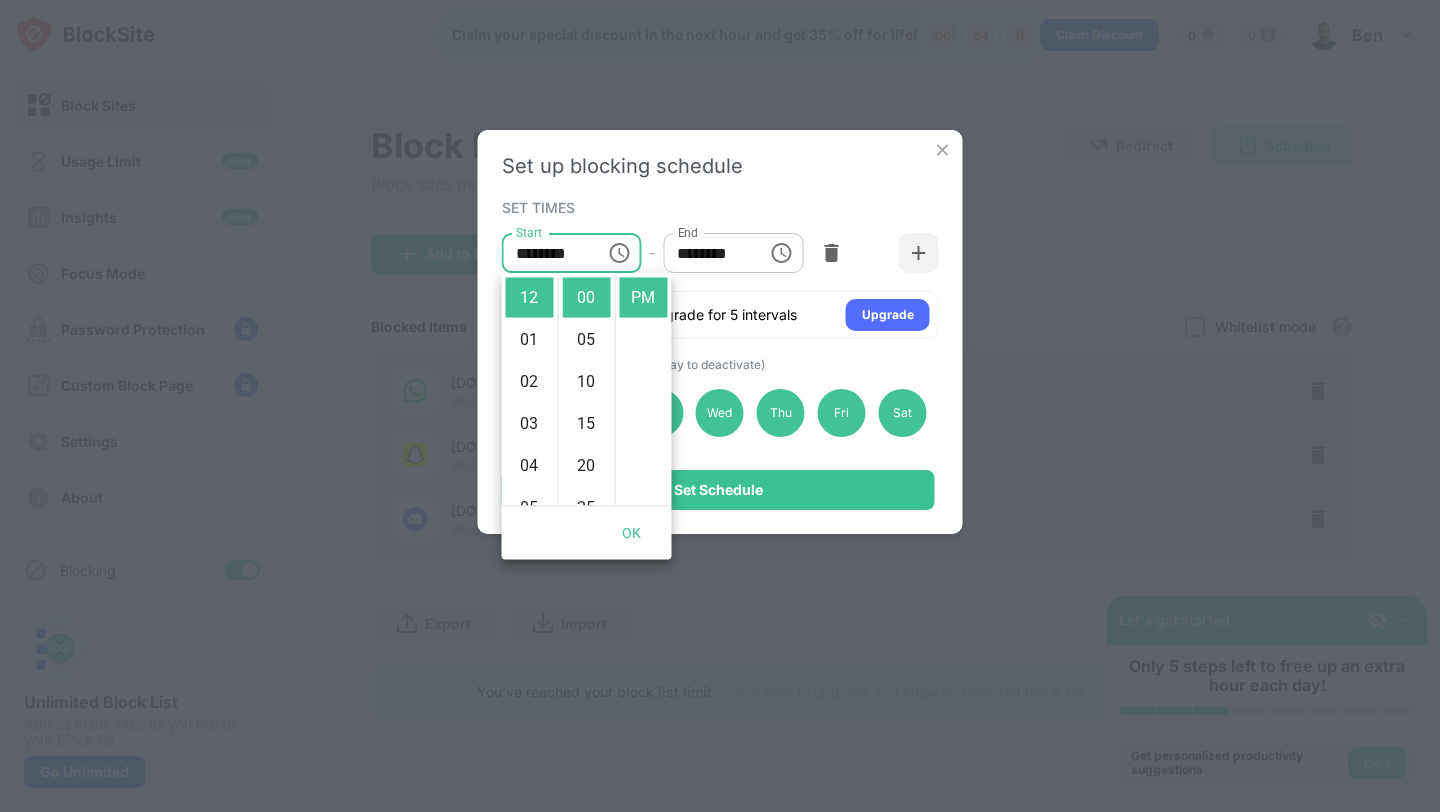 click on "********" at bounding box center [708, 253] 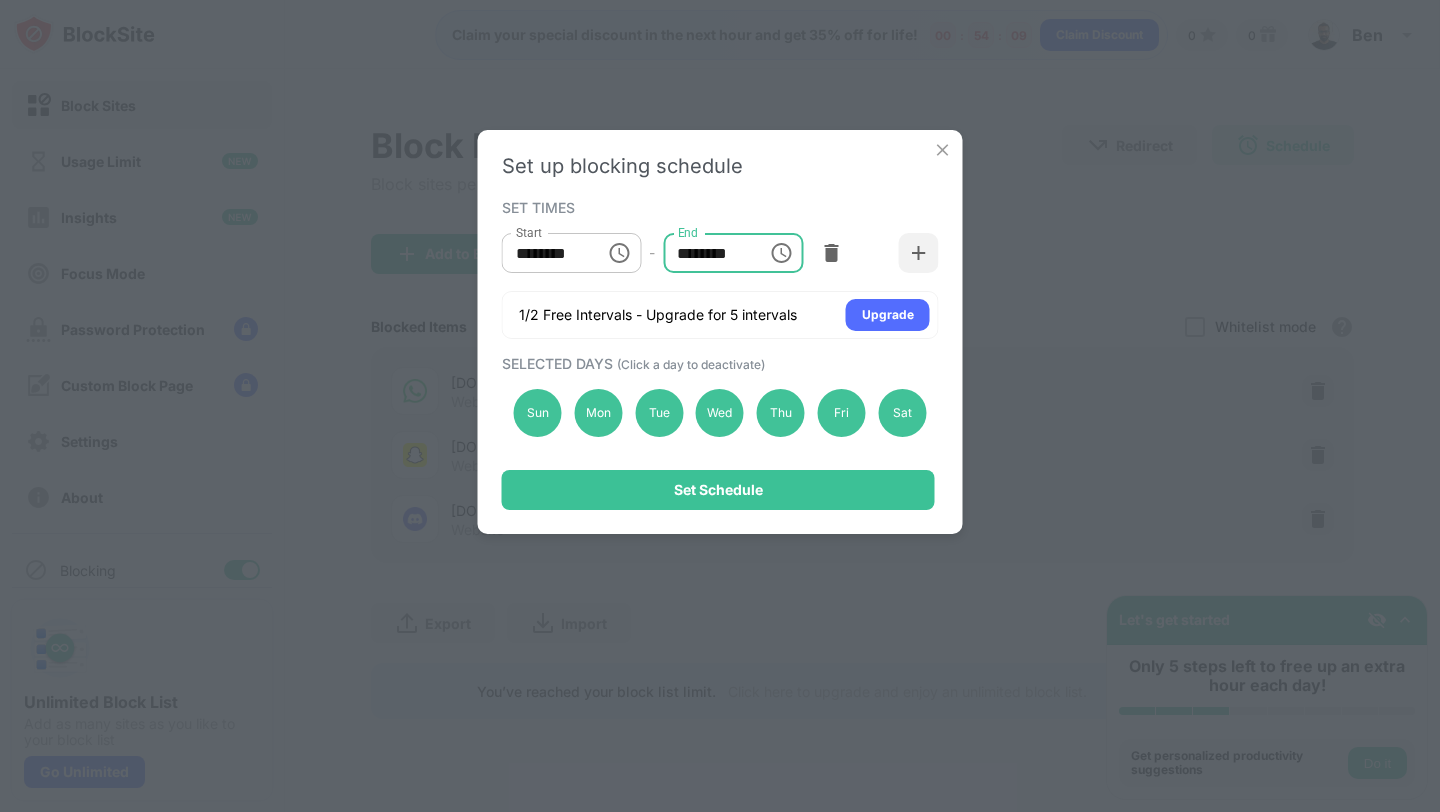 drag, startPoint x: 715, startPoint y: 252, endPoint x: 703, endPoint y: 251, distance: 12.0415945 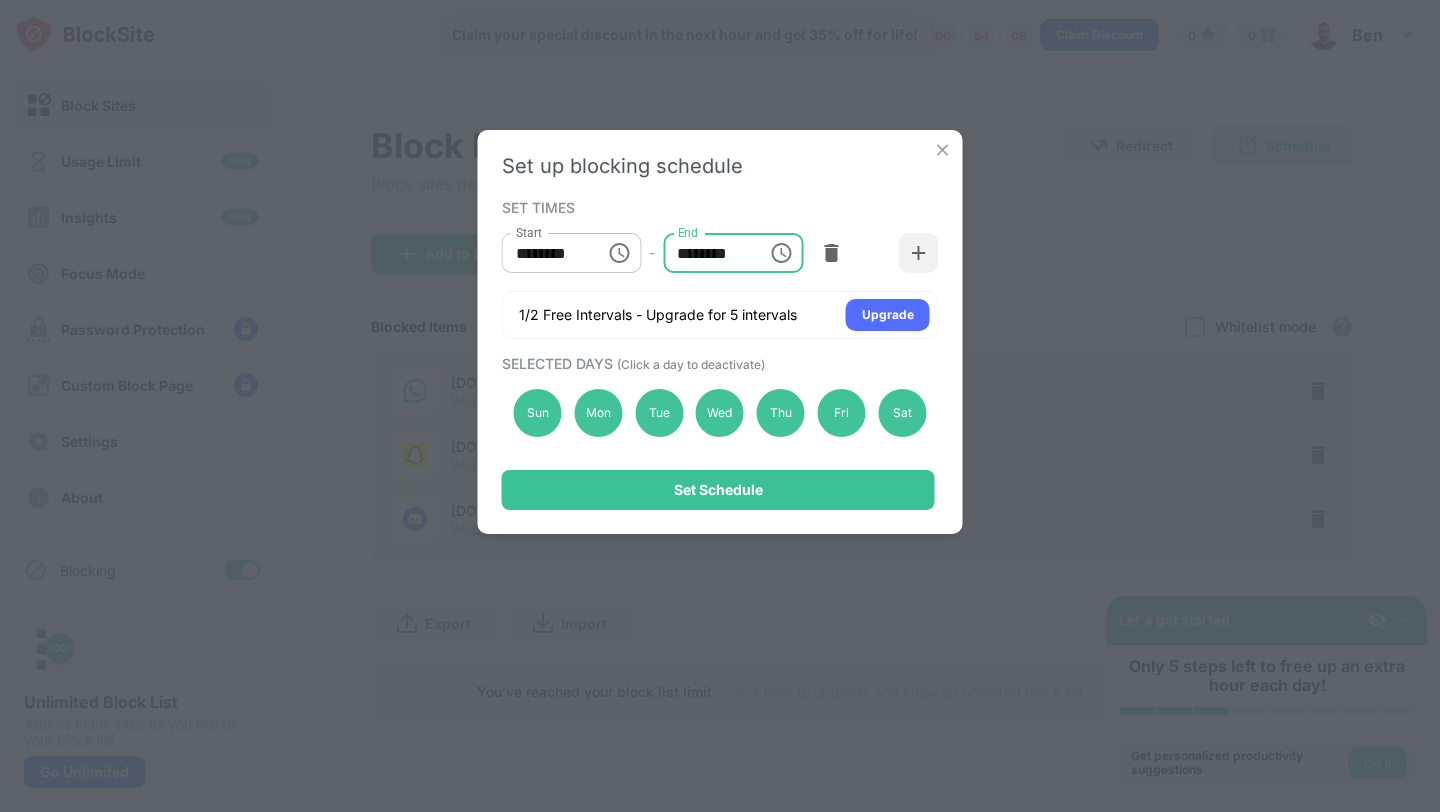 click on "********" at bounding box center [708, 253] 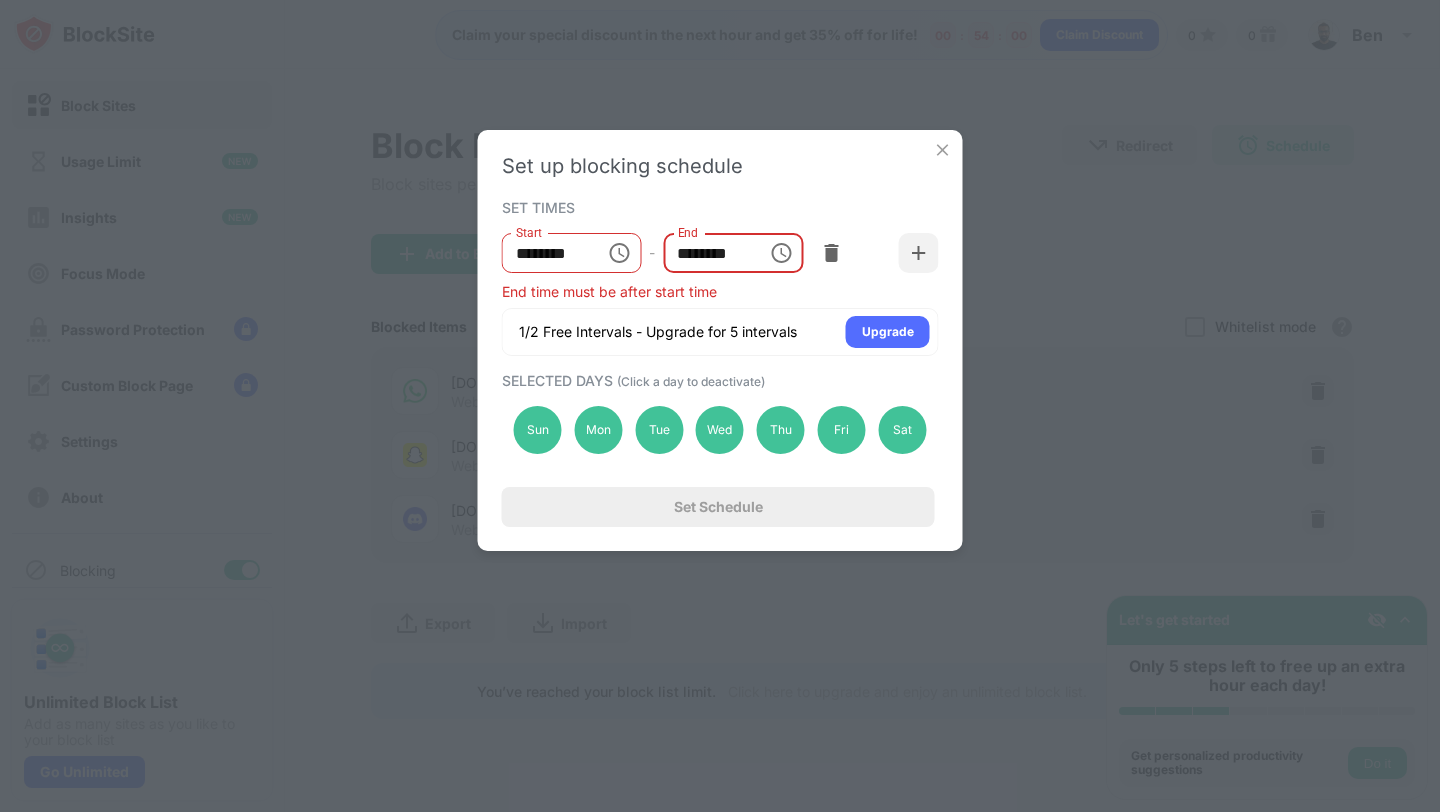 type on "********" 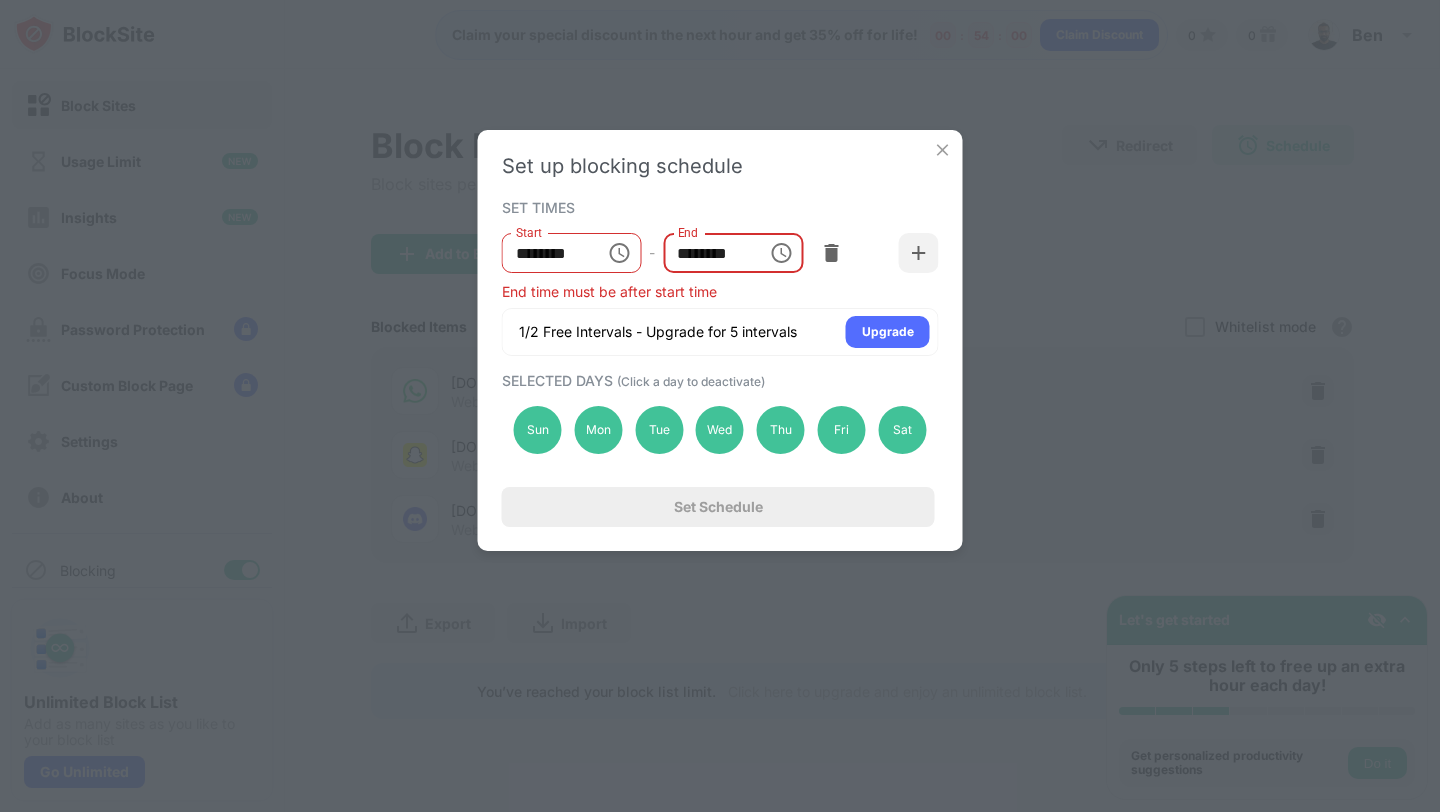 click on "SET TIMES Start ******** Start - End ******** End End time must be after start time 1/2 Free Intervals - Upgrade for 5 intervals Upgrade" at bounding box center [720, 275] 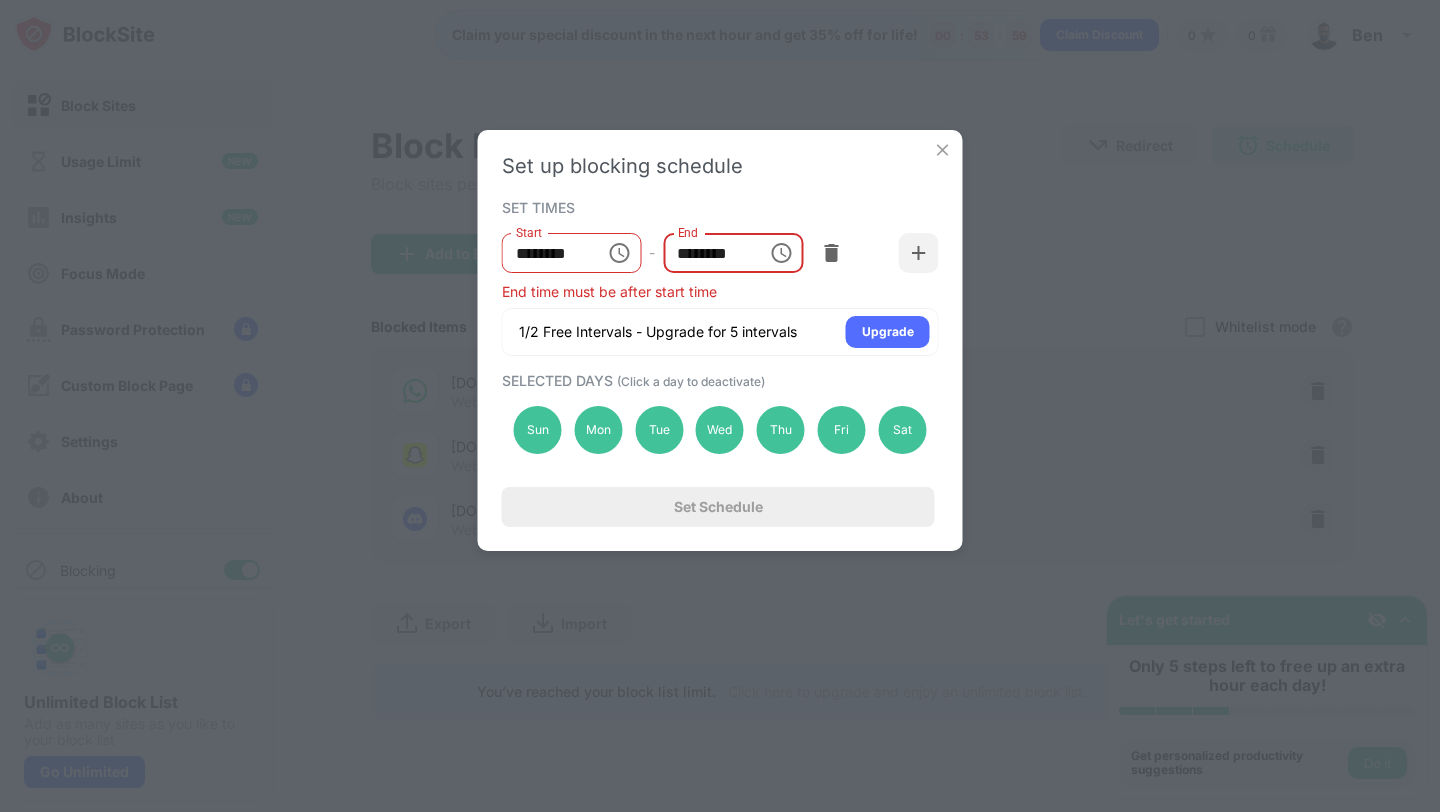 click on "********" at bounding box center [708, 253] 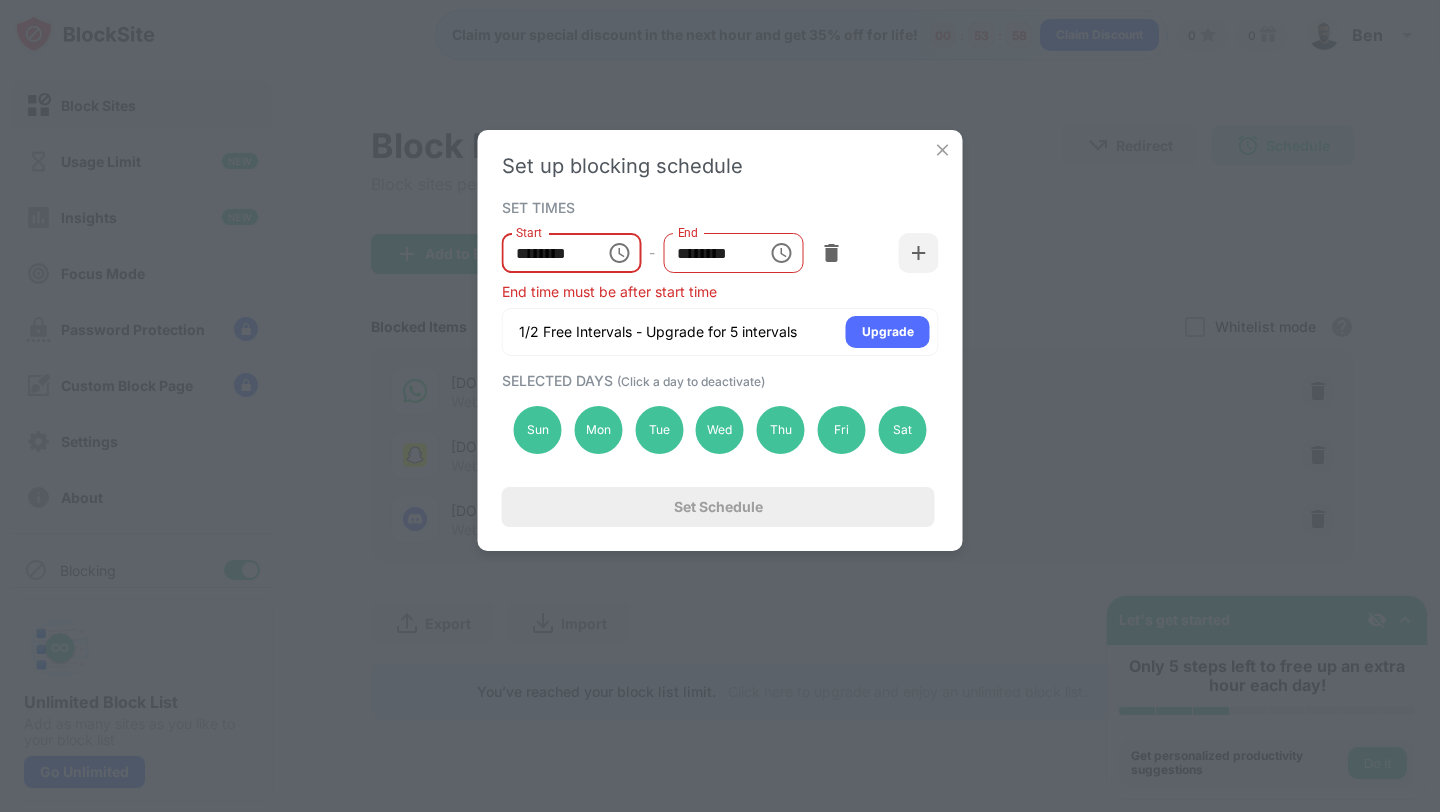 click on "********" at bounding box center (547, 253) 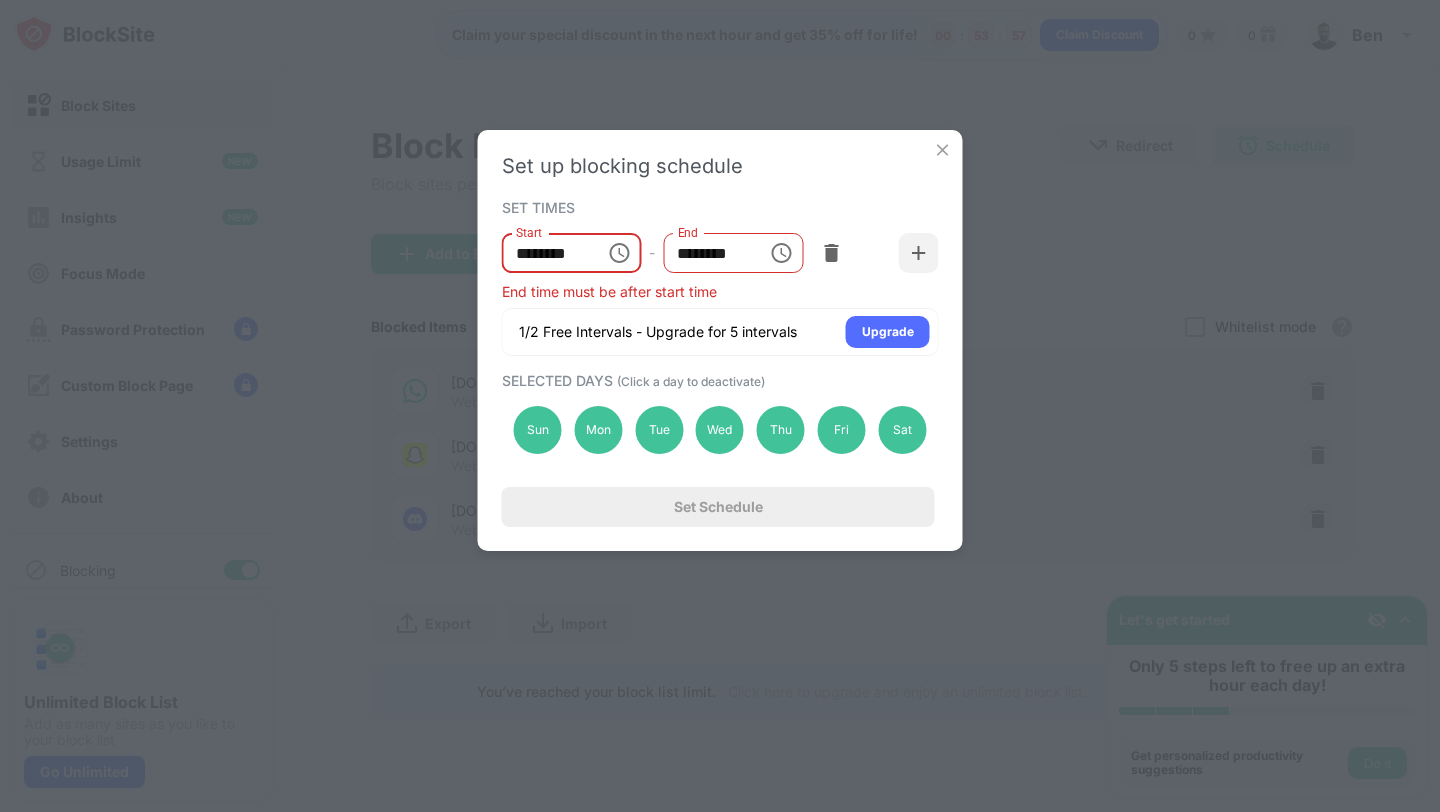 click on "********" at bounding box center [547, 253] 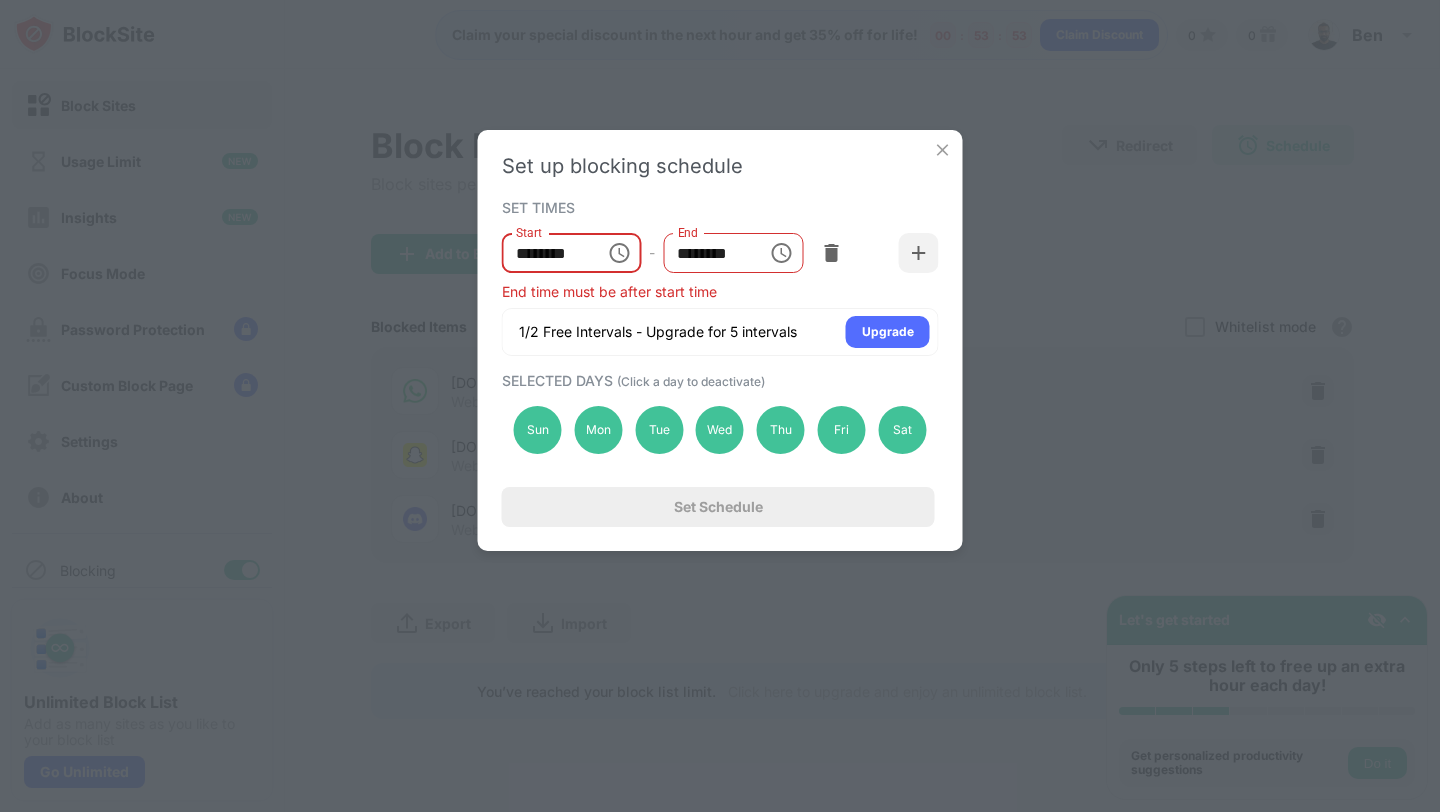 type on "********" 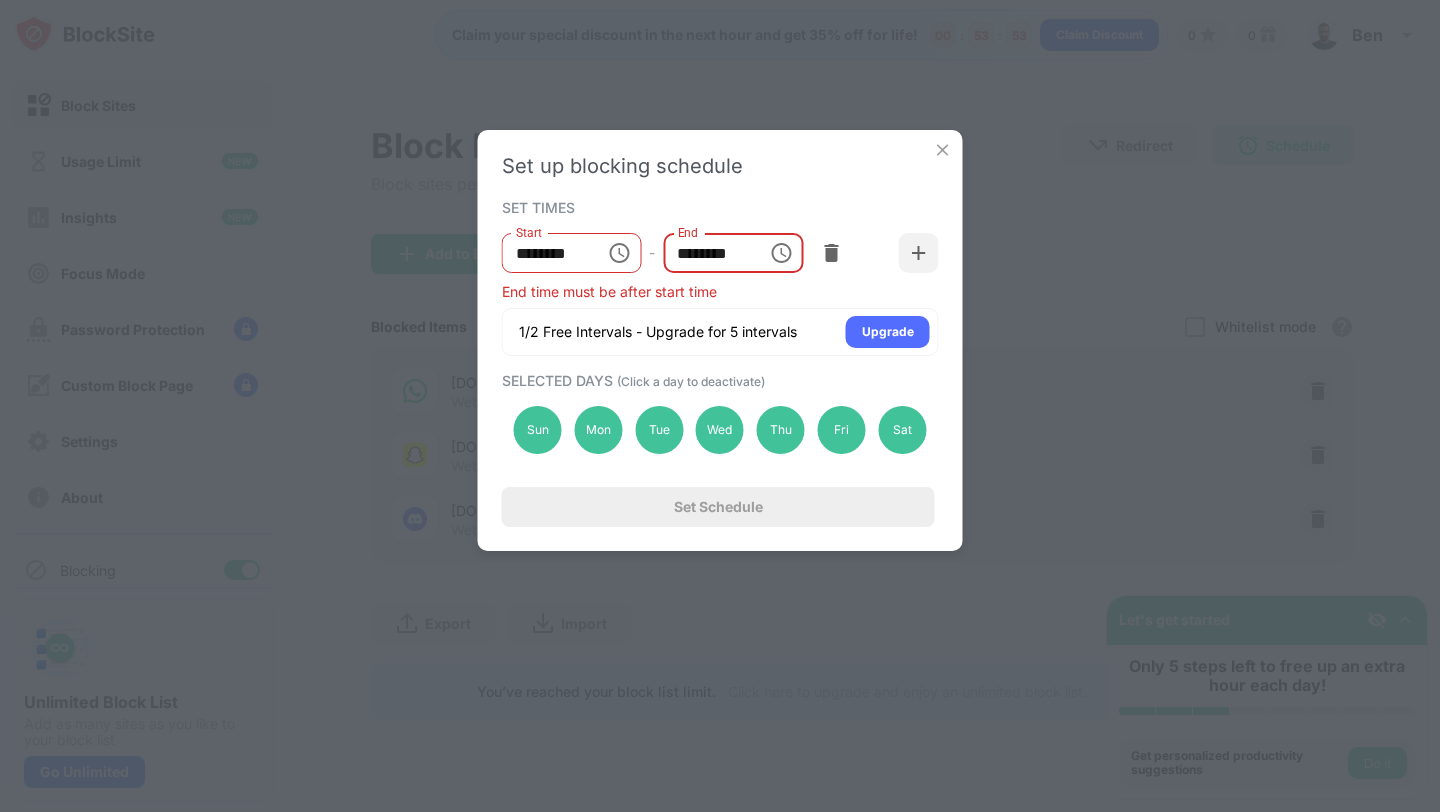 click on "********" at bounding box center (708, 253) 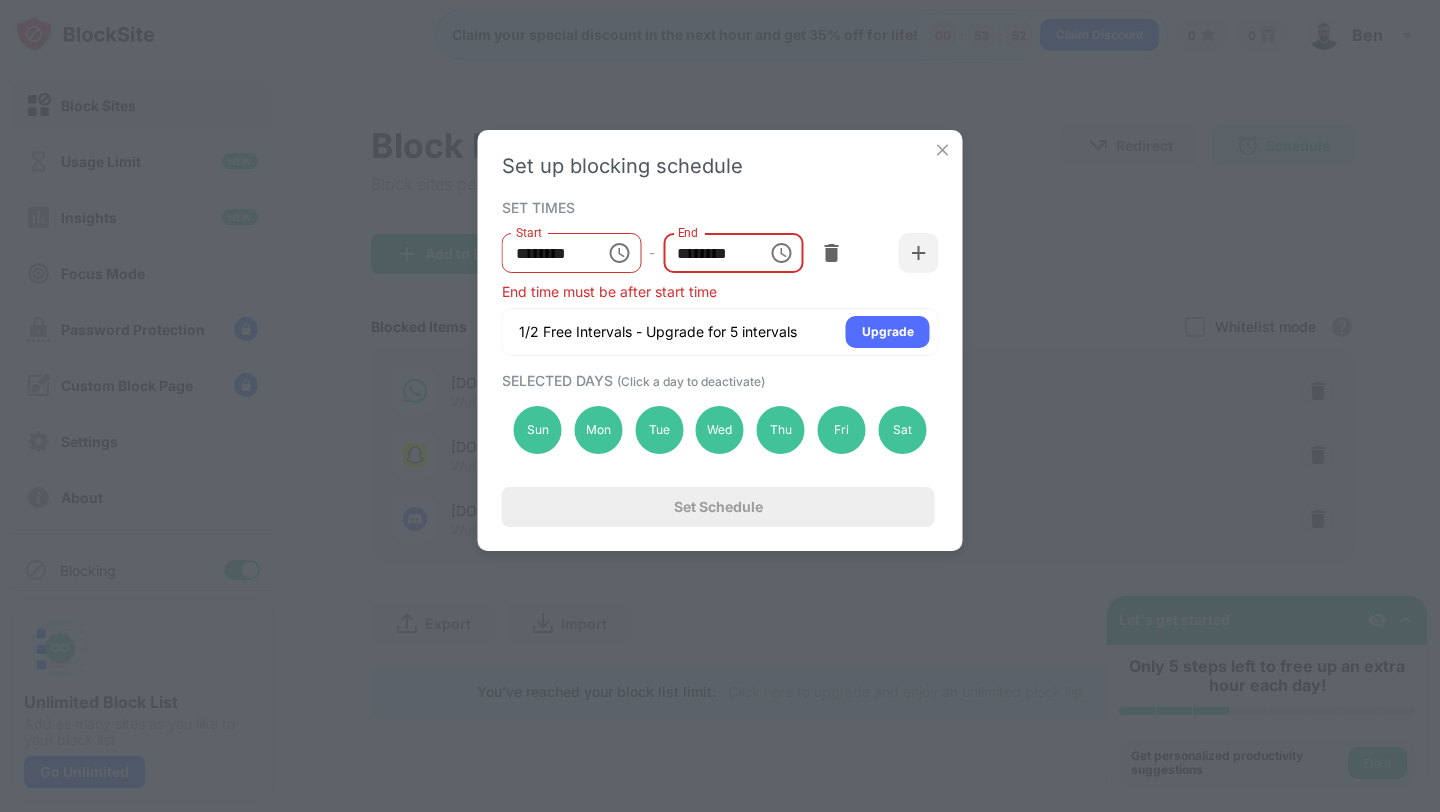 click 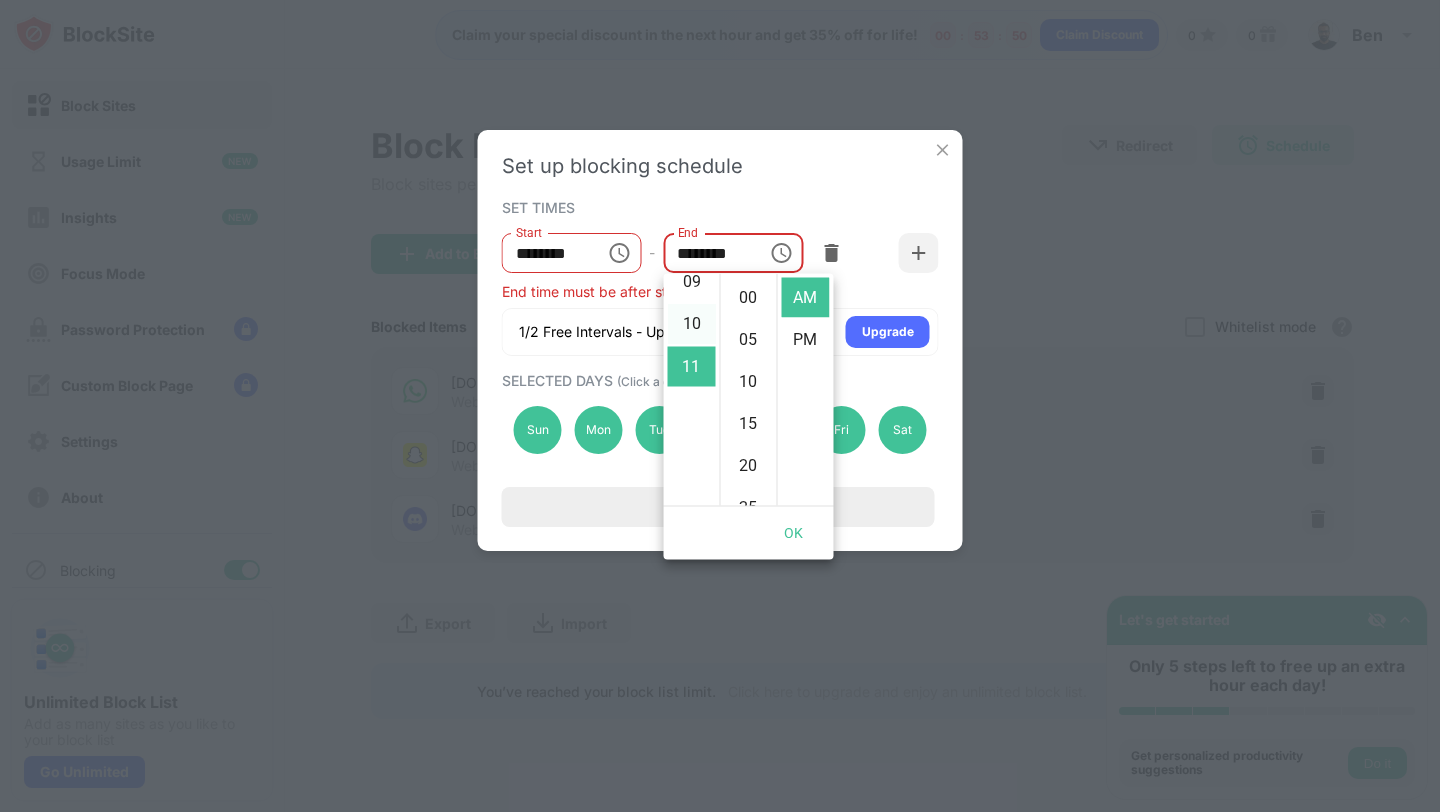 scroll, scrollTop: 462, scrollLeft: 0, axis: vertical 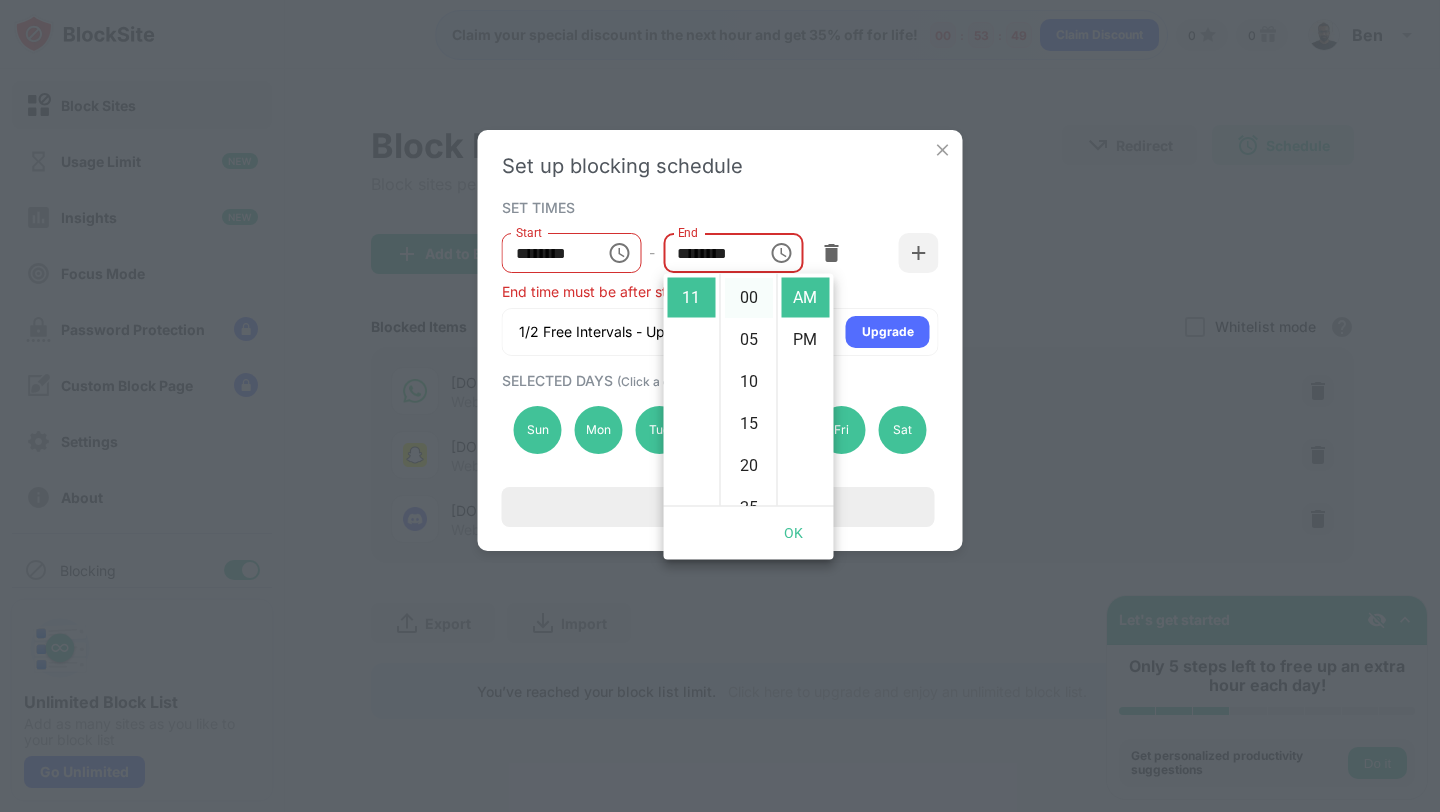 click on "00" at bounding box center [749, 298] 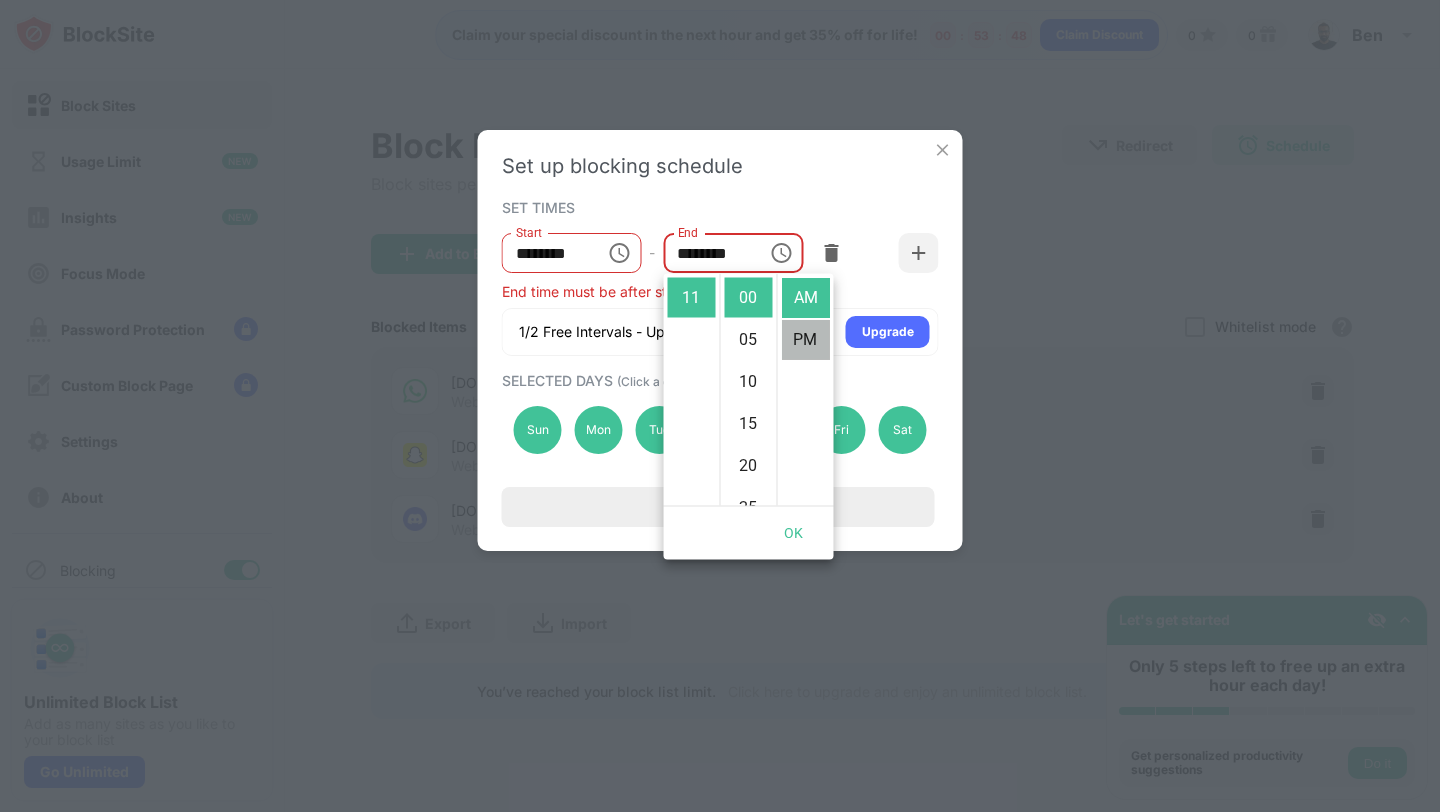 click on "PM" at bounding box center [806, 340] 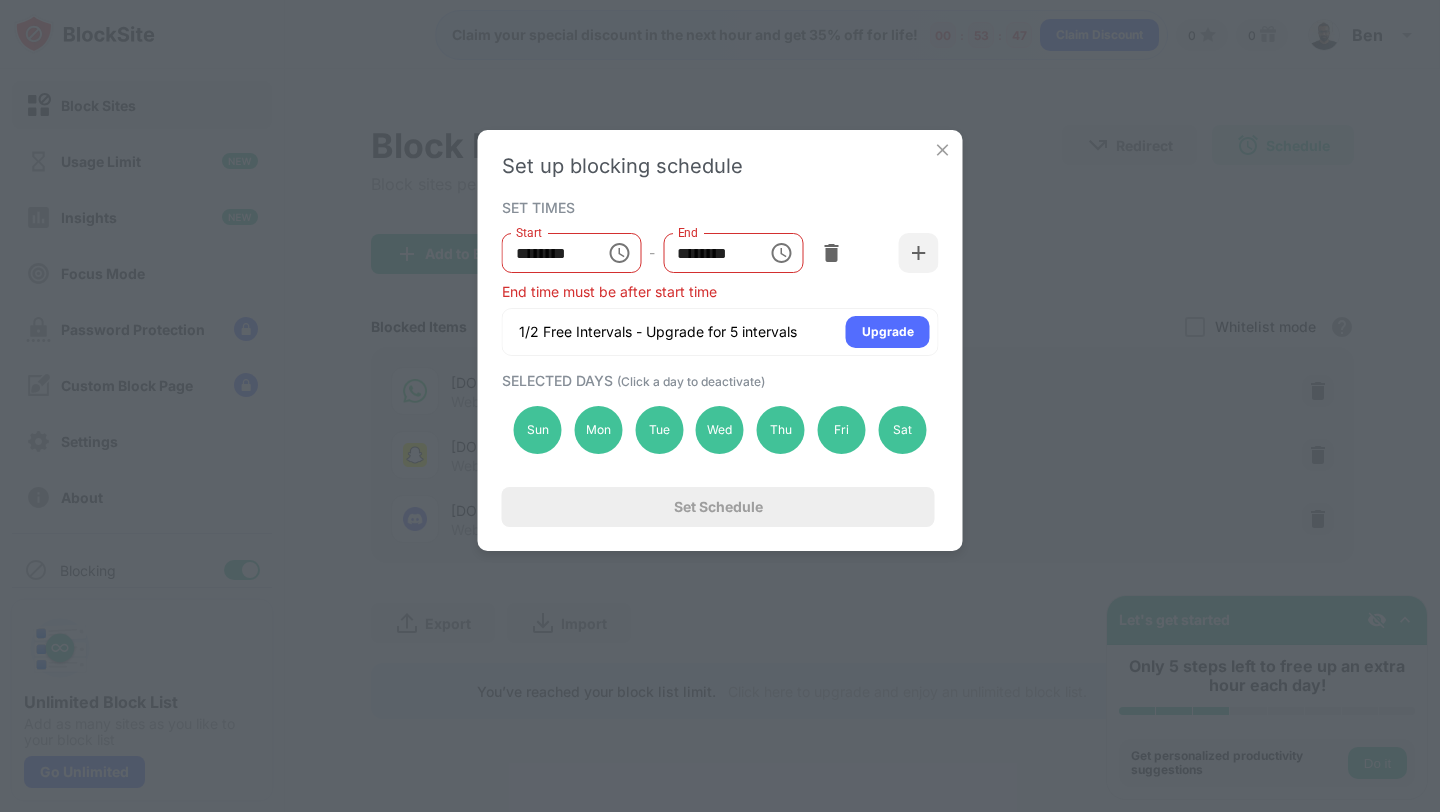 click on "********" at bounding box center [708, 253] 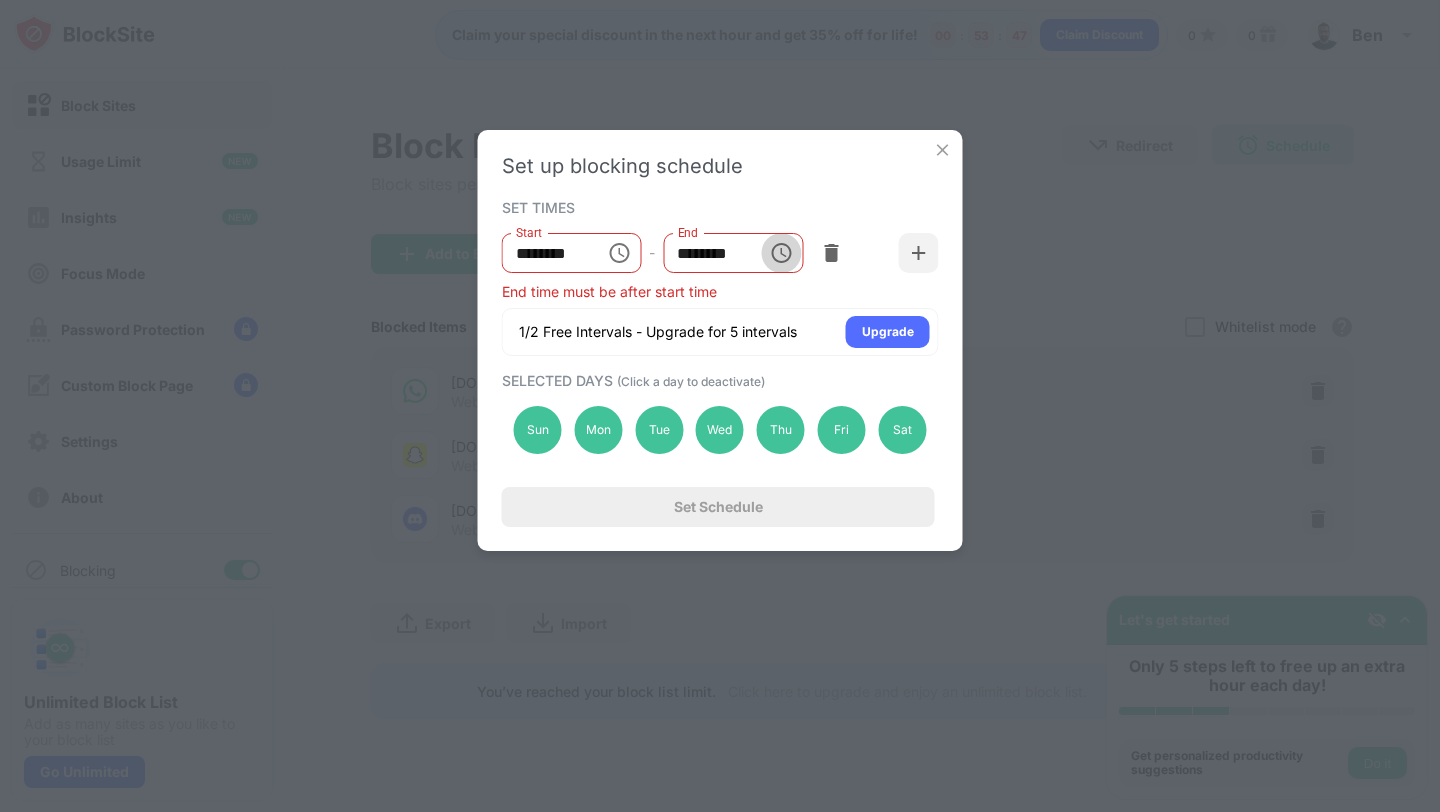 click 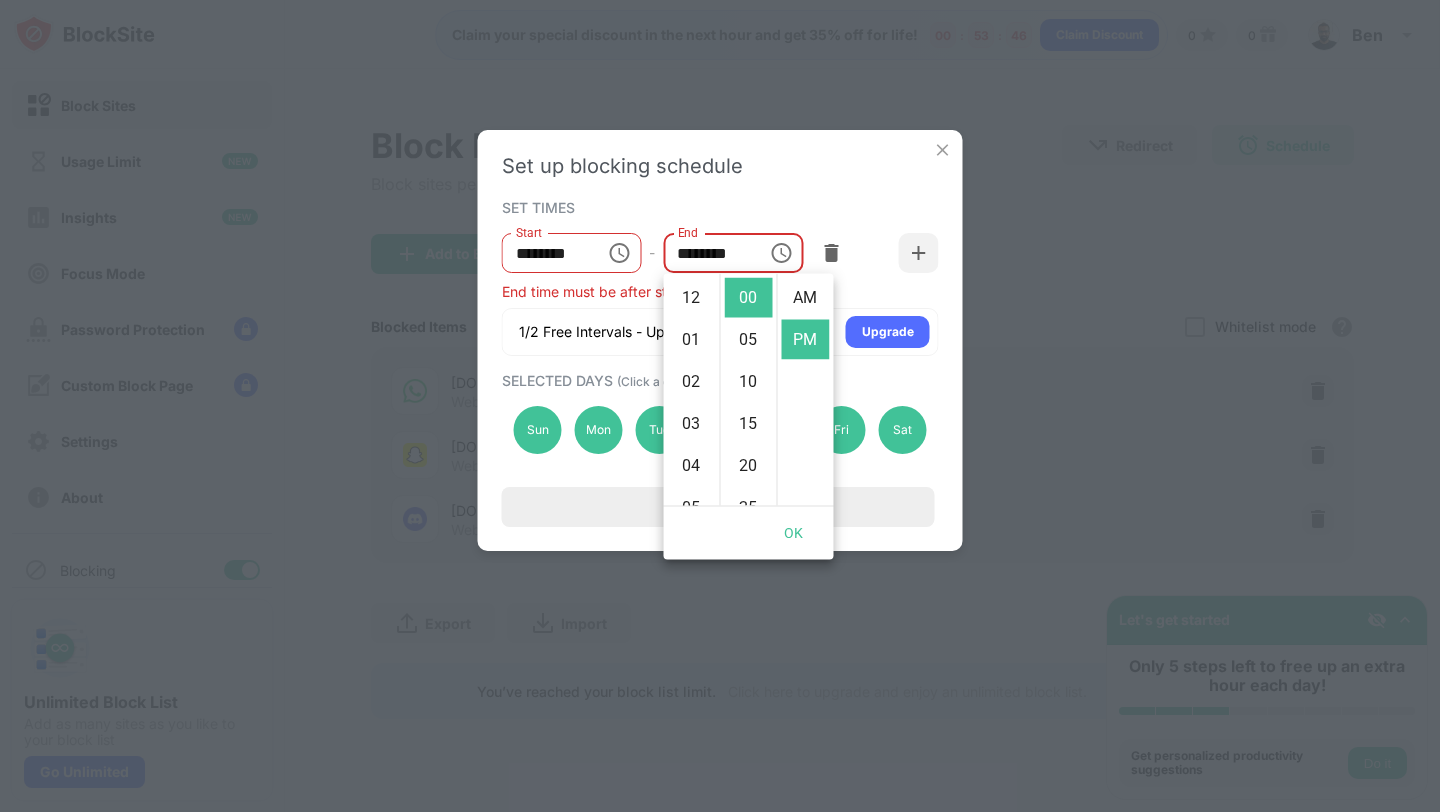 scroll, scrollTop: 462, scrollLeft: 0, axis: vertical 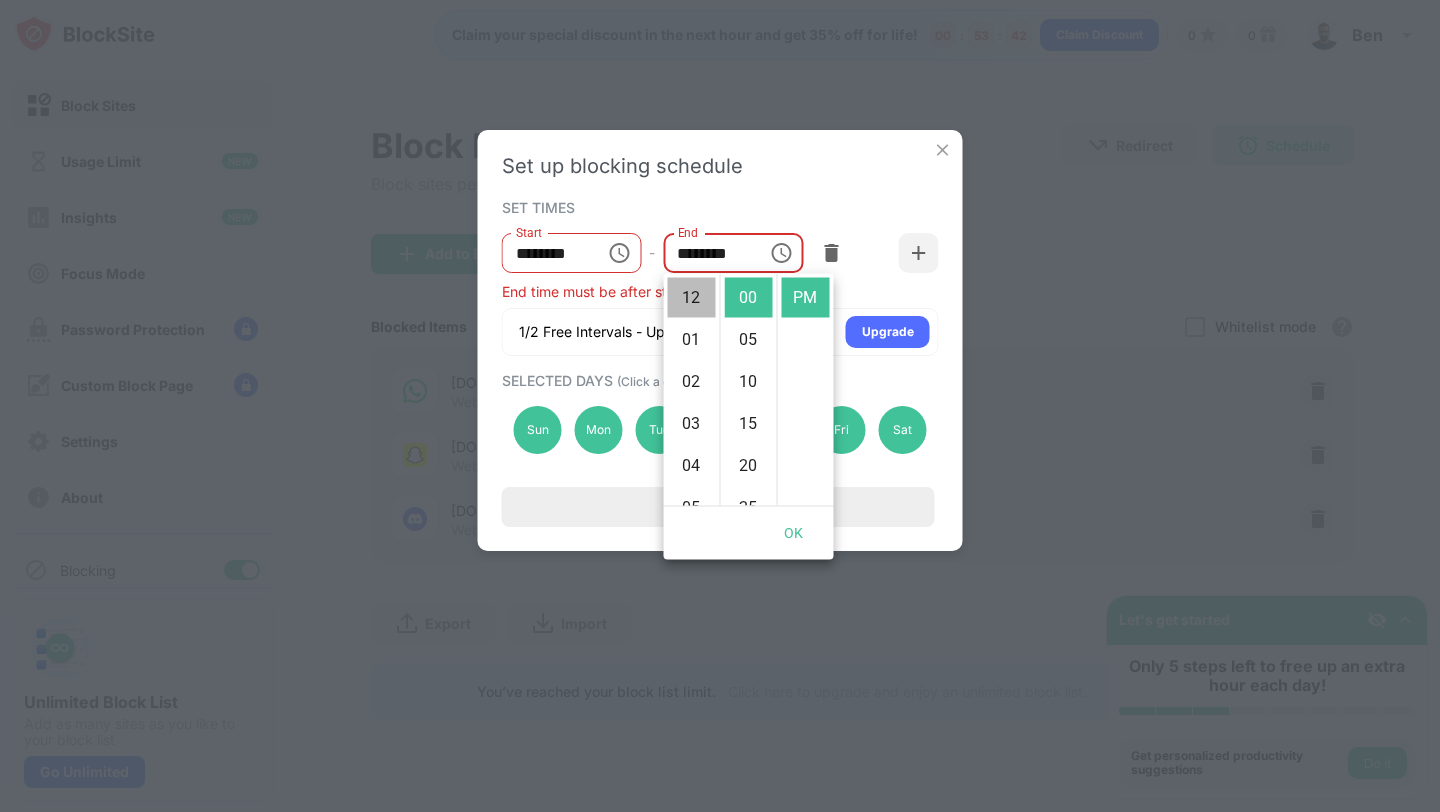 click on "12" at bounding box center (692, 298) 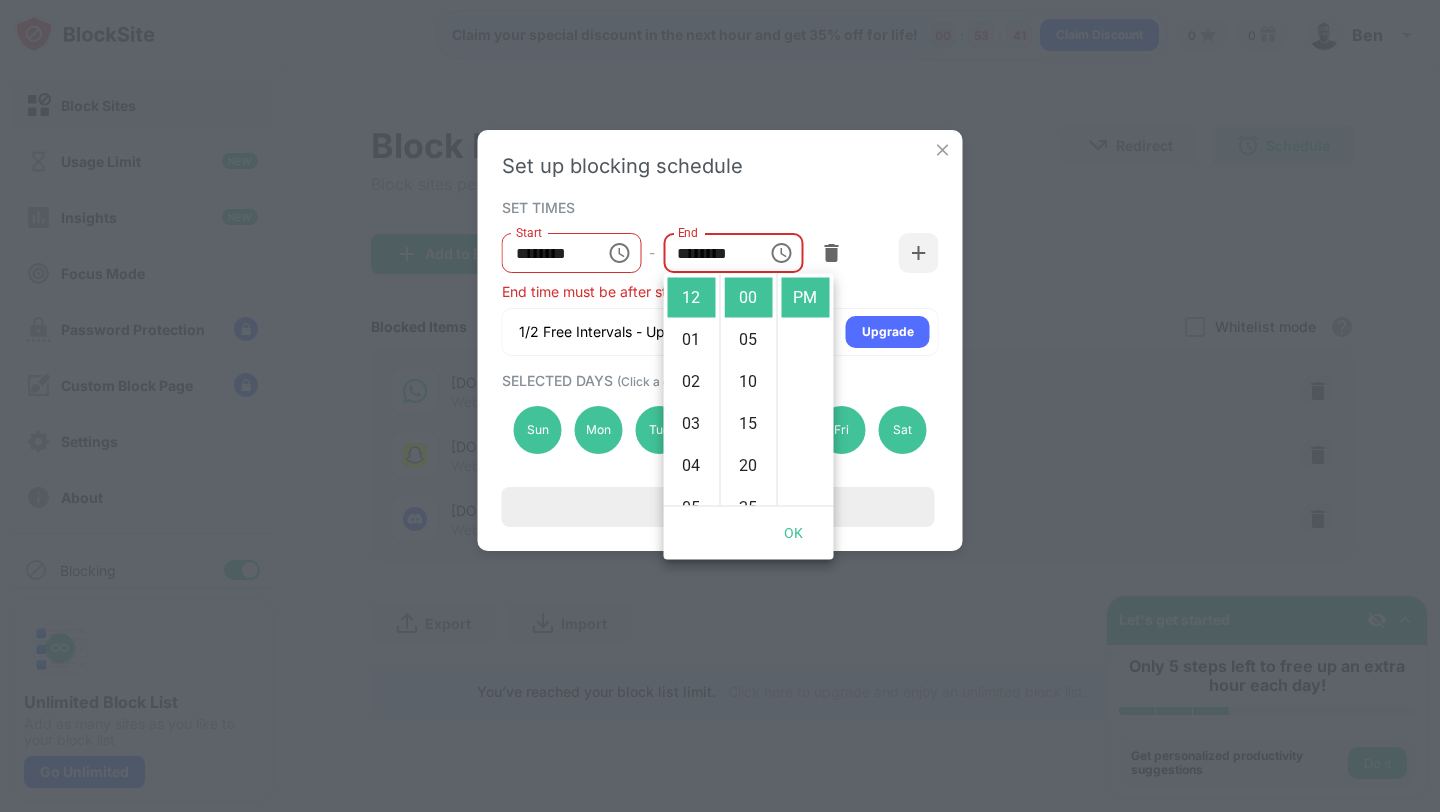 click on "SET TIMES" at bounding box center (718, 207) 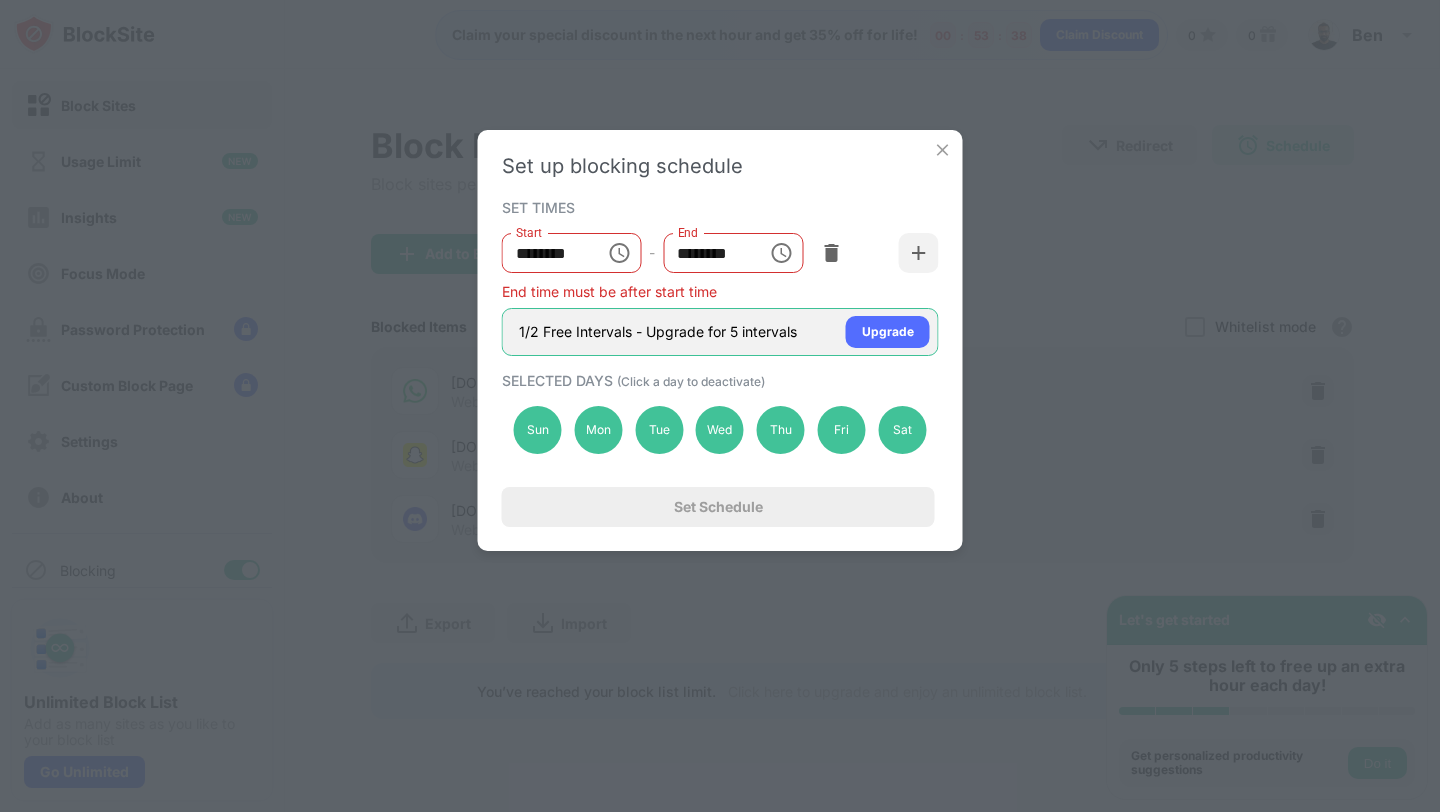 click on "1/2 Free Intervals - Upgrade for 5 intervals" at bounding box center [658, 332] 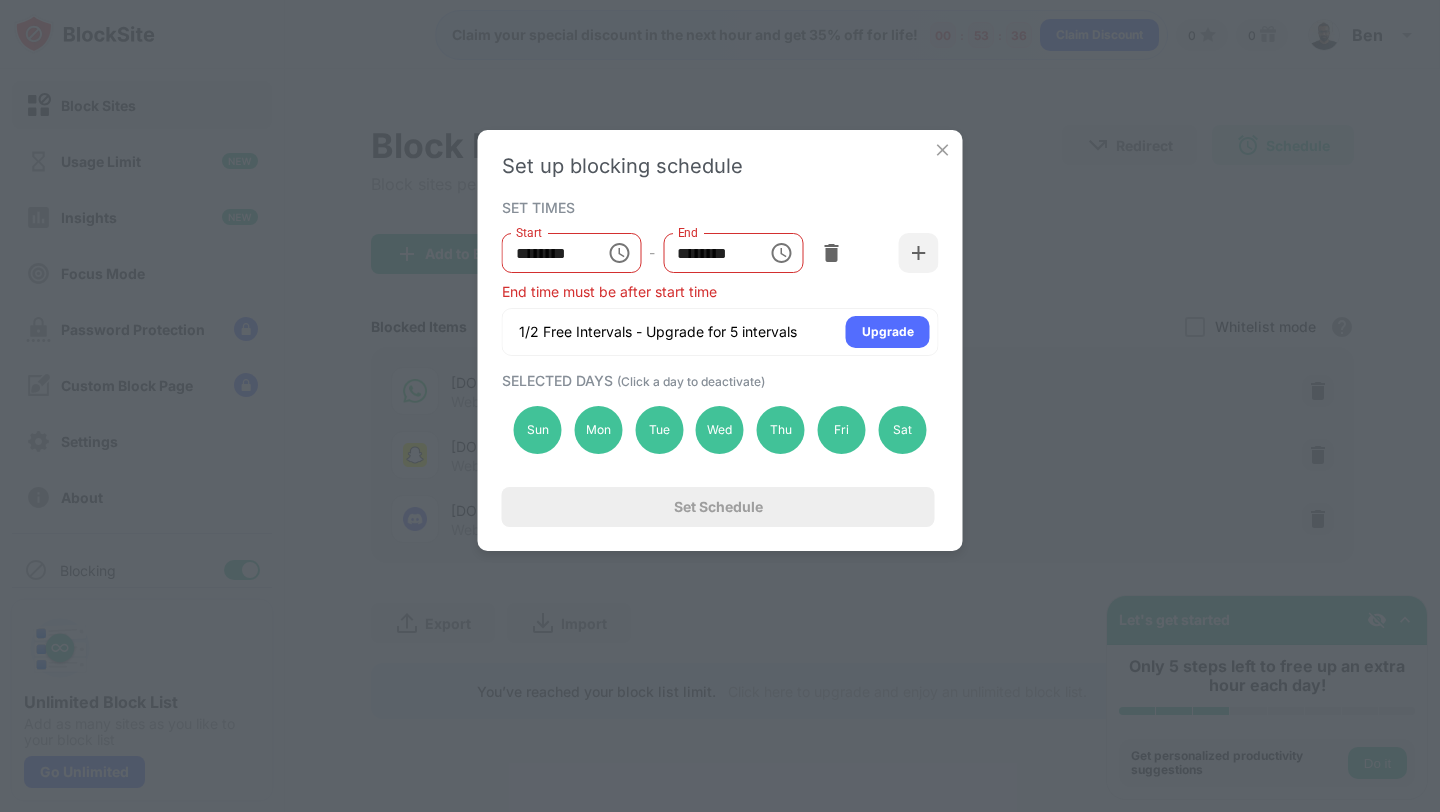 click on "SET TIMES" at bounding box center (718, 207) 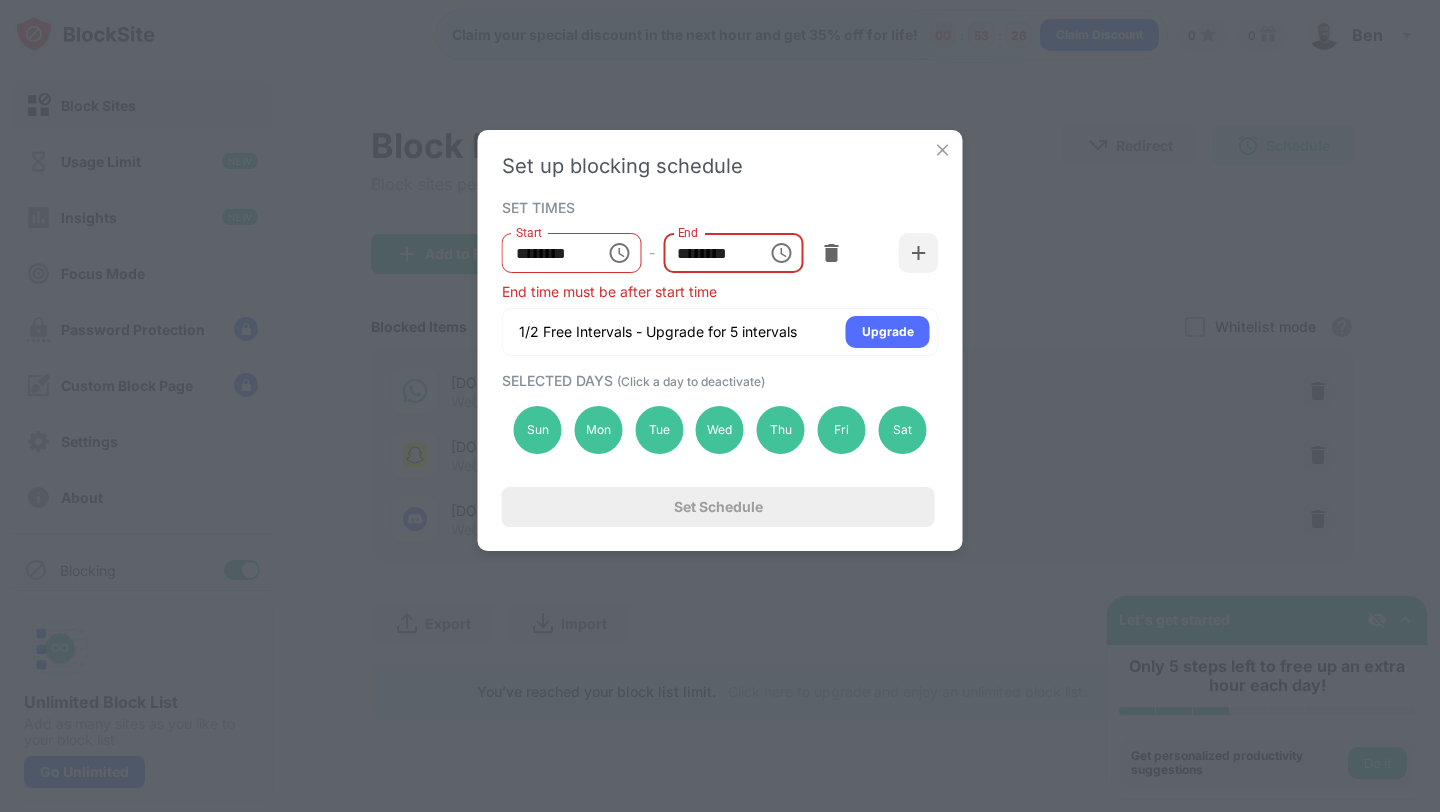 click on "********" at bounding box center [708, 253] 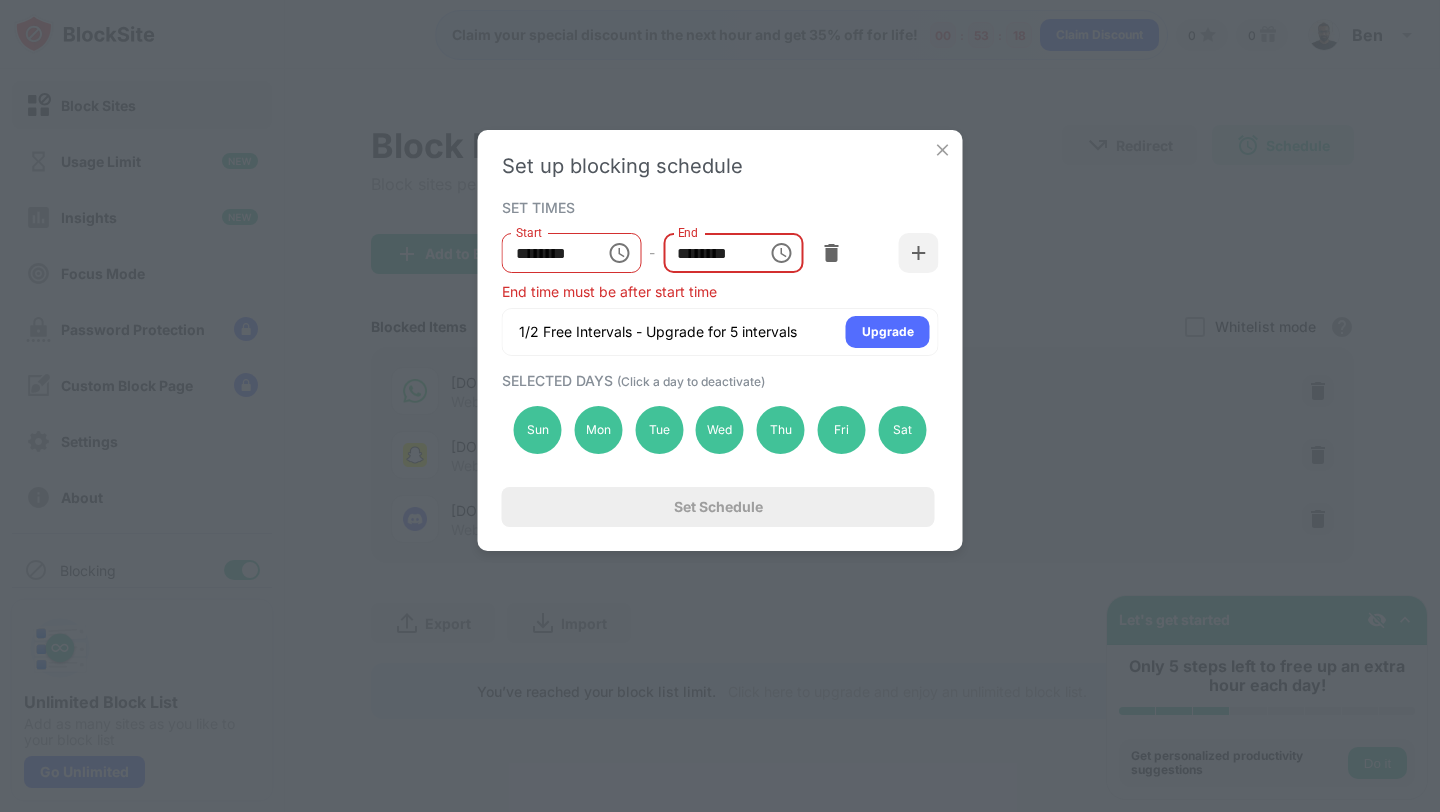type on "********" 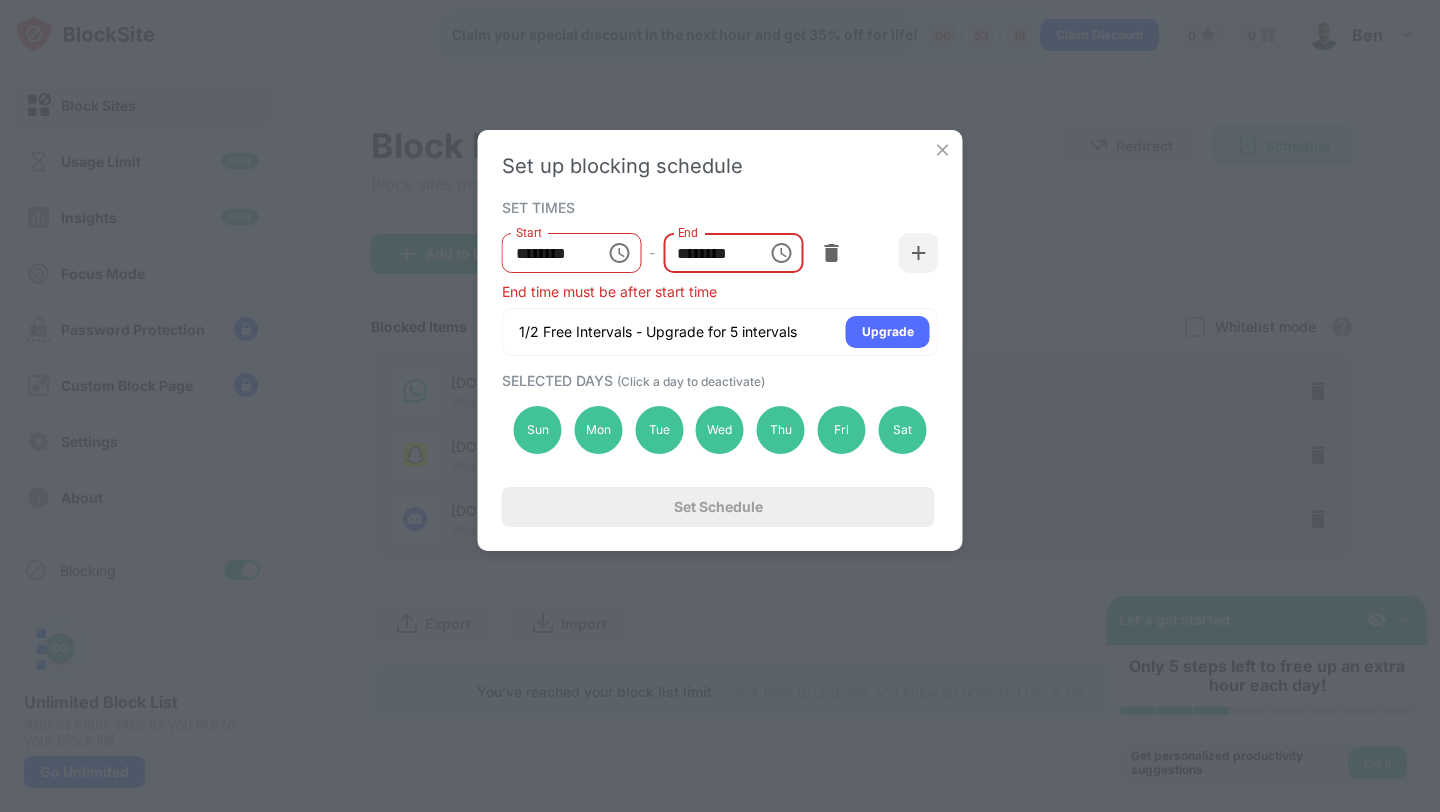 click on "******** Start" at bounding box center (572, 253) 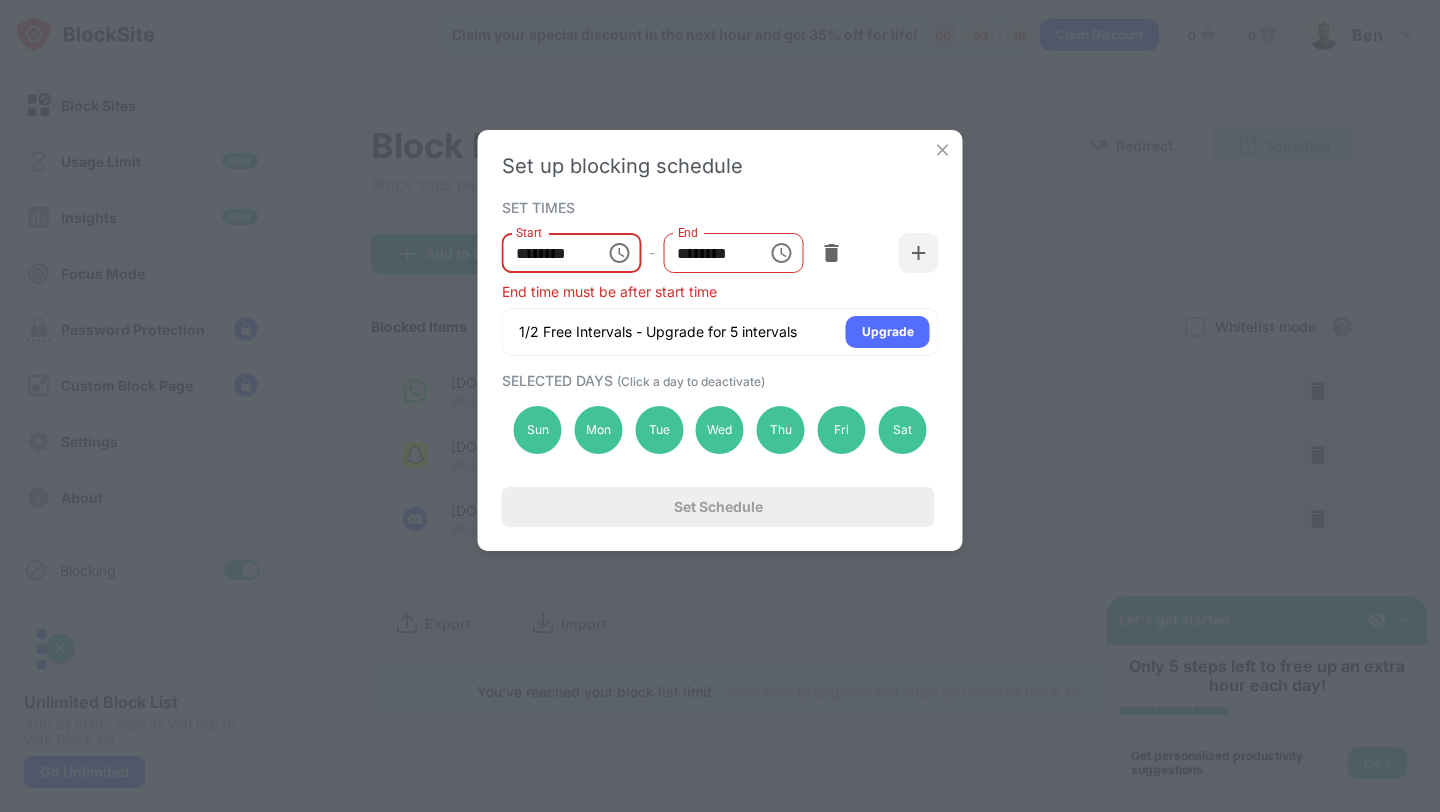 click 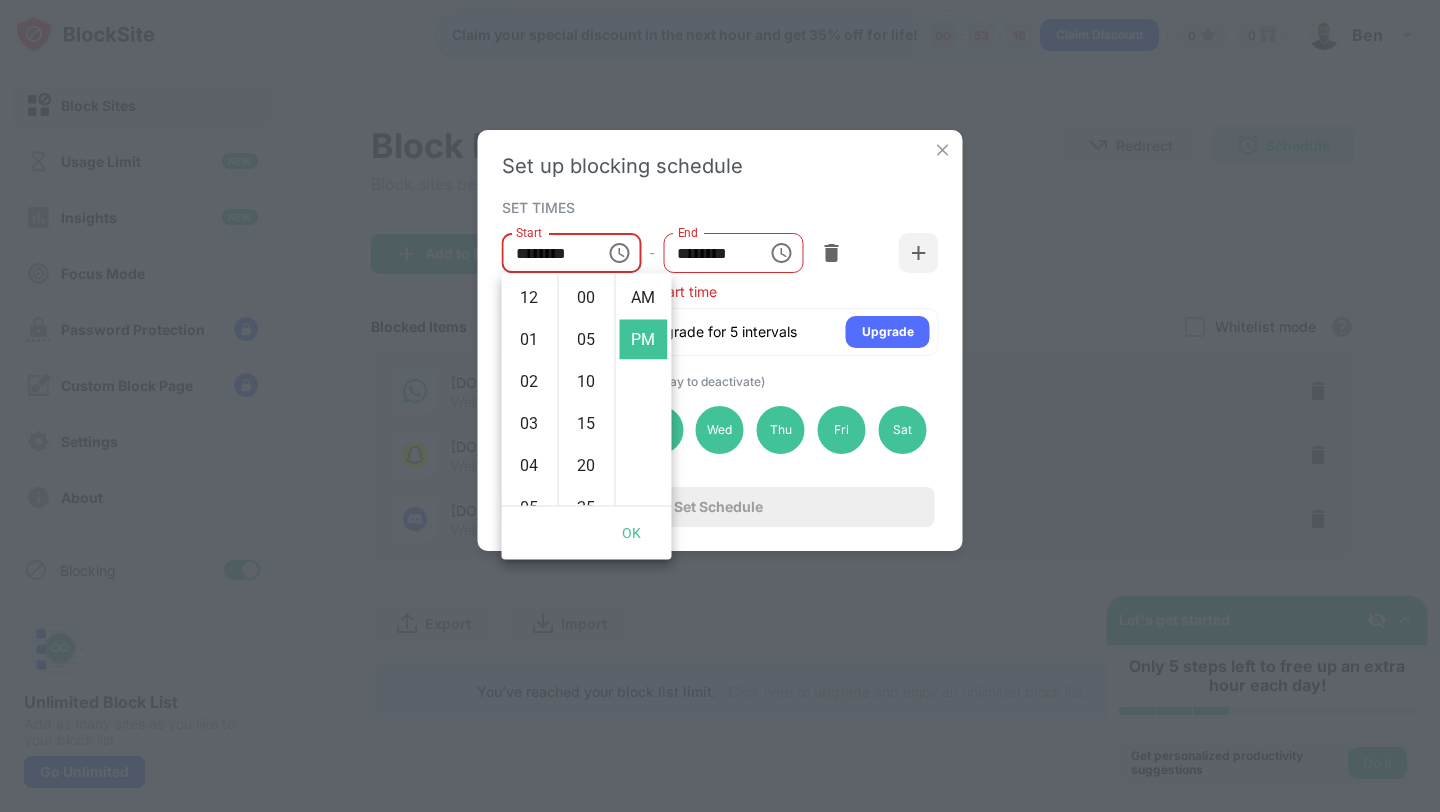 scroll, scrollTop: 462, scrollLeft: 0, axis: vertical 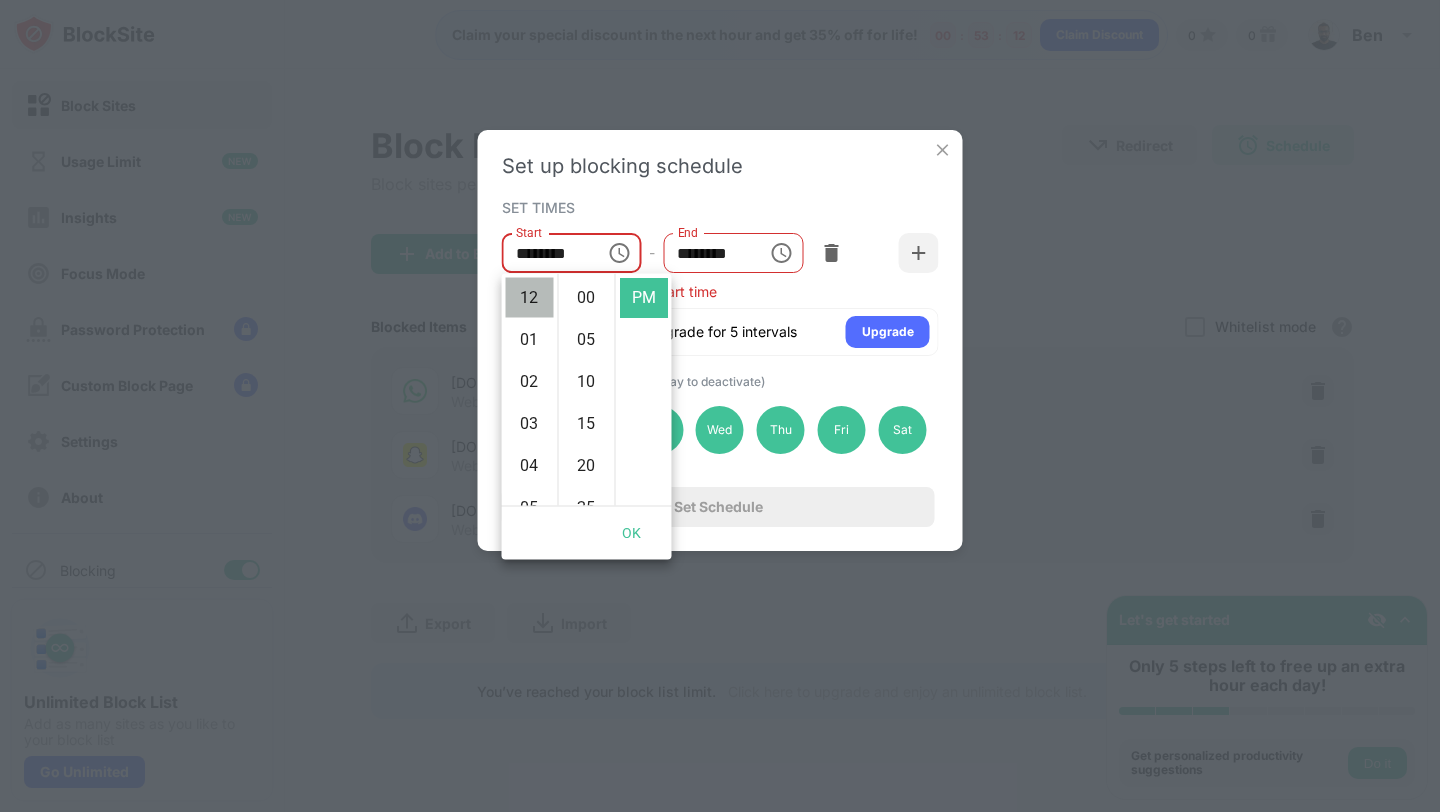 click on "12" at bounding box center (530, 298) 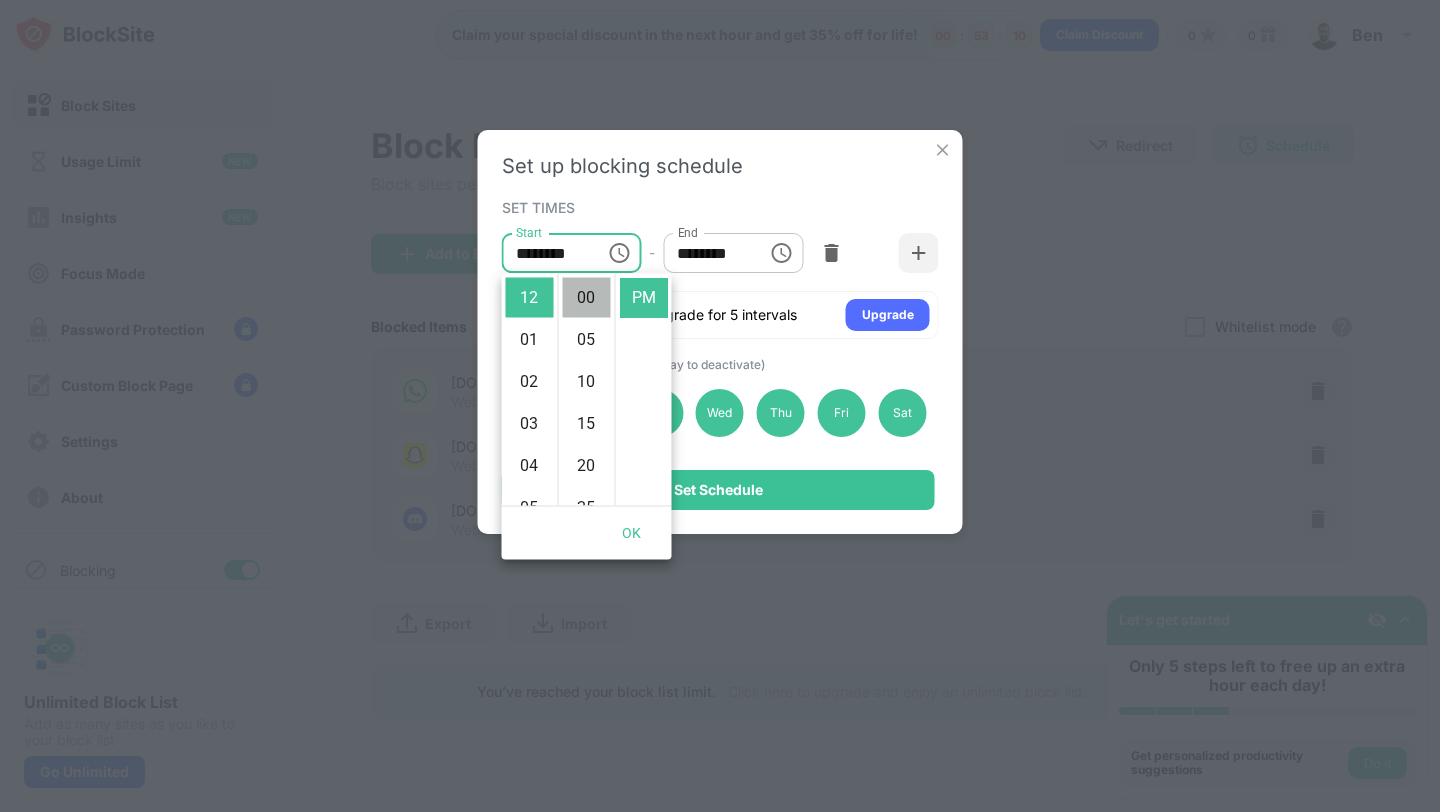 click on "00" at bounding box center (587, 298) 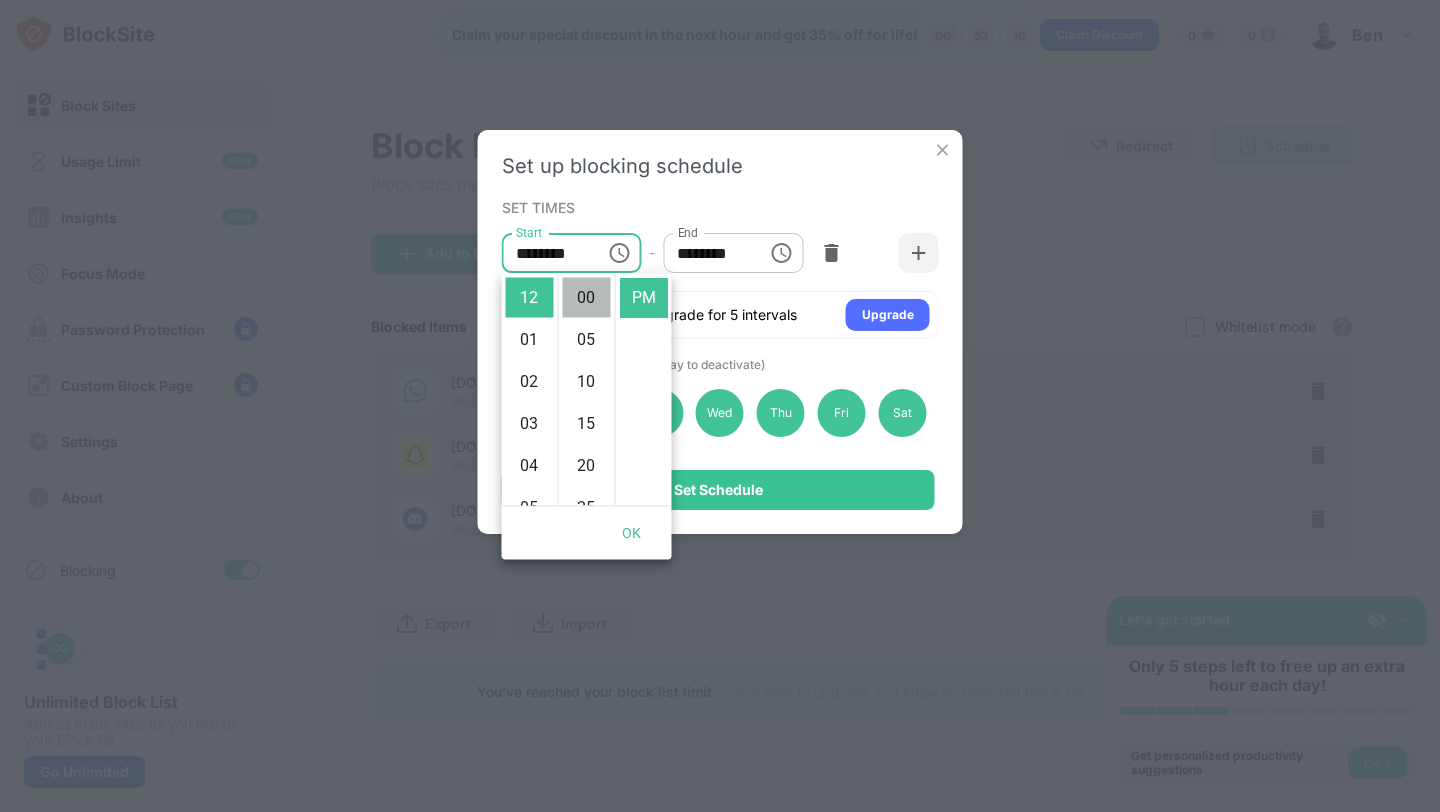type on "********" 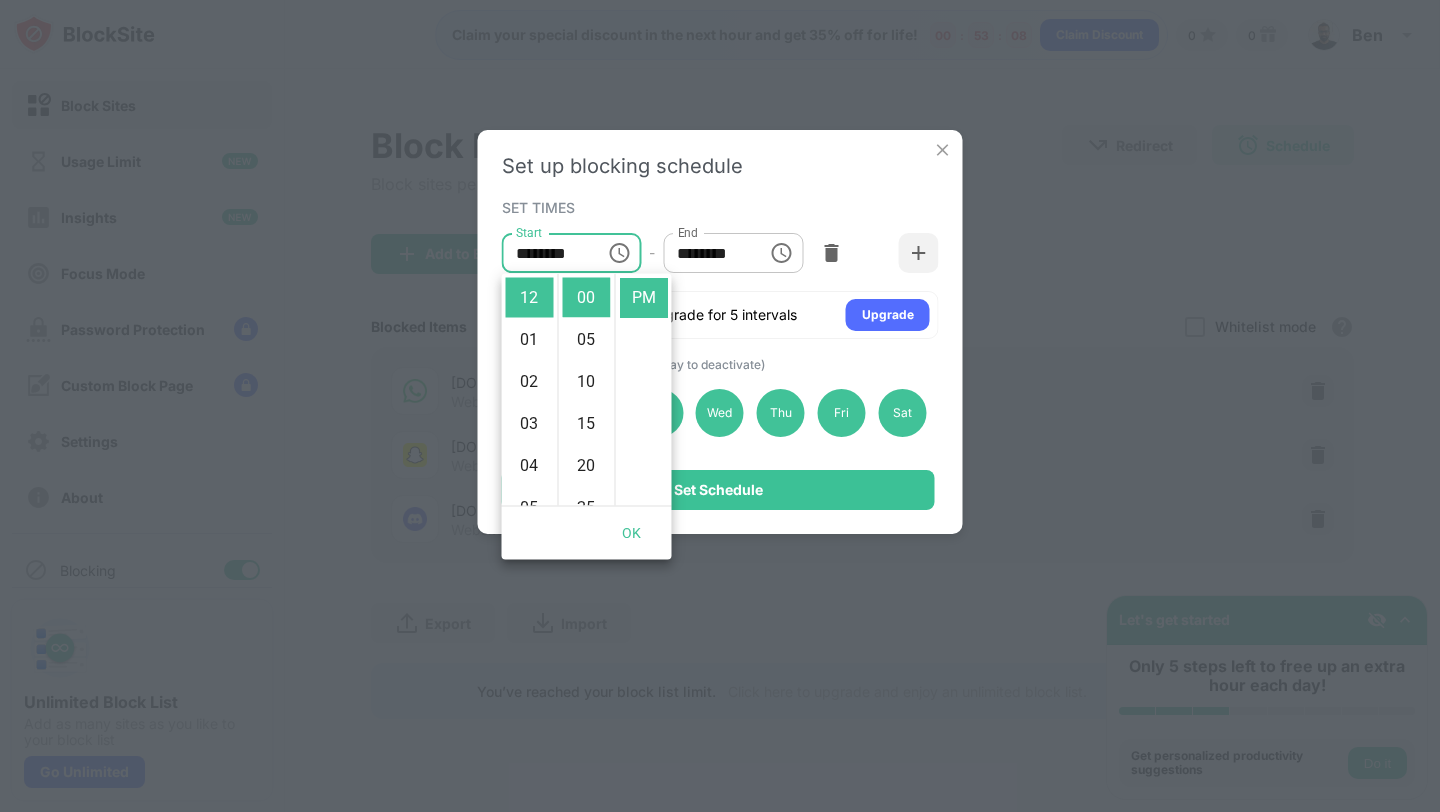 click on "********" at bounding box center (708, 253) 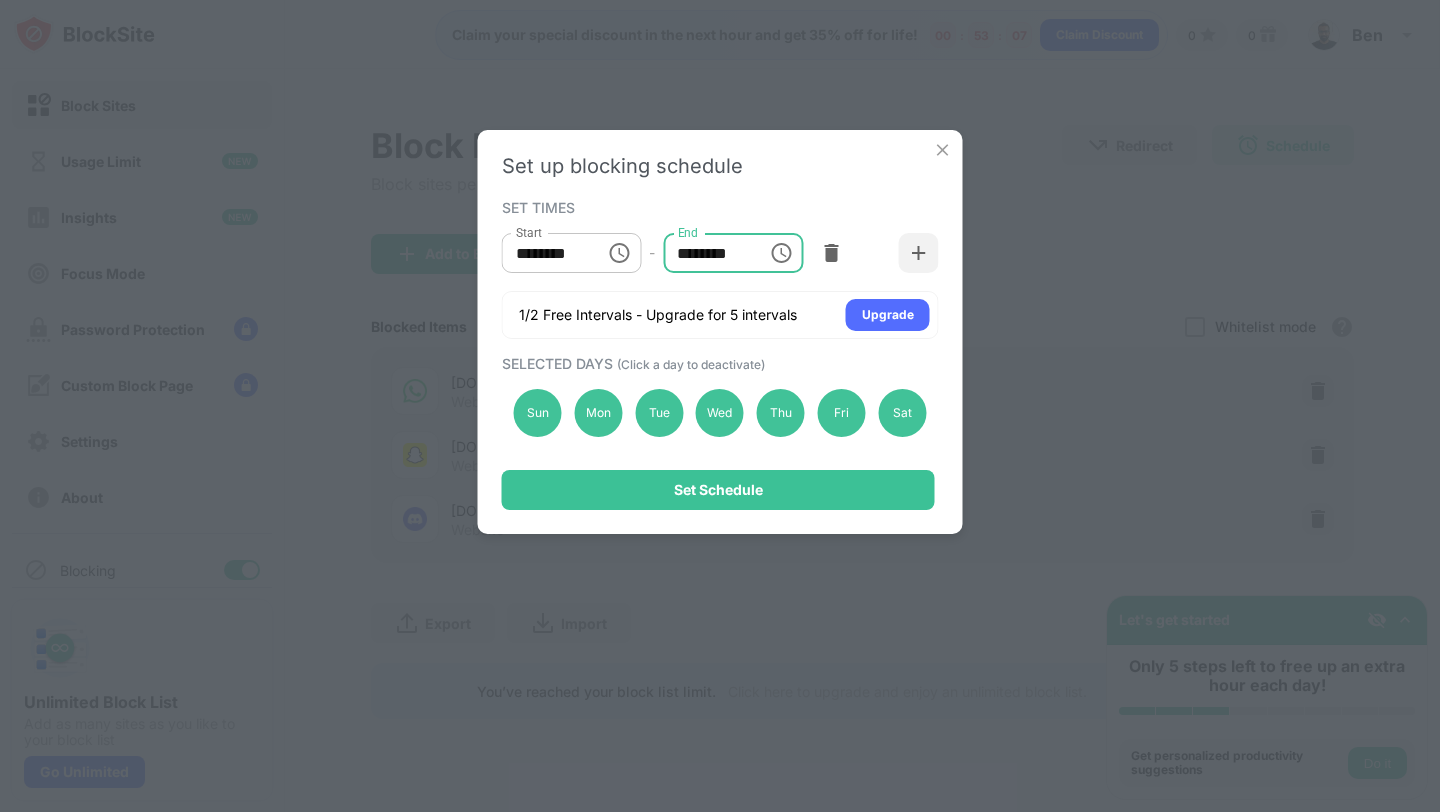 click on "********" at bounding box center [708, 253] 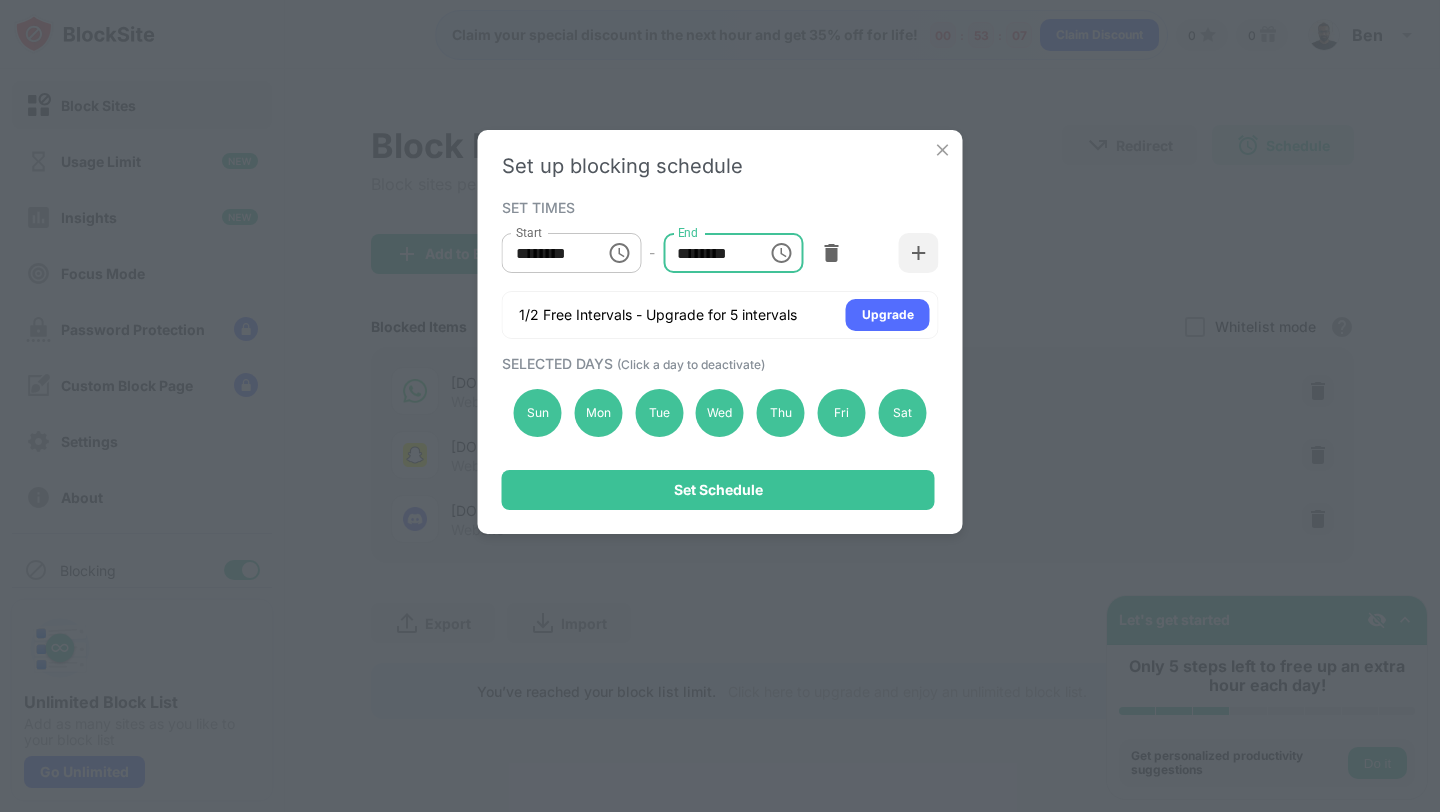 click on "********" at bounding box center (708, 253) 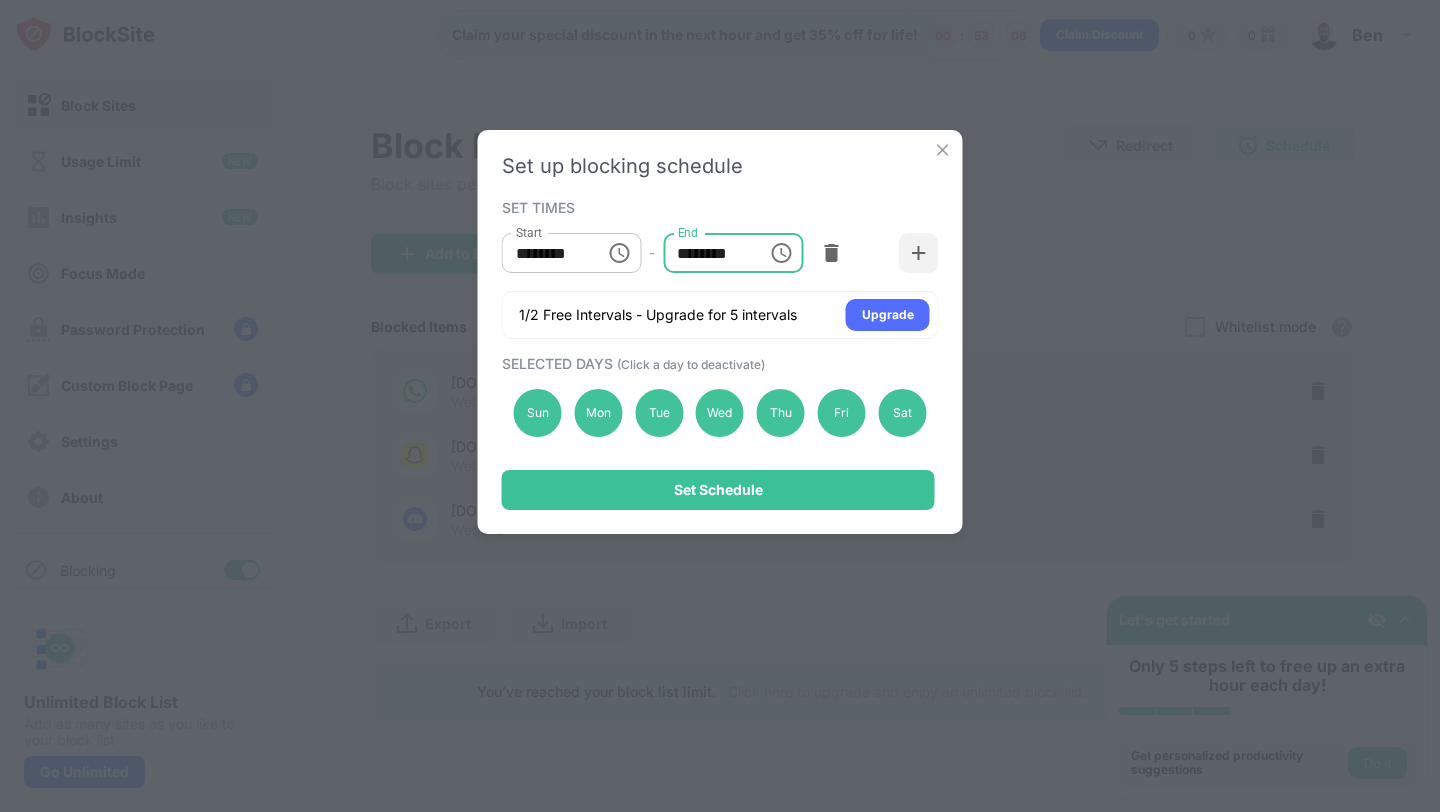 click on "********" at bounding box center (708, 253) 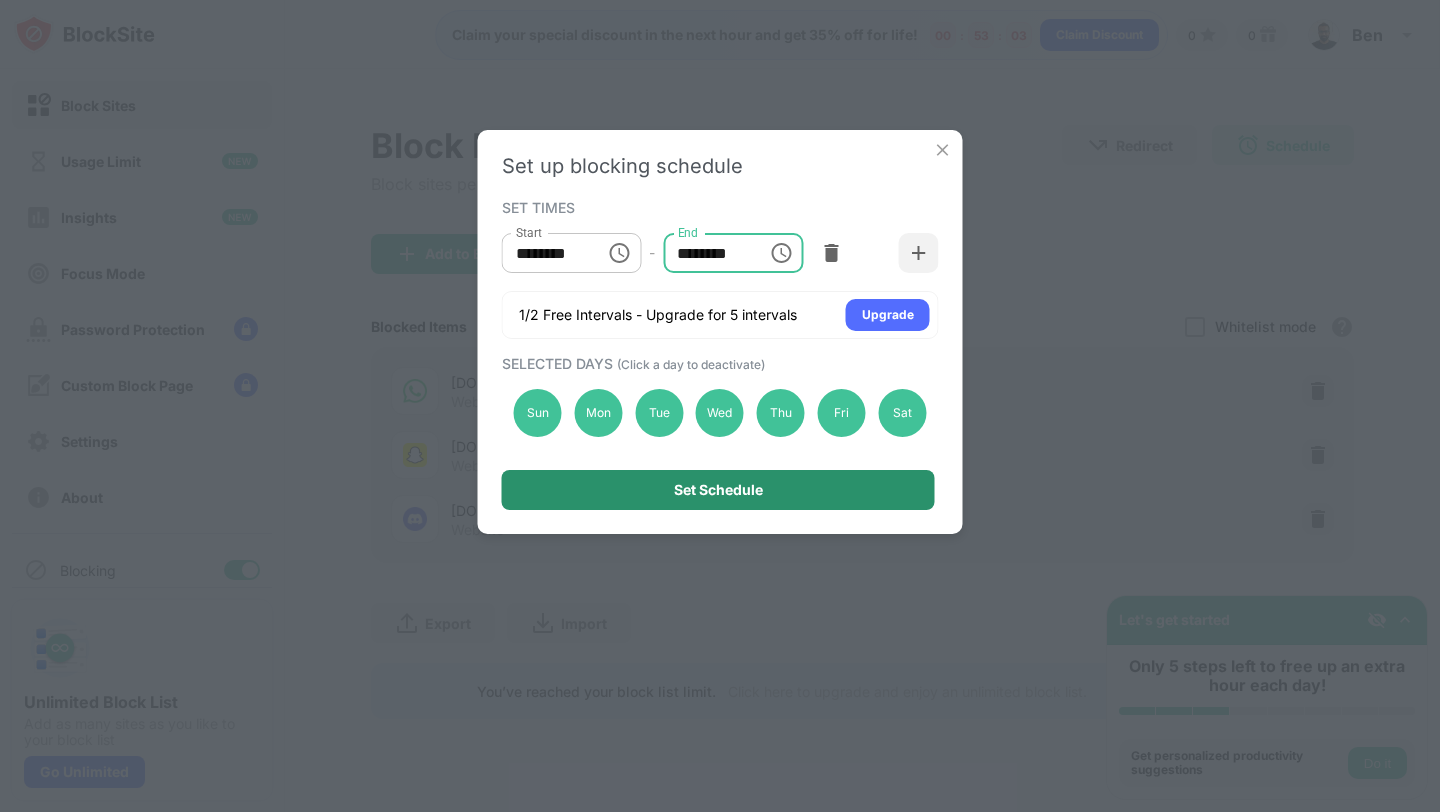 click on "Set Schedule" at bounding box center (718, 490) 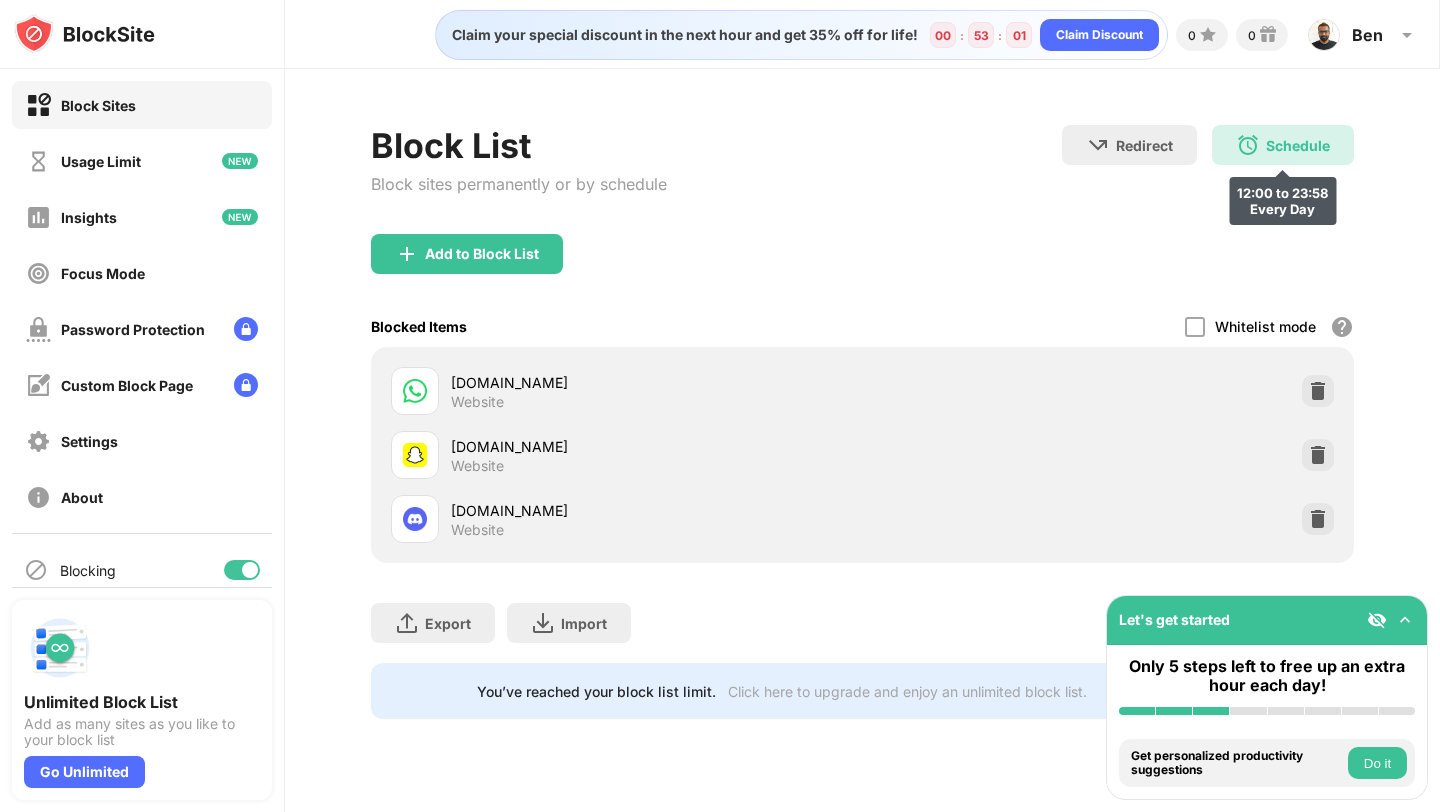 click on "Schedule 12:00 to 23:58 Every Day" at bounding box center (1283, 145) 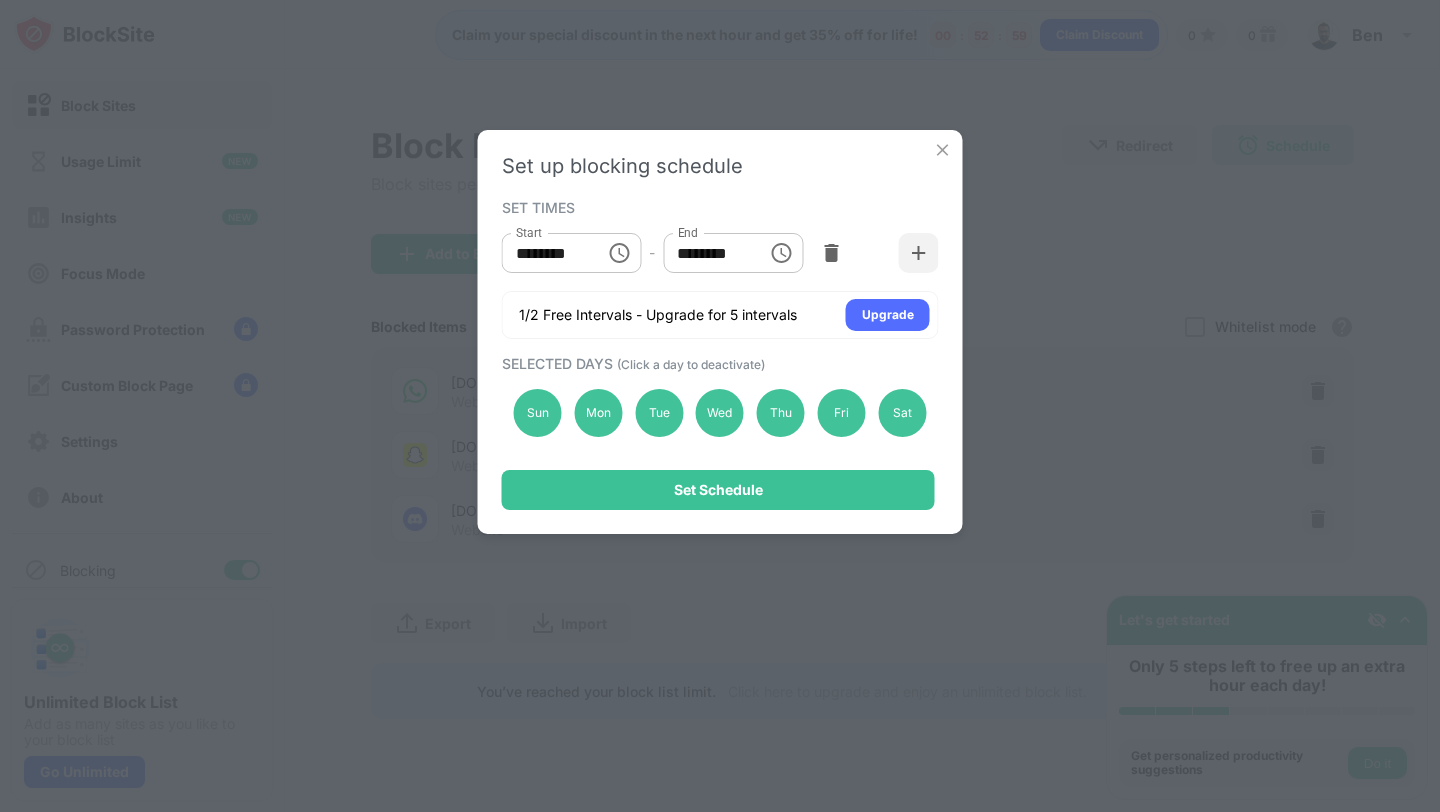 click on "********" at bounding box center [708, 253] 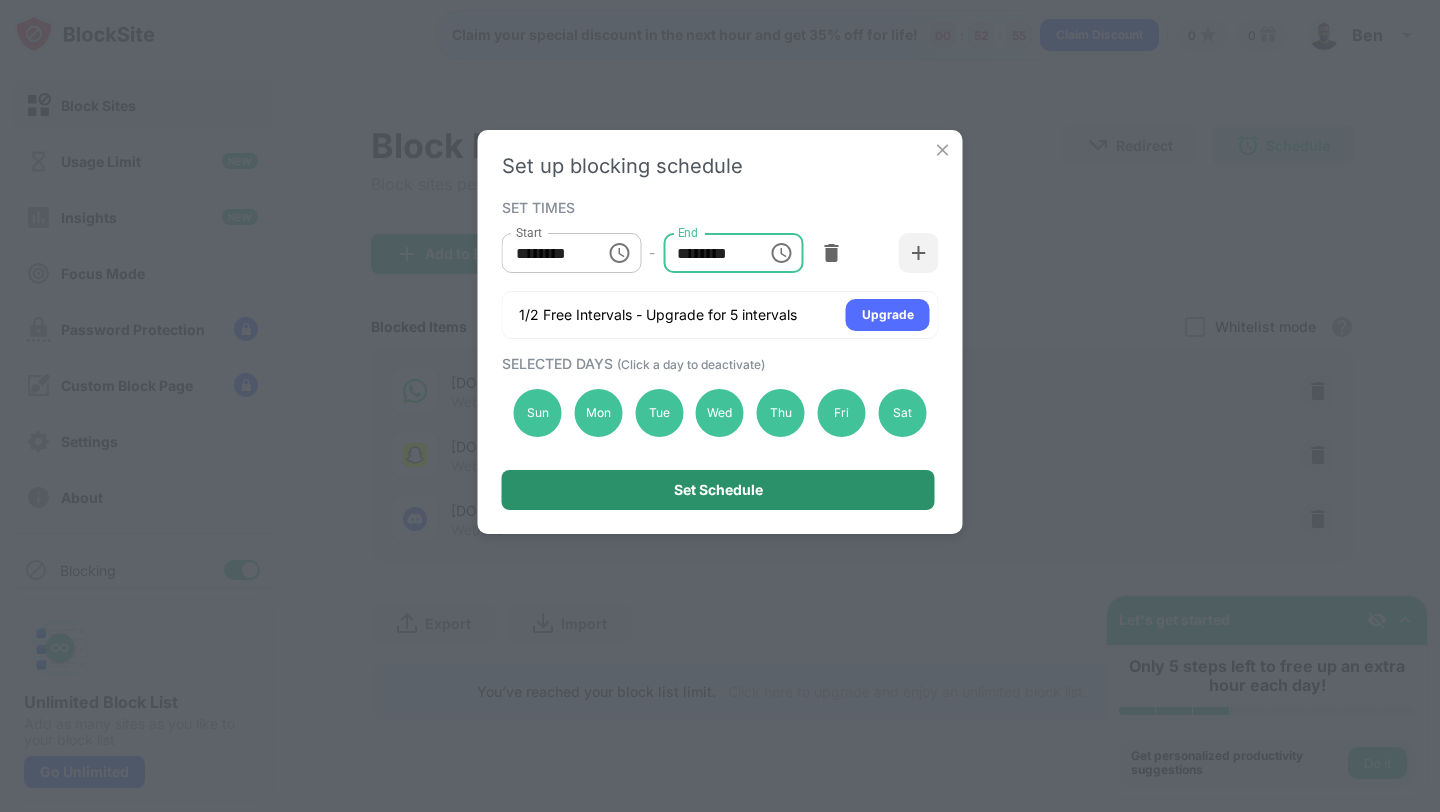 type on "********" 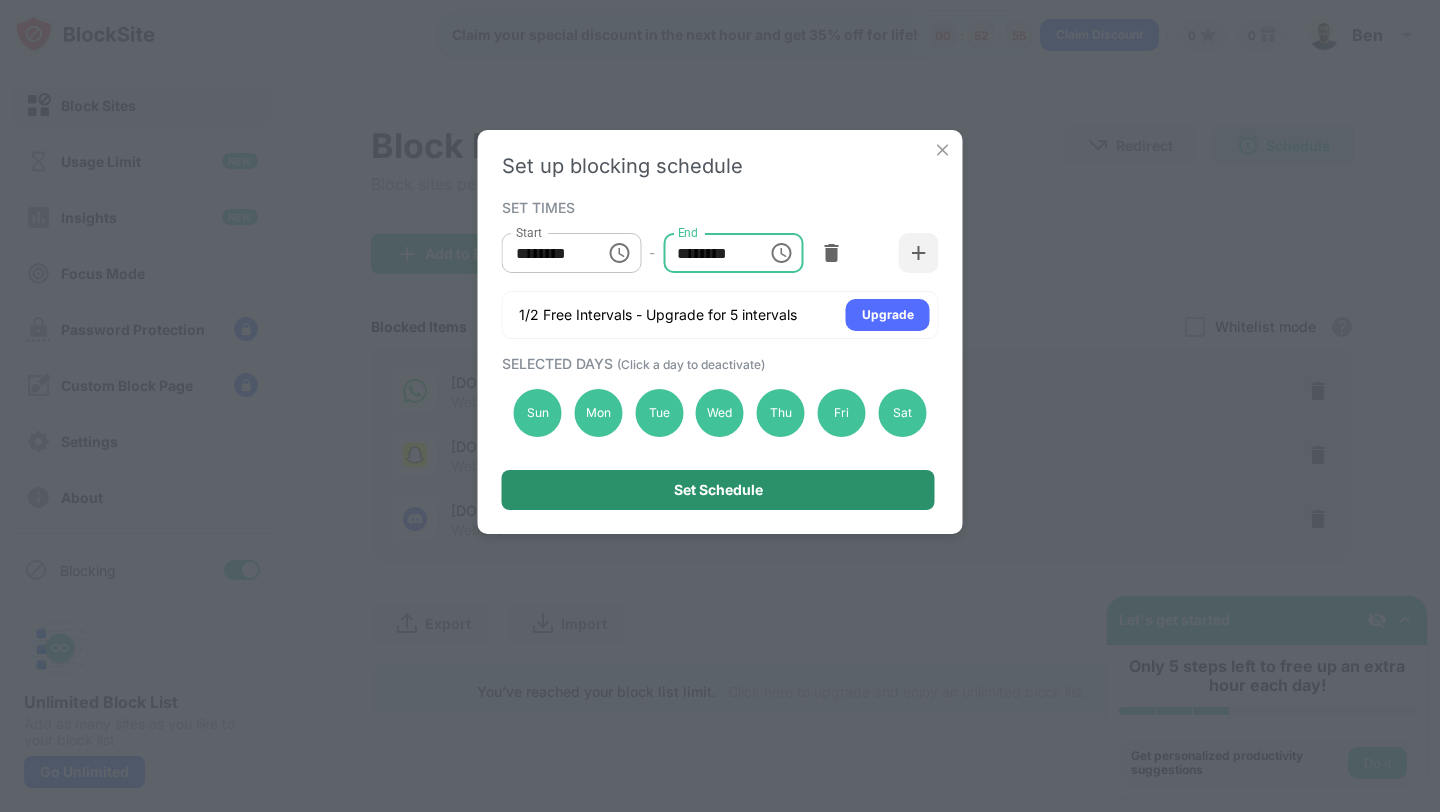 click on "Set Schedule" at bounding box center [718, 490] 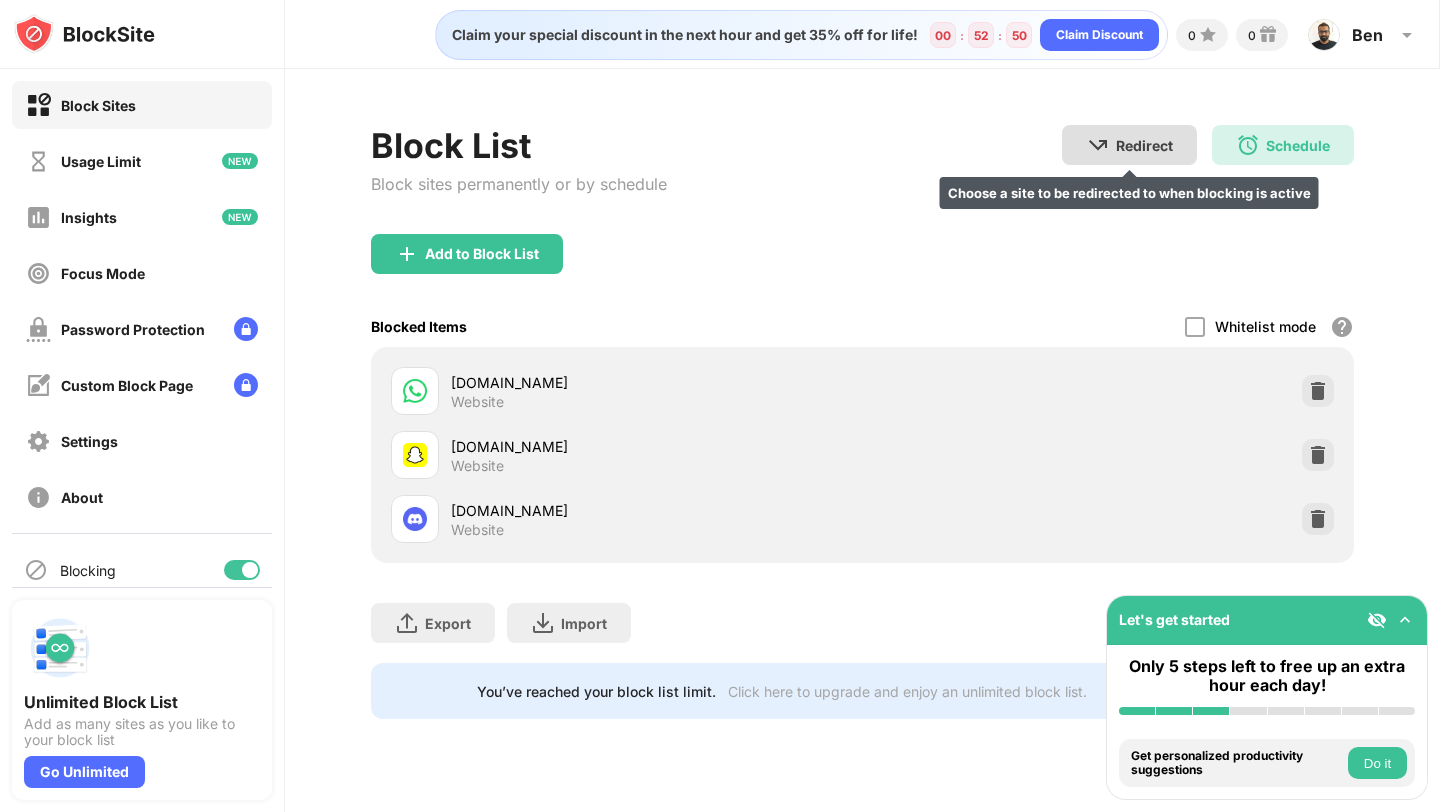click on "Redirect Choose a site to be redirected to when blocking is active" at bounding box center (1129, 145) 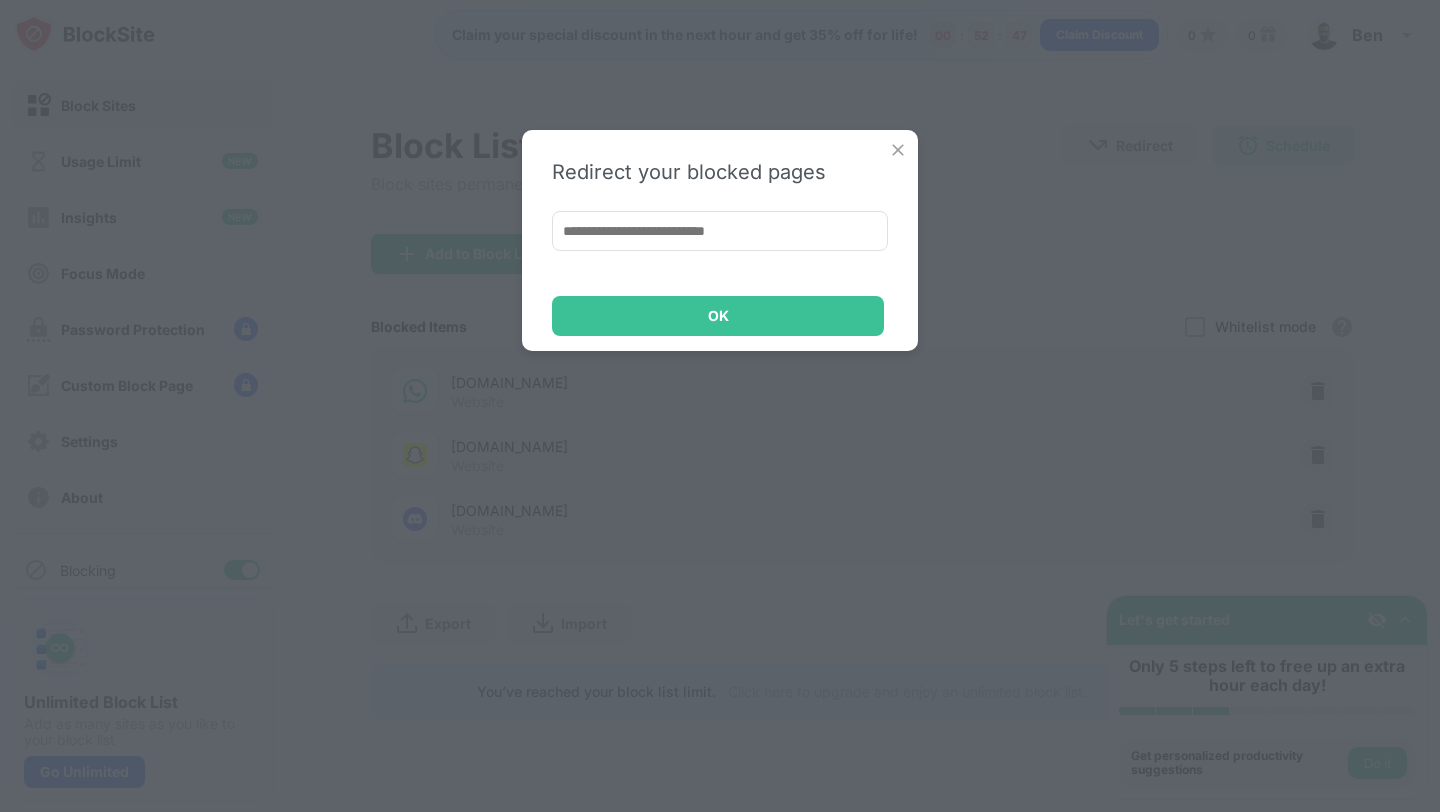 click at bounding box center [720, 231] 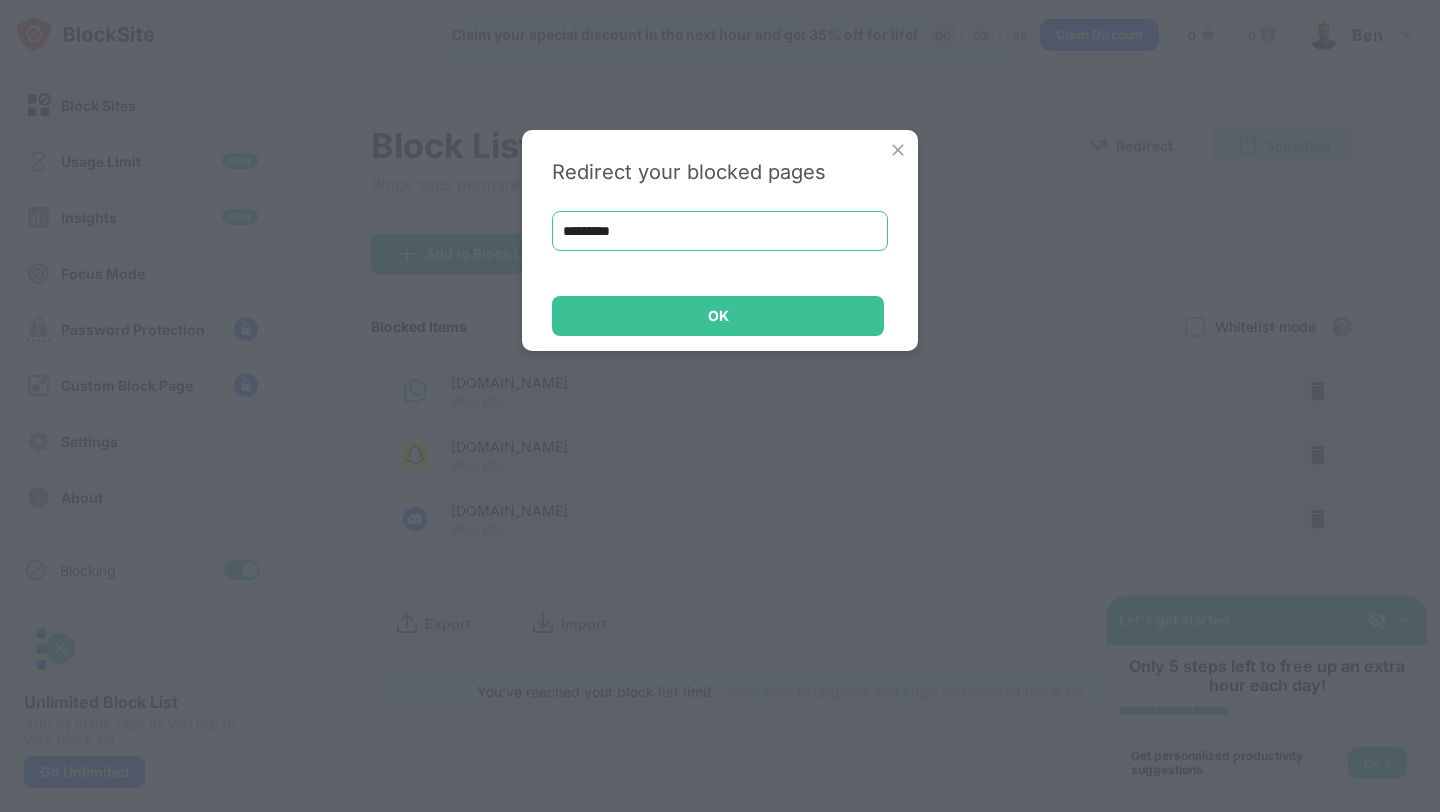 type on "**********" 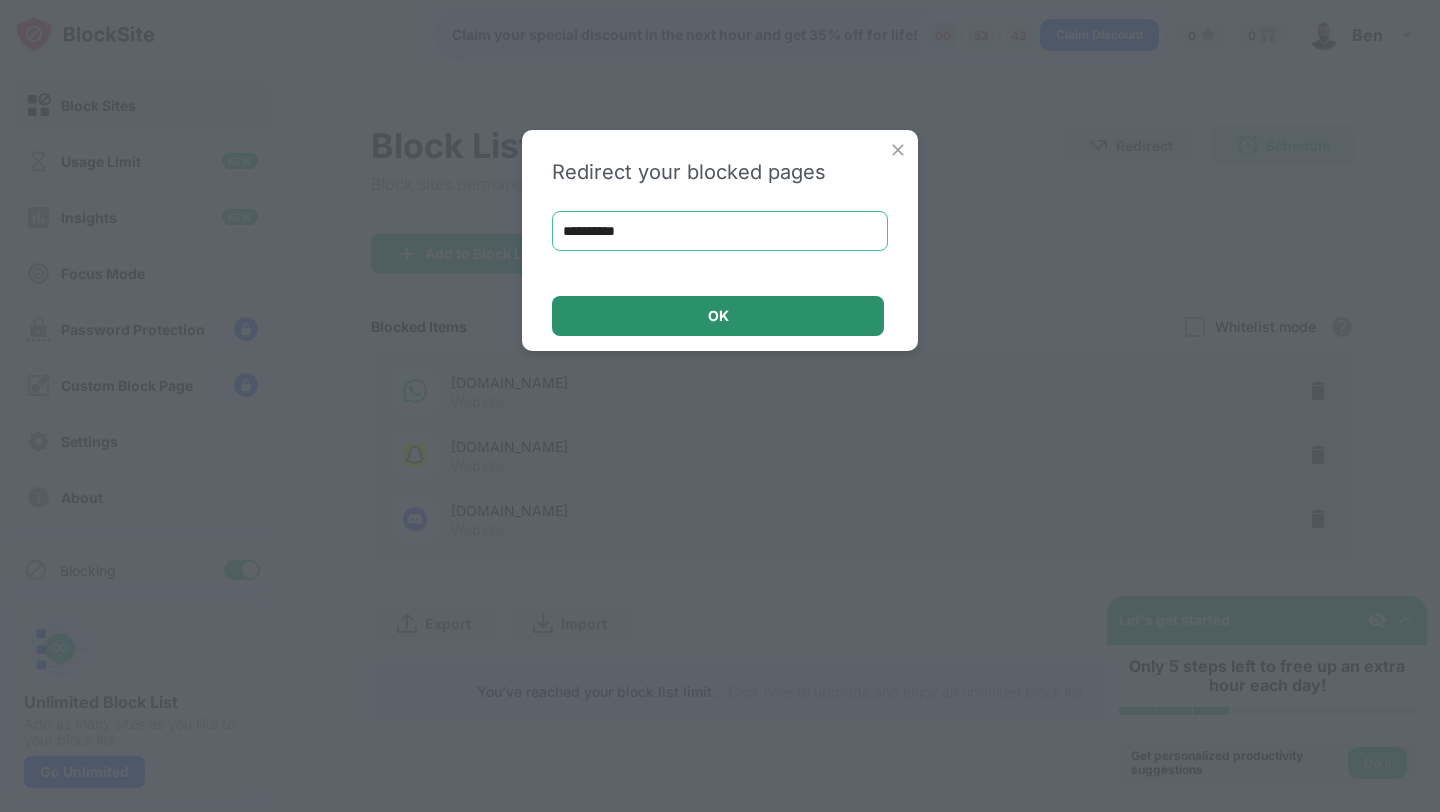 click on "OK" at bounding box center (718, 316) 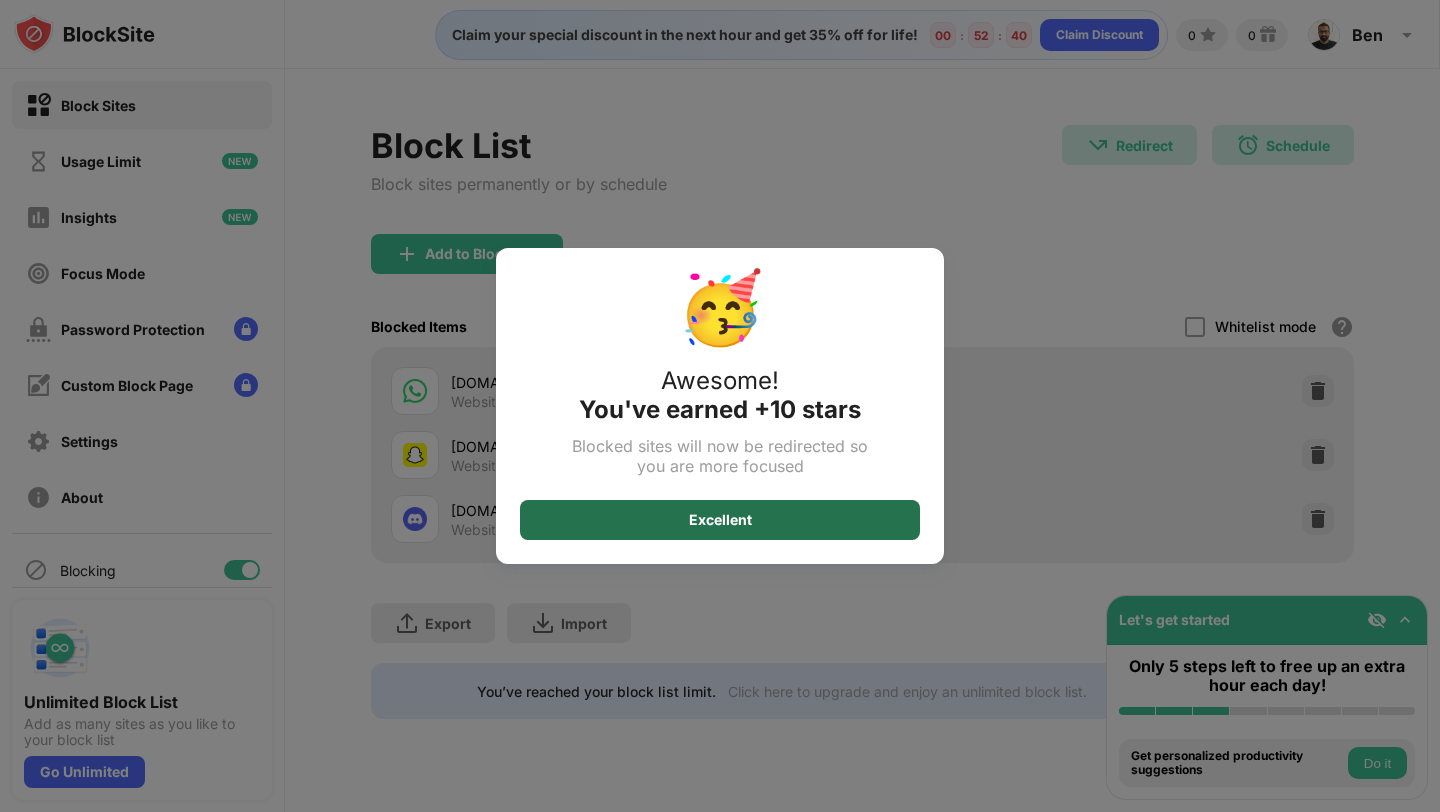 click on "Excellent" at bounding box center [720, 520] 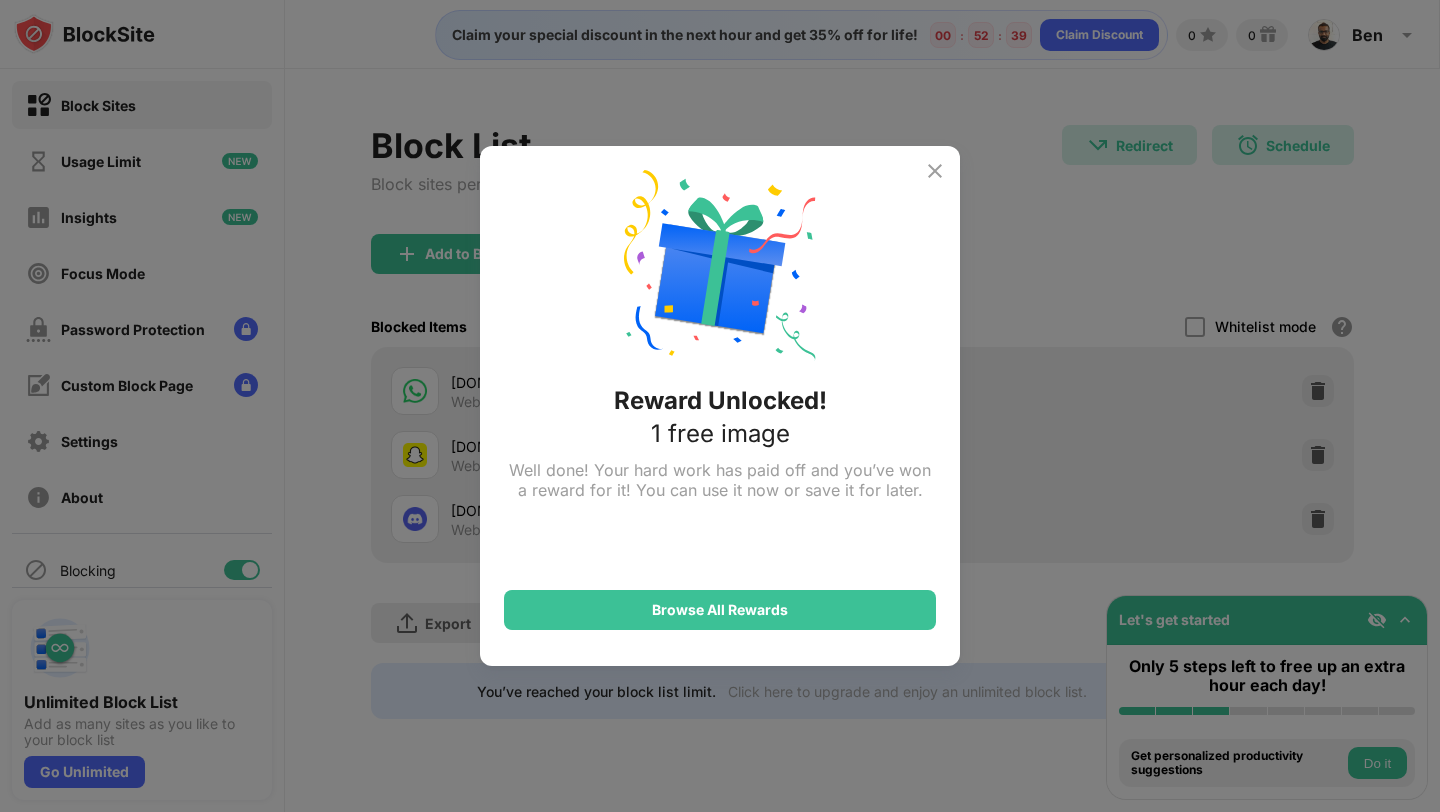 click at bounding box center [935, 171] 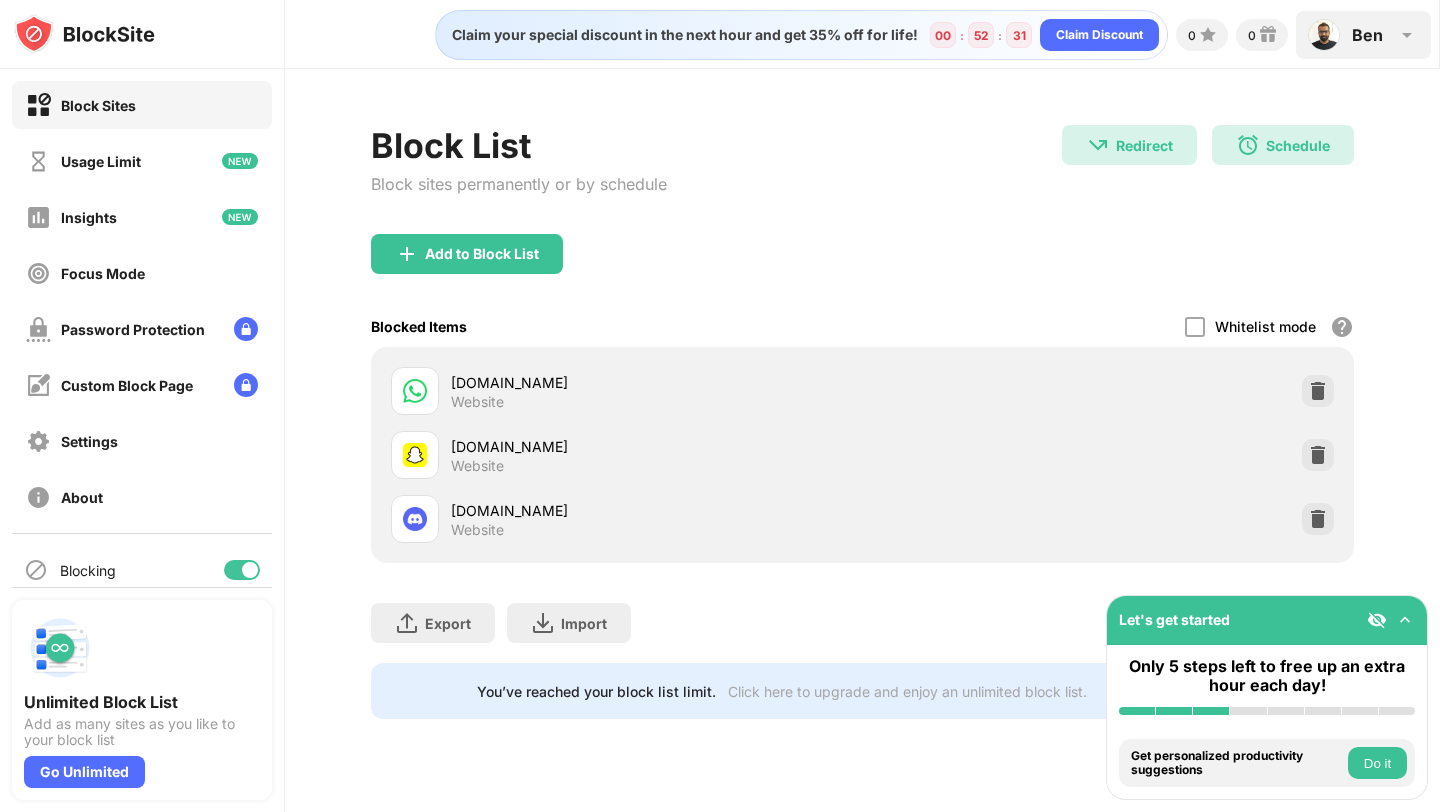 click at bounding box center [1407, 35] 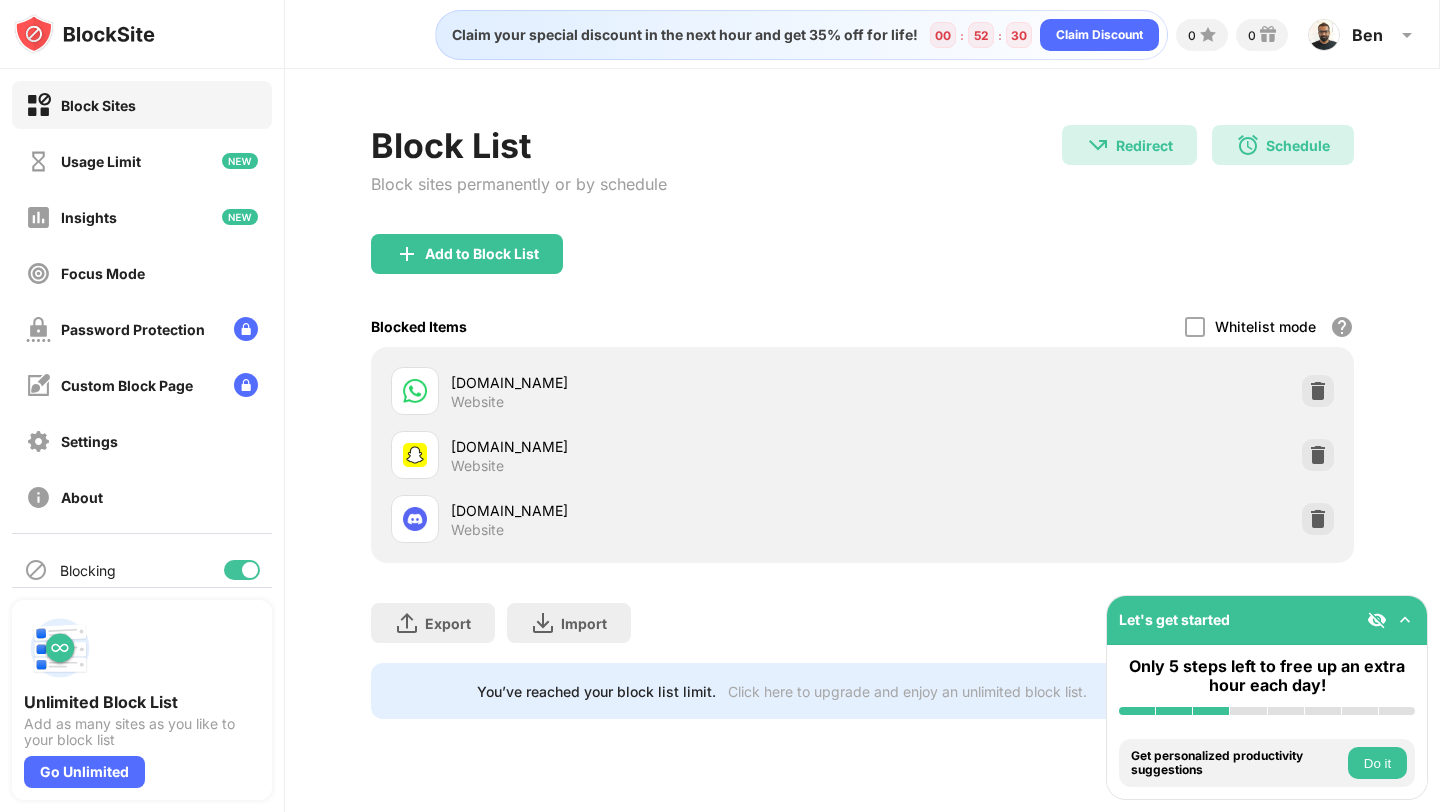 click on "Add to Block List" at bounding box center [862, 270] 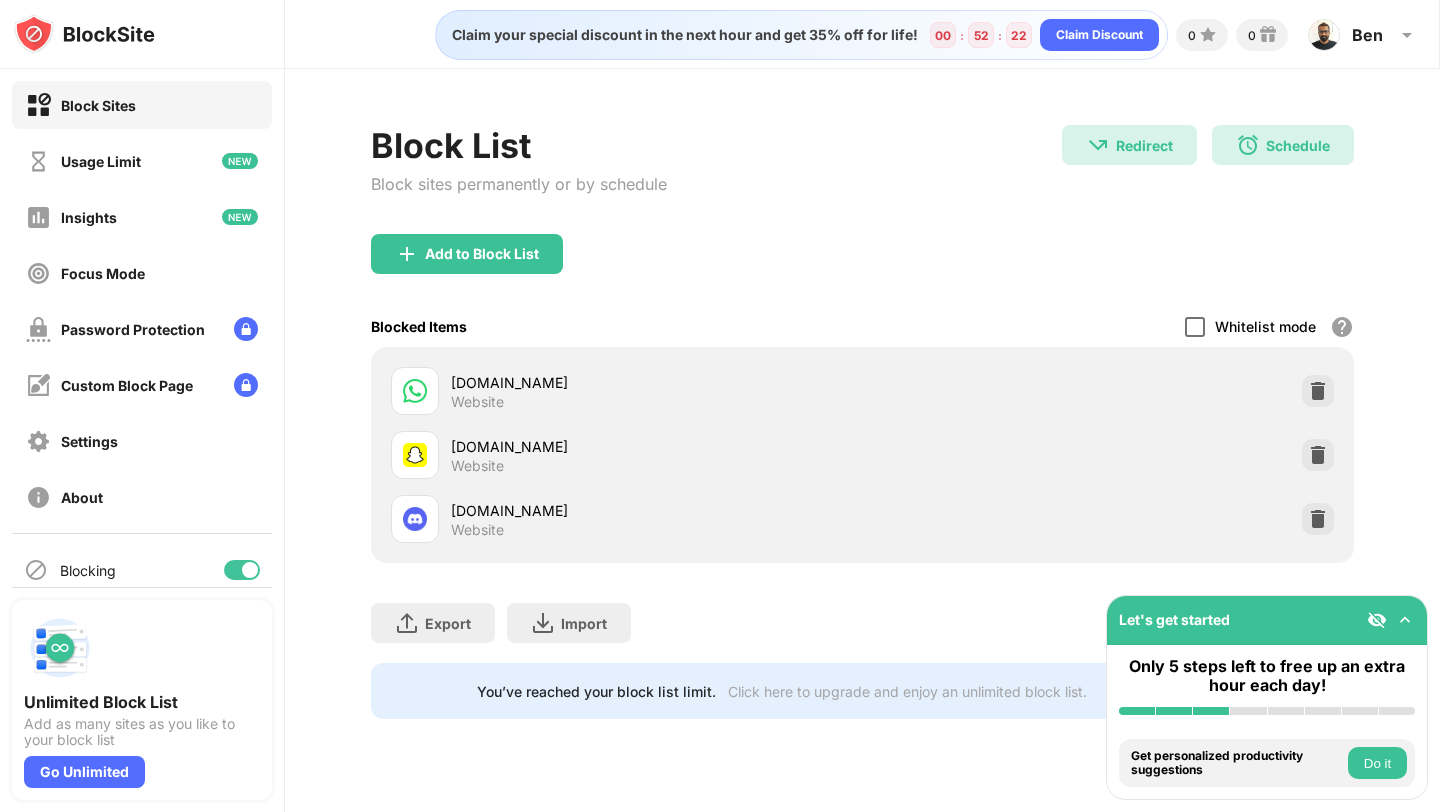 click at bounding box center (1195, 327) 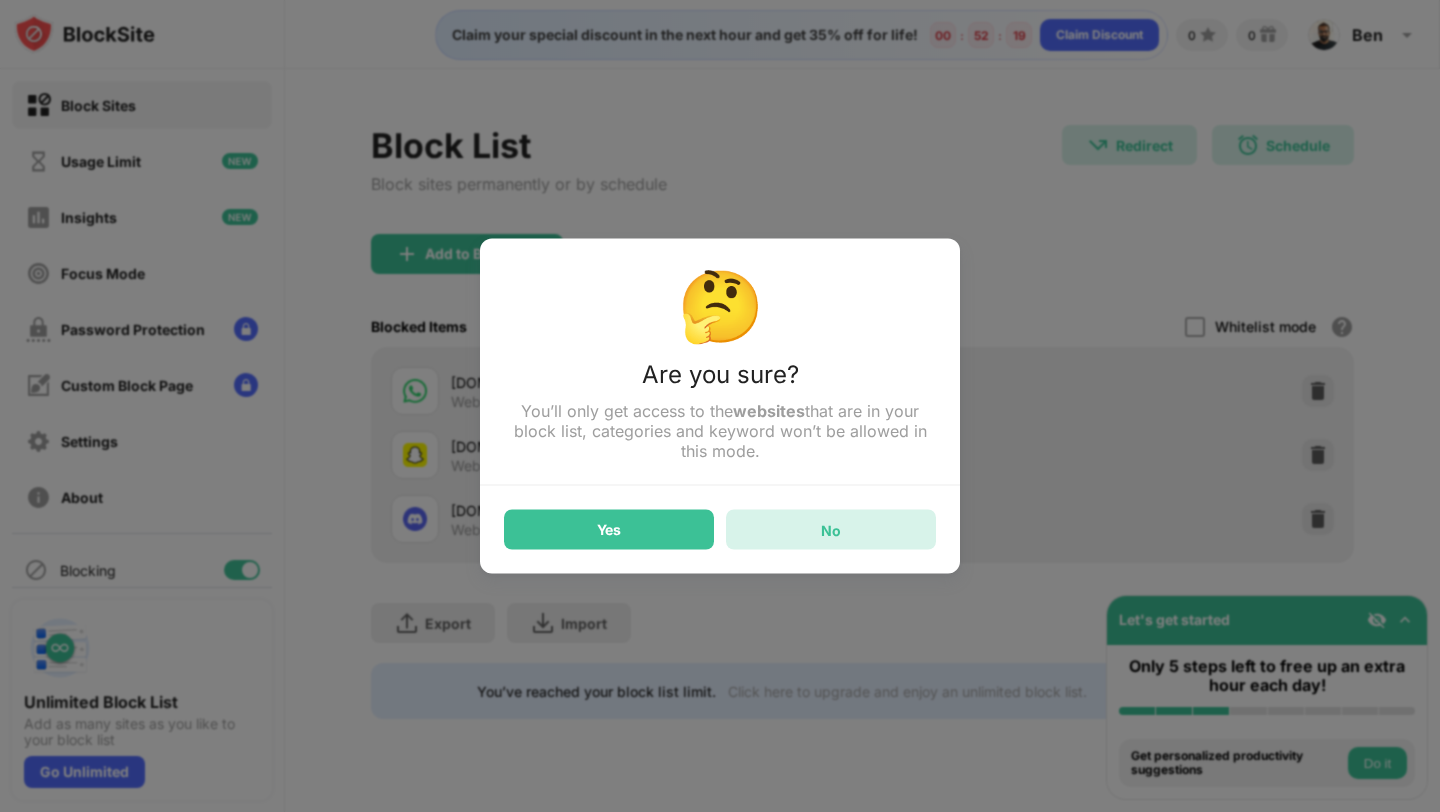 click on "No" at bounding box center (831, 530) 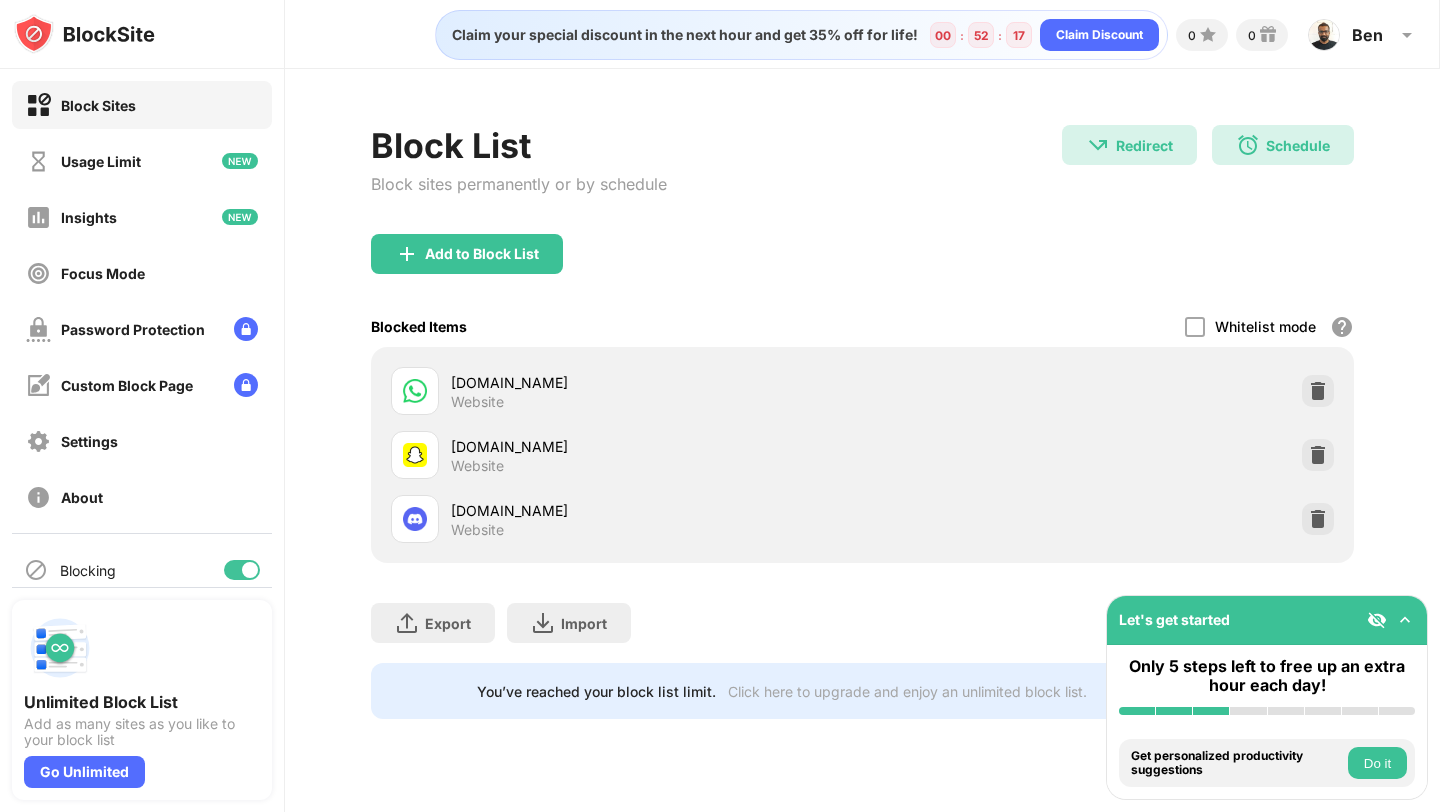drag, startPoint x: 1226, startPoint y: 610, endPoint x: 928, endPoint y: 519, distance: 311.58466 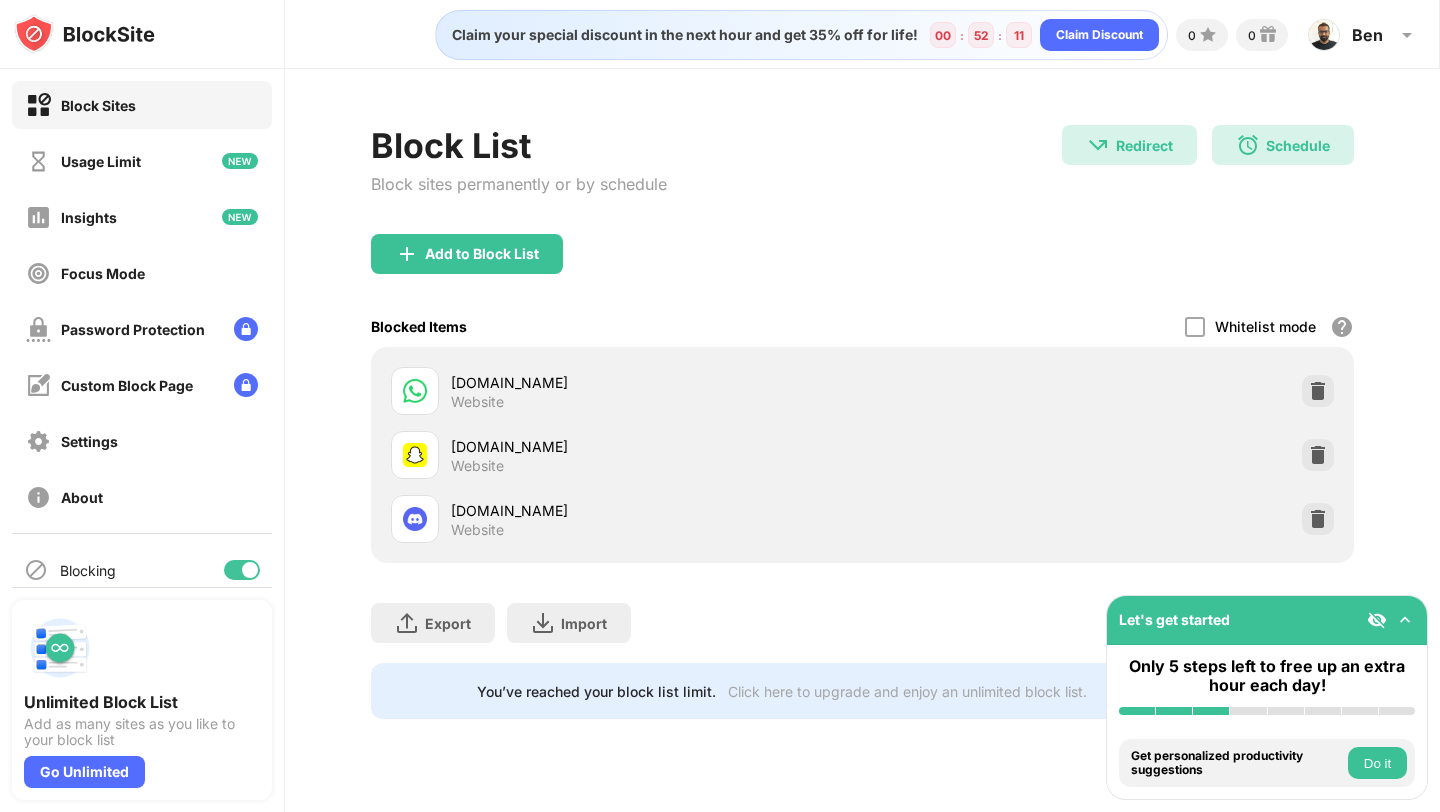 click on "Do it" at bounding box center [1377, 763] 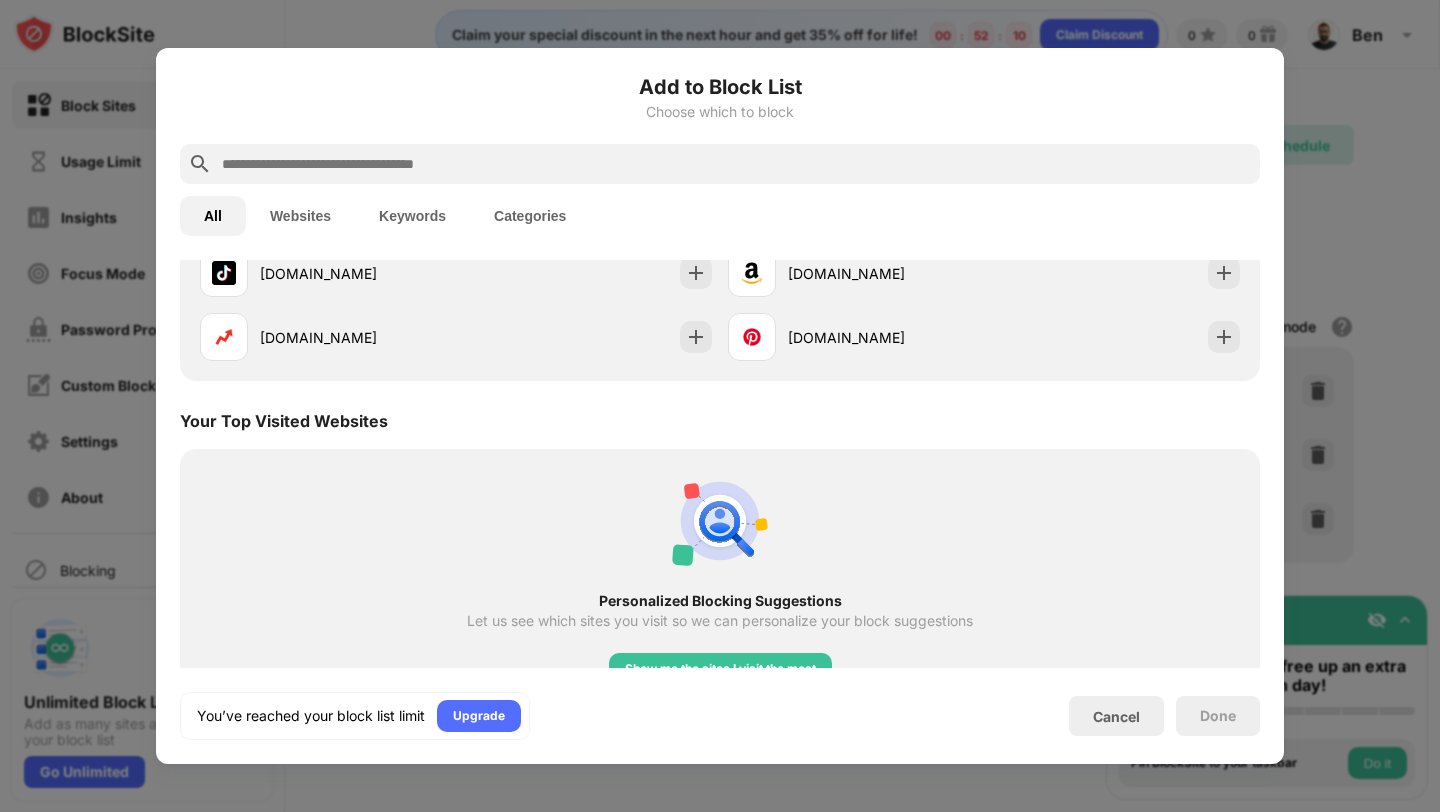 scroll, scrollTop: 696, scrollLeft: 0, axis: vertical 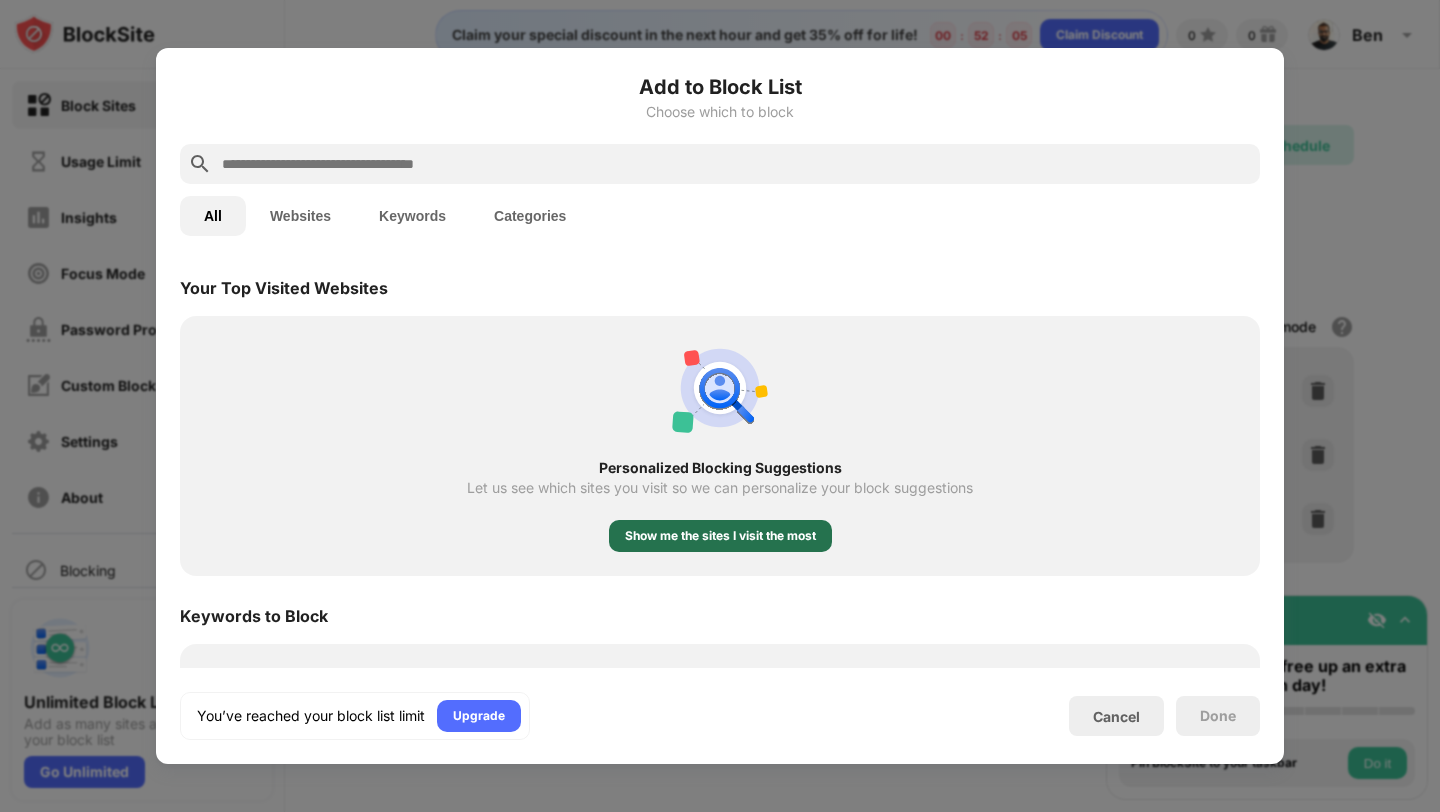 click on "Show me the sites I visit the most" at bounding box center (720, 536) 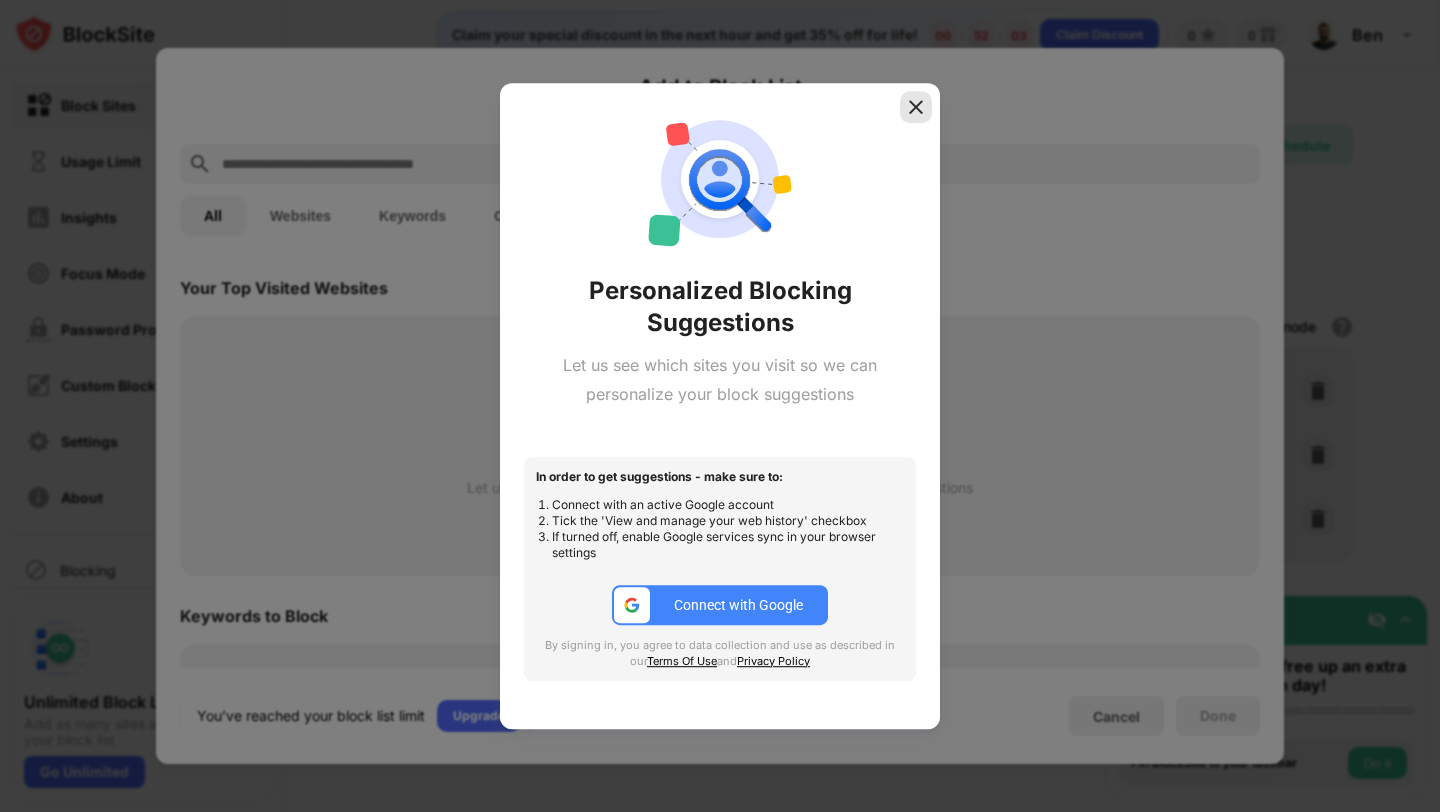 click at bounding box center (916, 107) 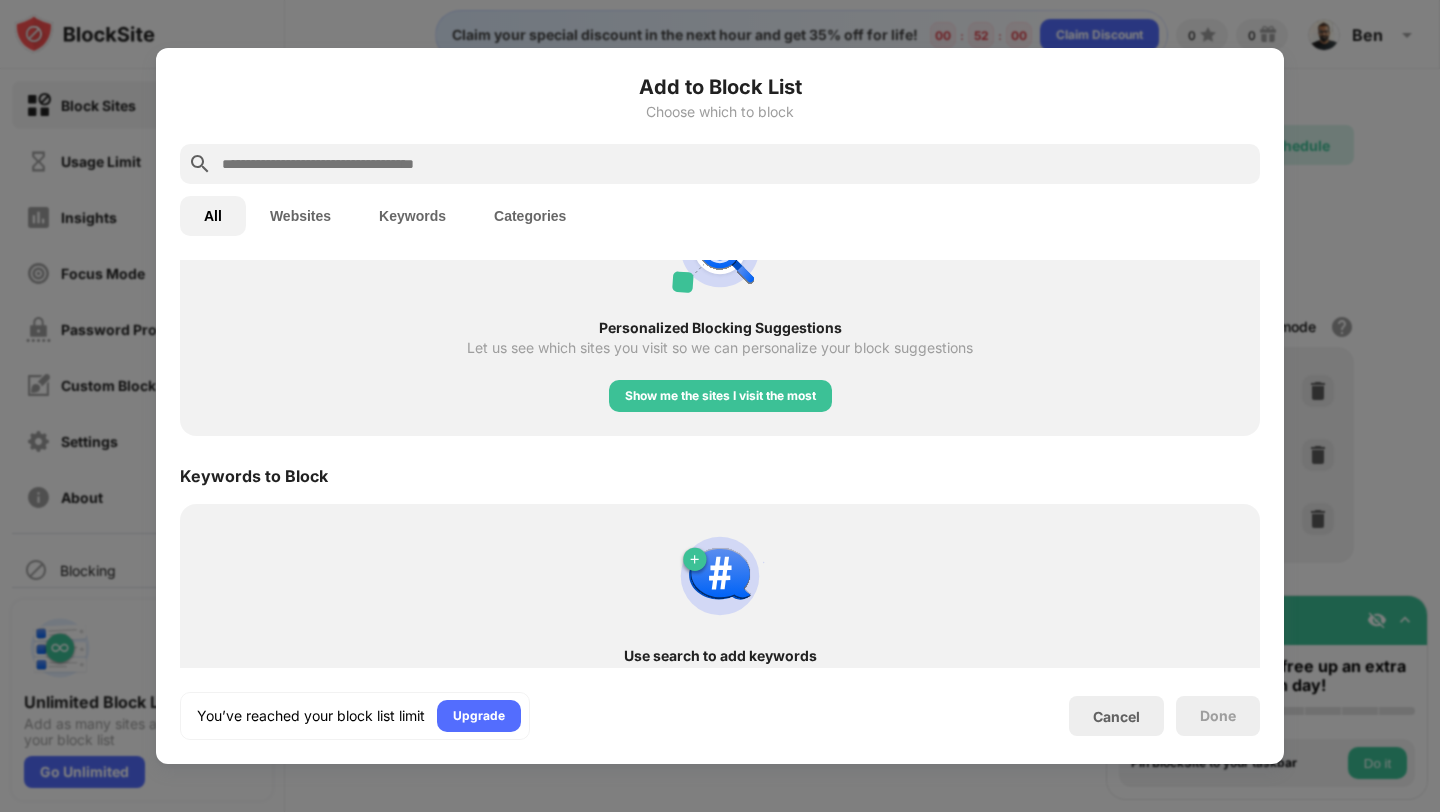 scroll, scrollTop: 876, scrollLeft: 0, axis: vertical 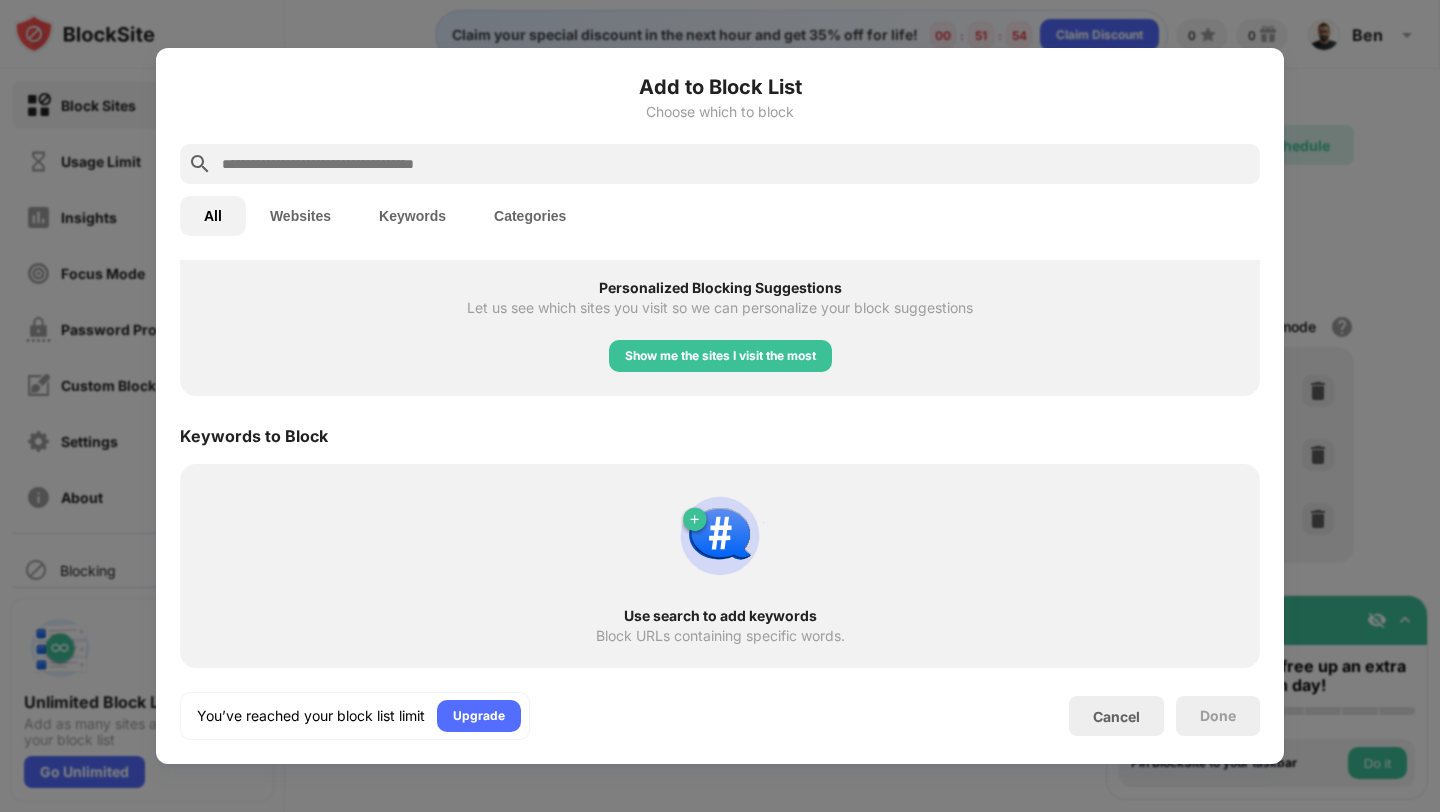 click at bounding box center [720, 536] 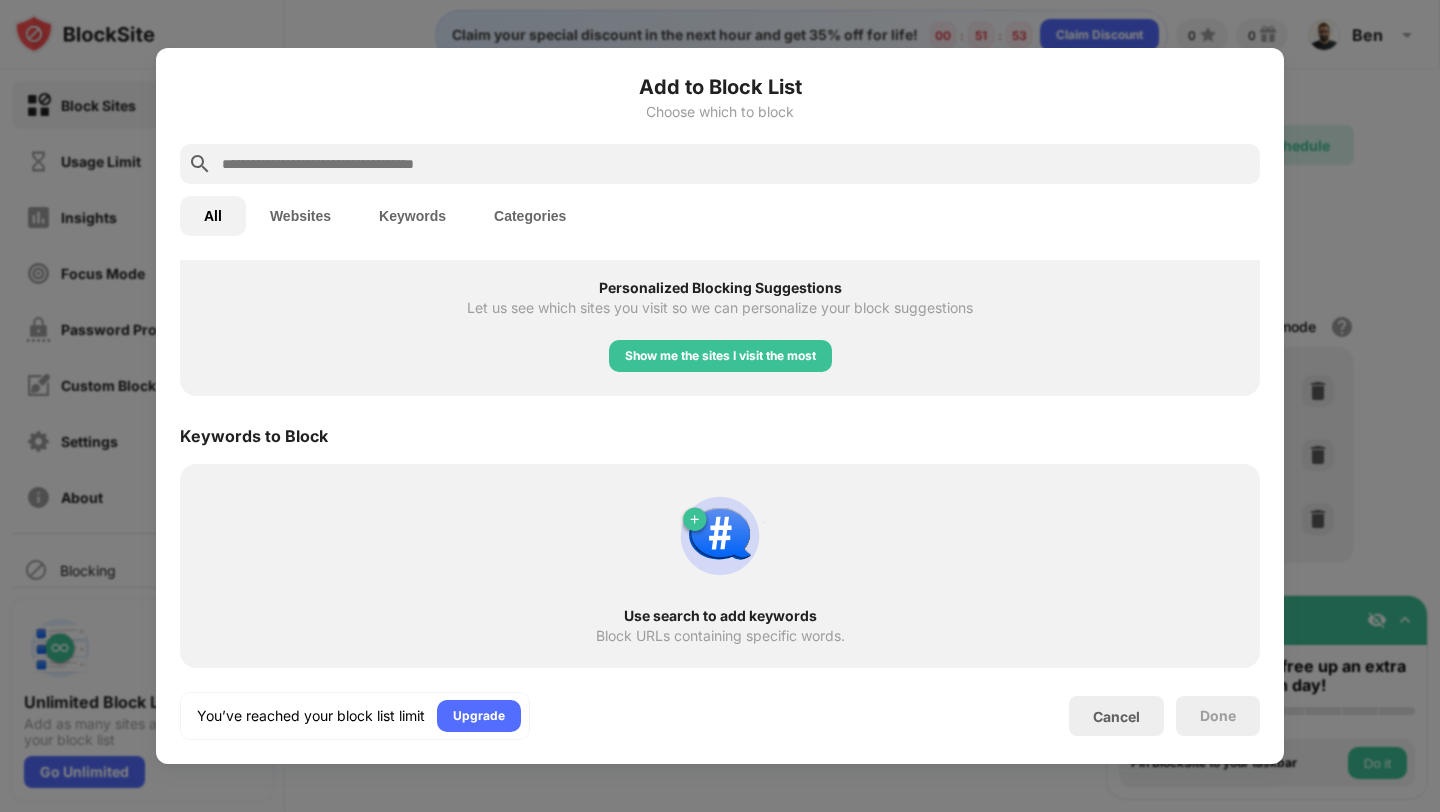 click at bounding box center (720, 536) 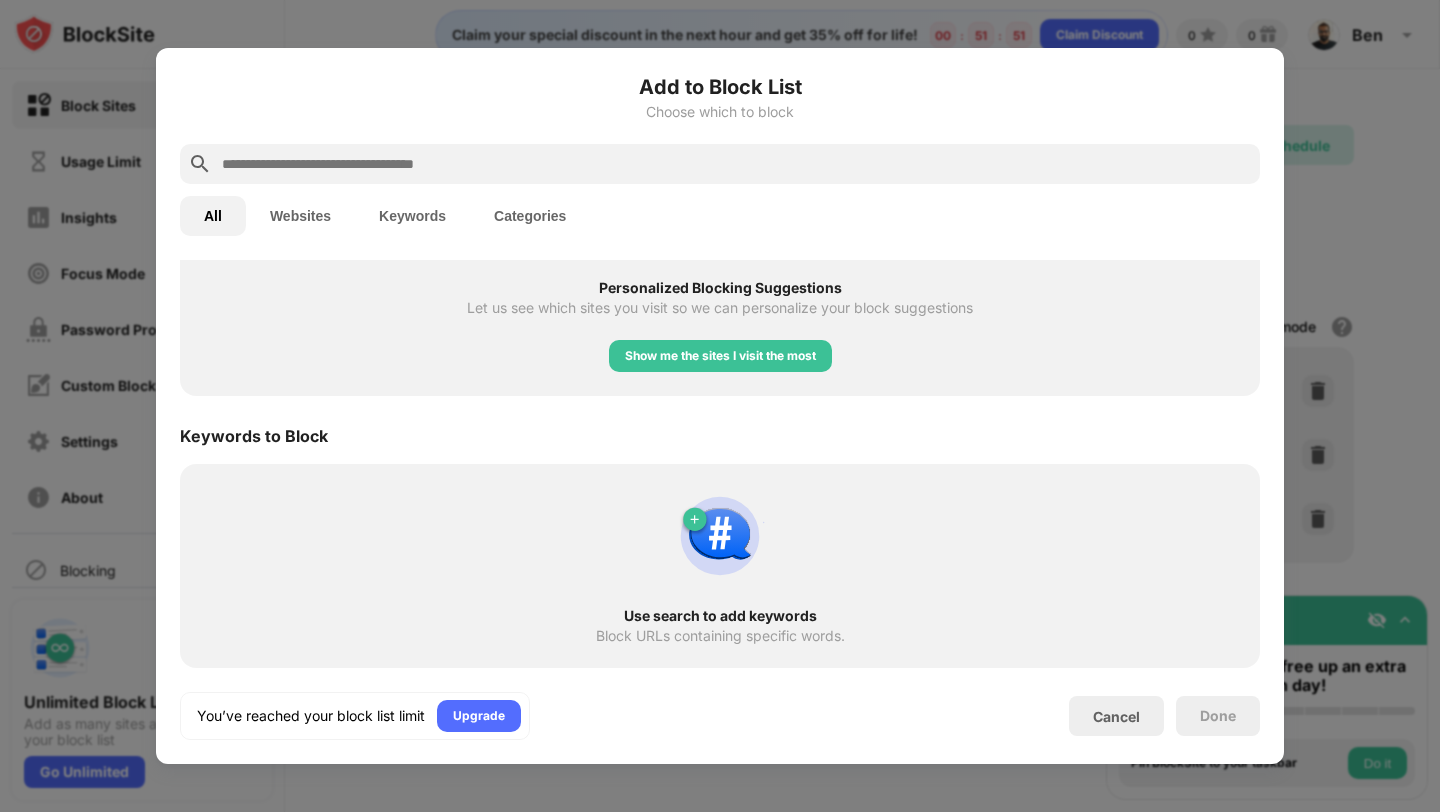 click on "Use search to add keywords Block URLs containing specific words." at bounding box center (720, 566) 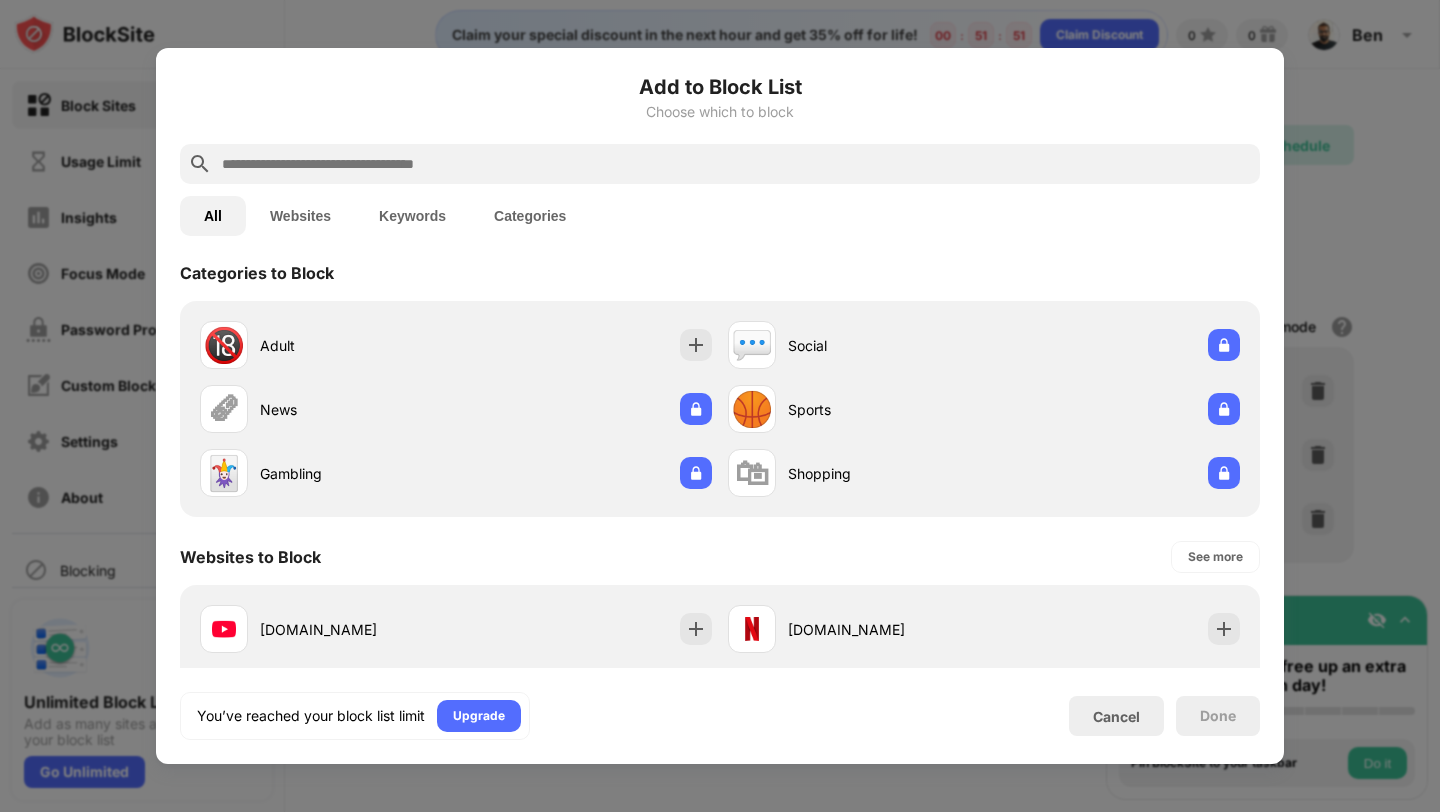 scroll, scrollTop: 0, scrollLeft: 0, axis: both 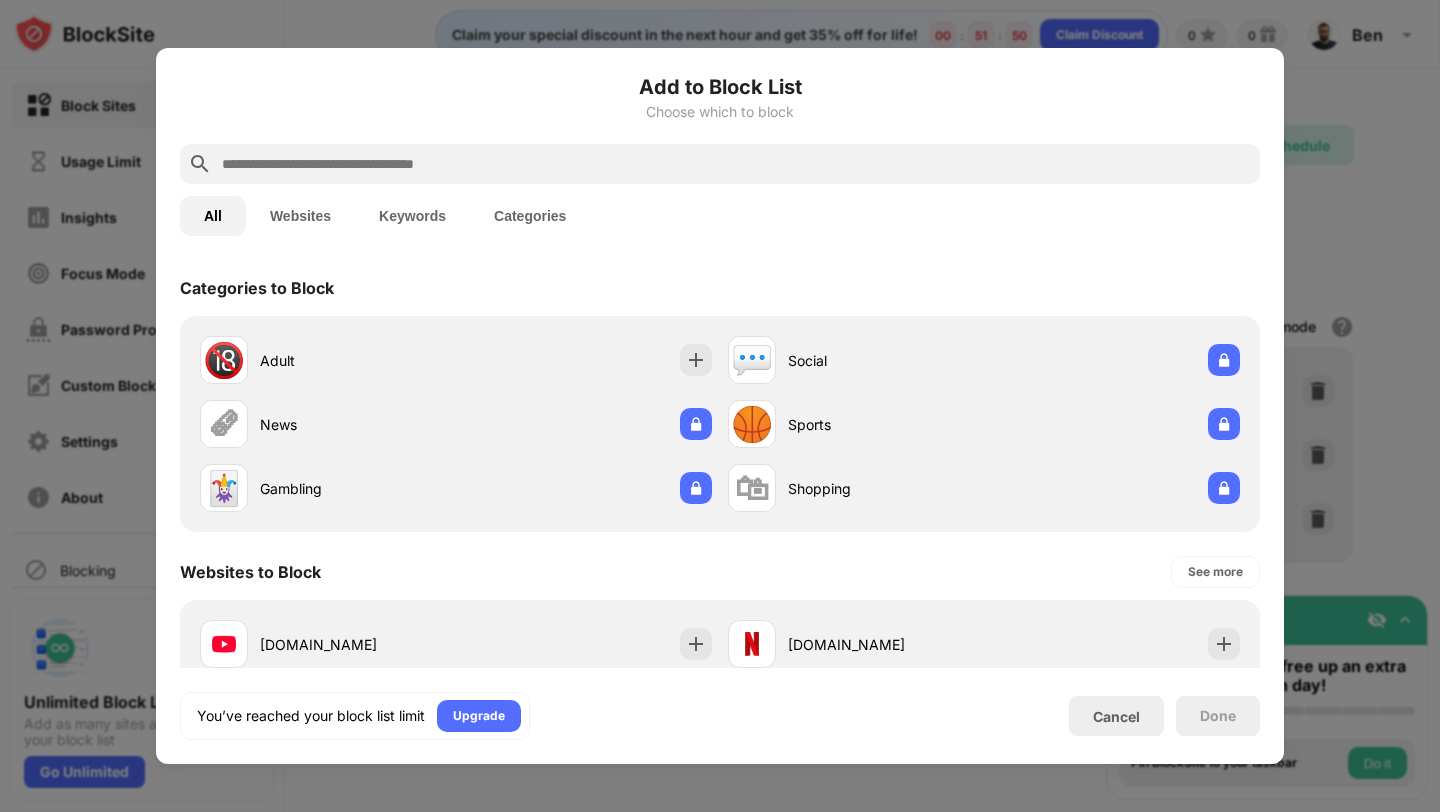 click on "Websites" at bounding box center (300, 216) 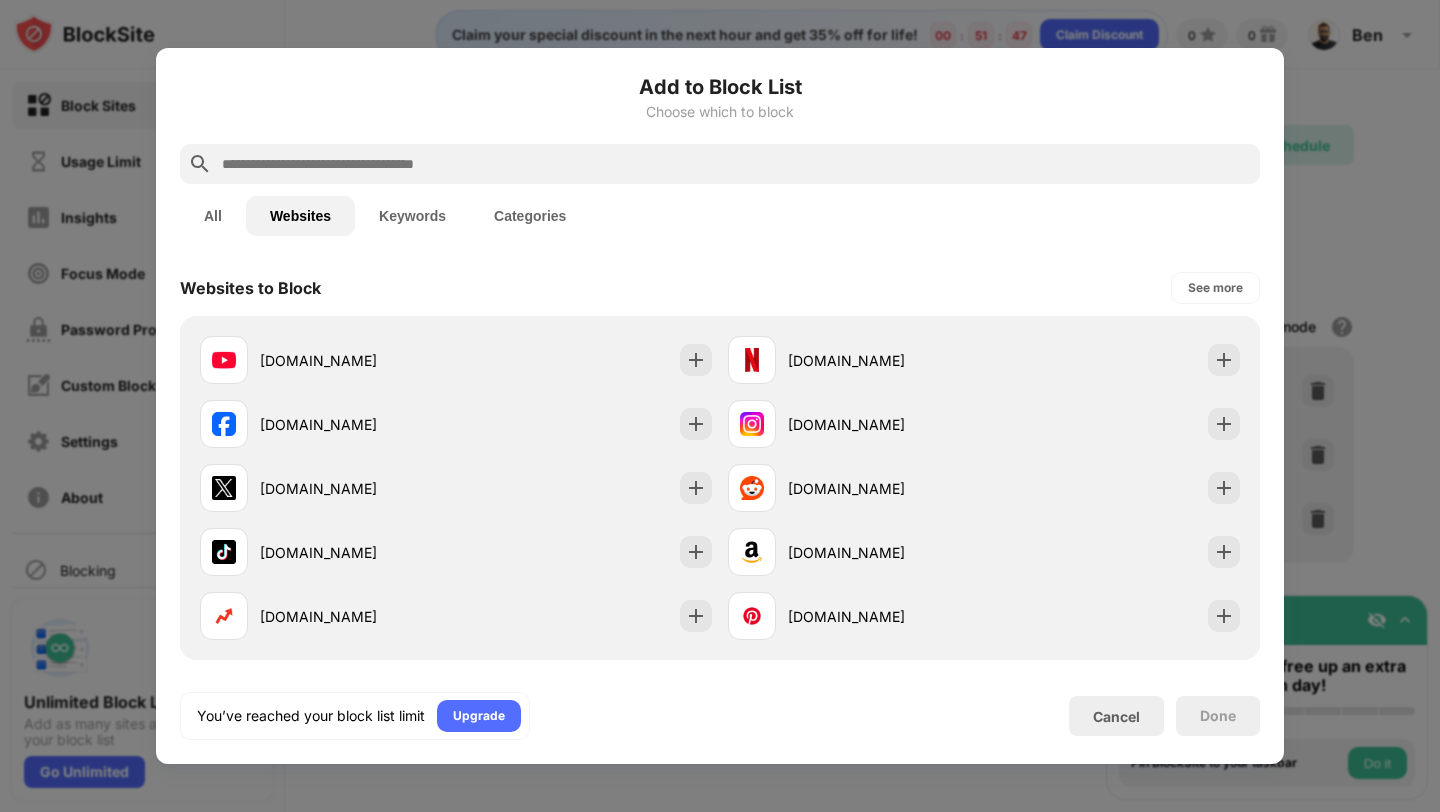 click on "Keywords" at bounding box center (412, 216) 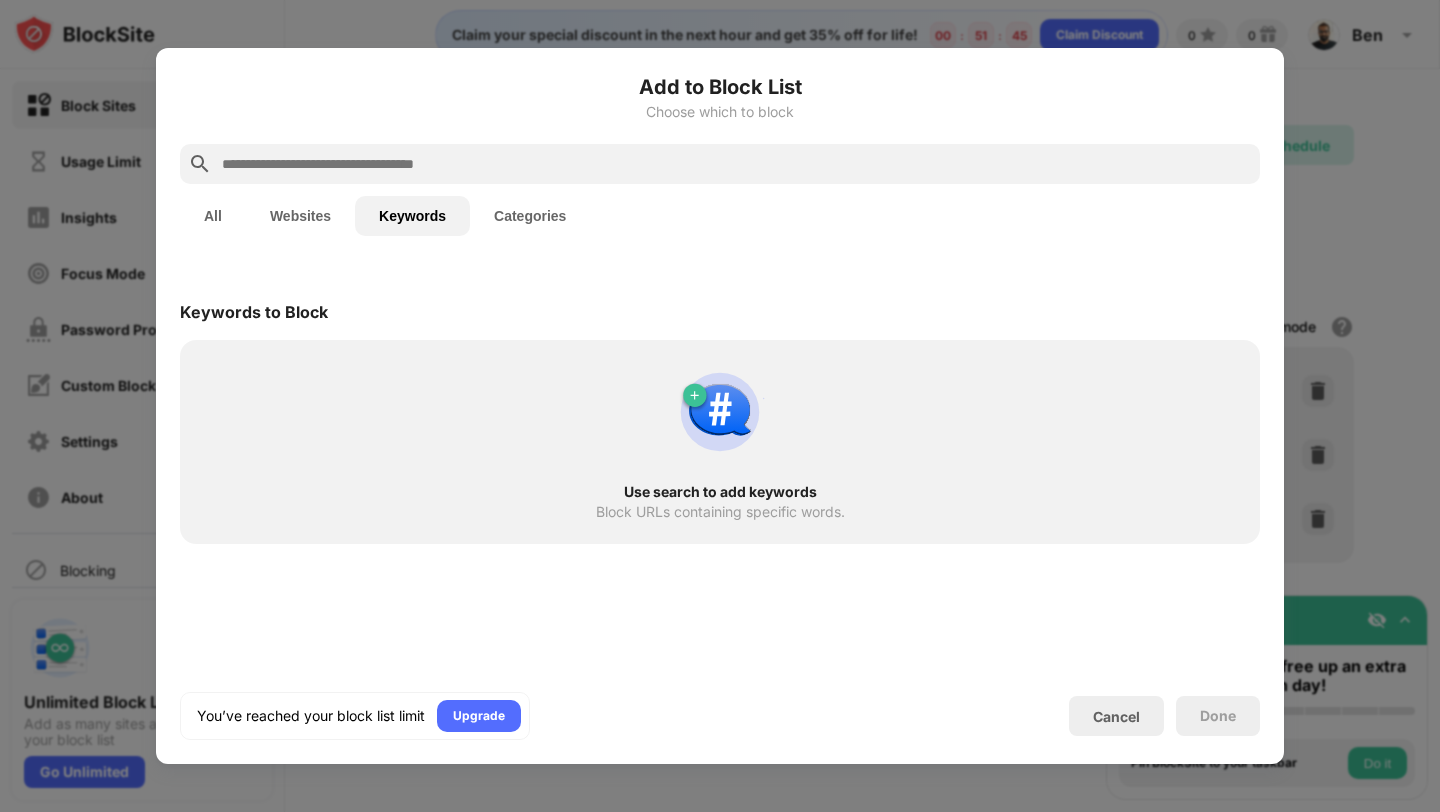 click on "Keywords to Block" at bounding box center (720, 312) 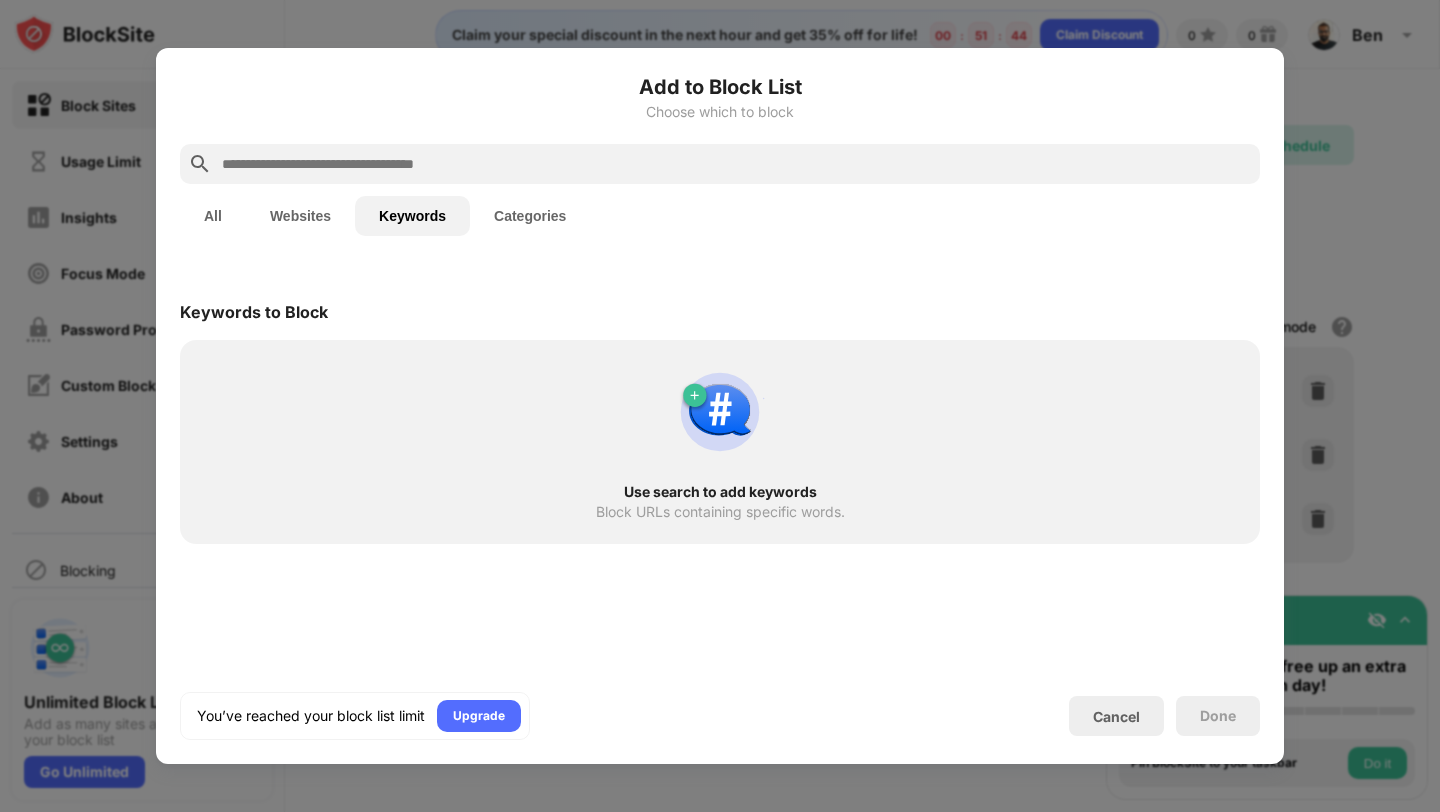 click on "Use search to add keywords Block URLs containing specific words." at bounding box center [720, 442] 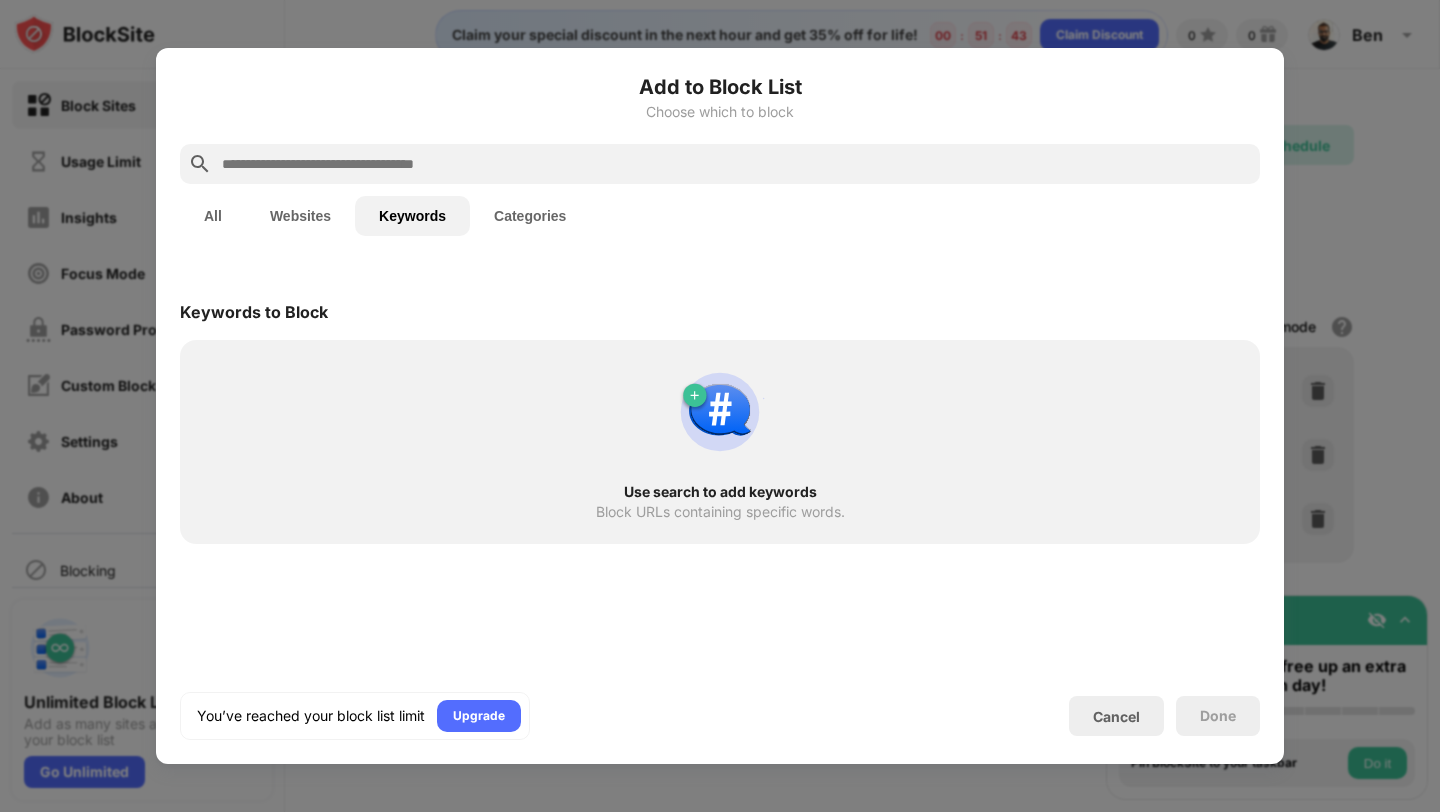 click on "Categories" at bounding box center [530, 216] 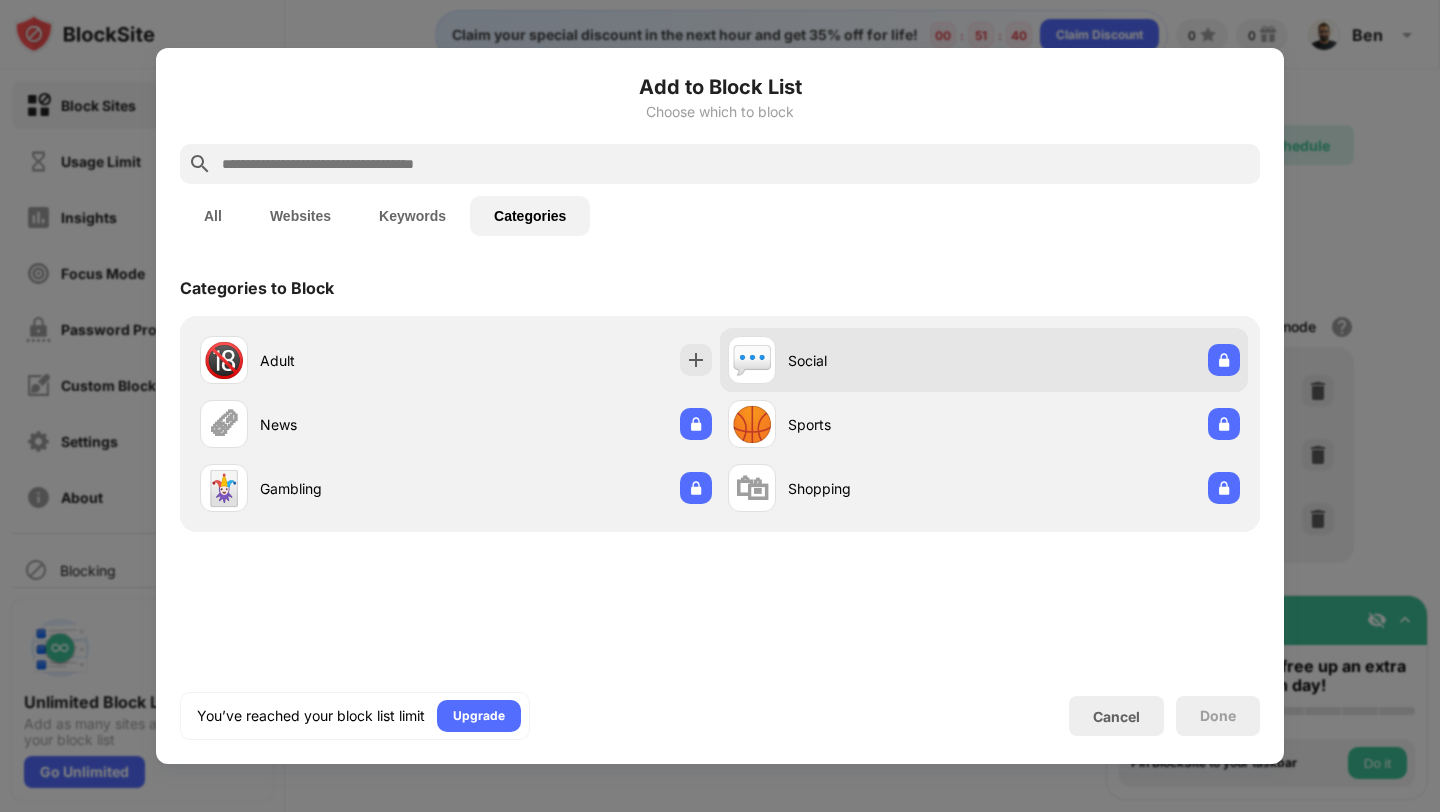 click on "Social" at bounding box center [886, 360] 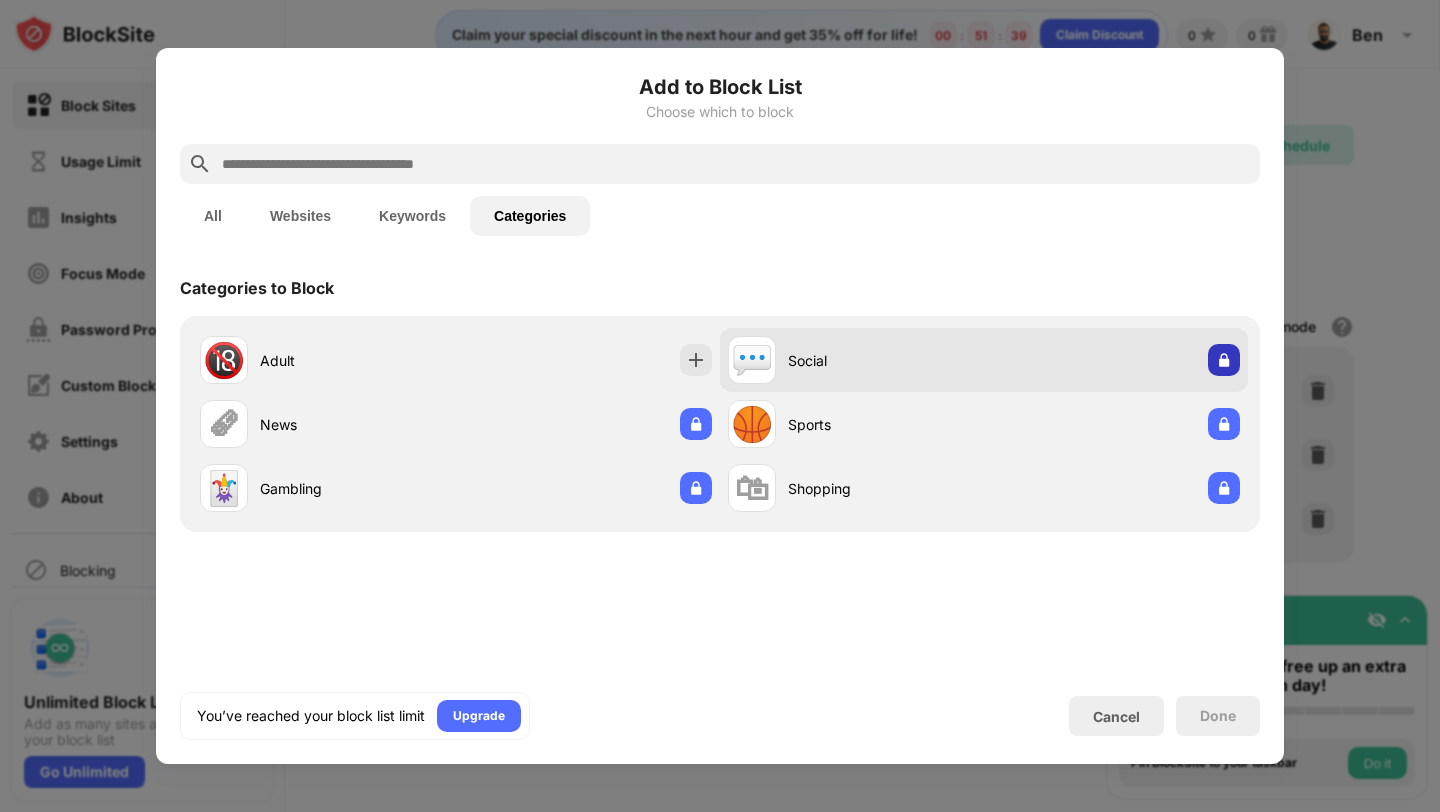 click at bounding box center [1224, 360] 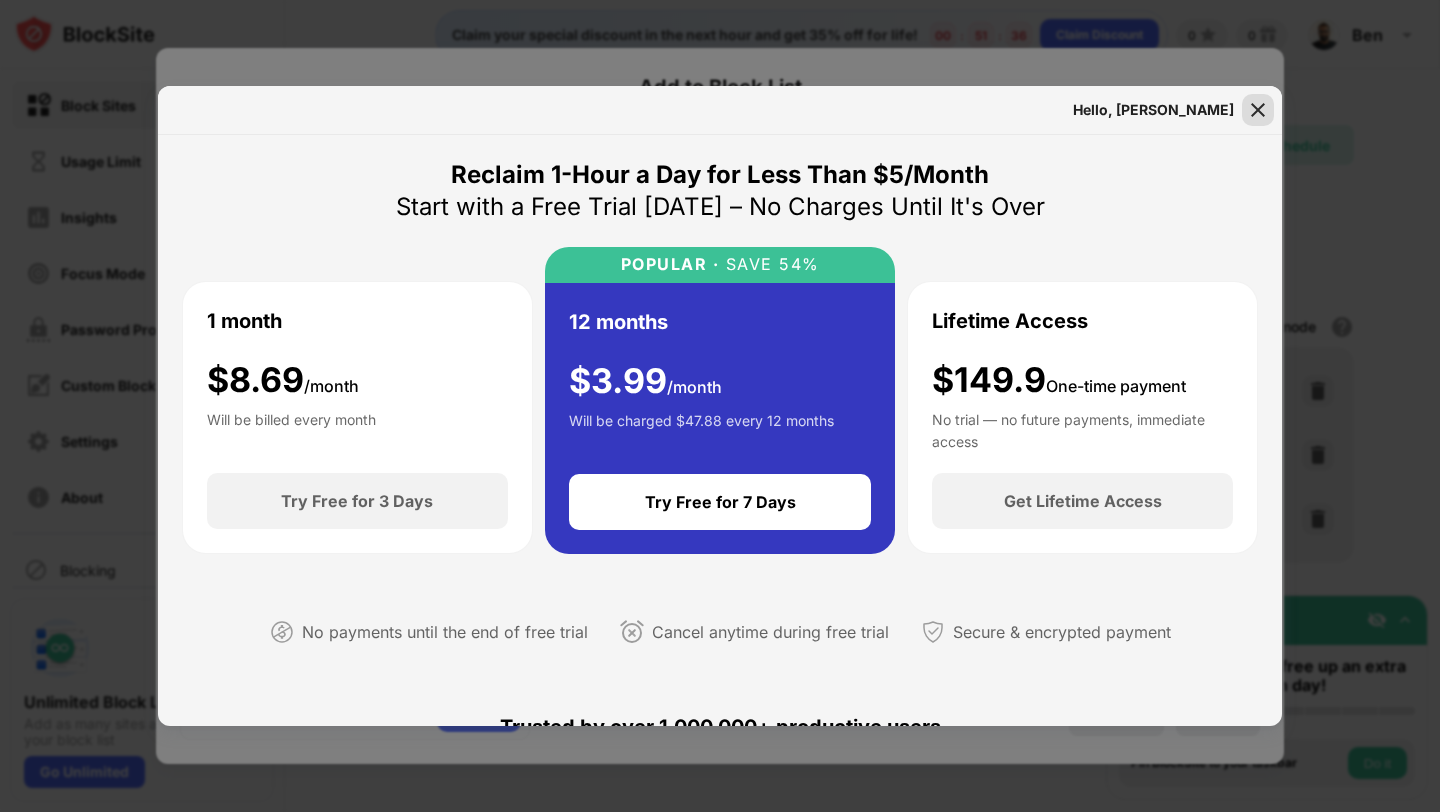 click at bounding box center [1258, 110] 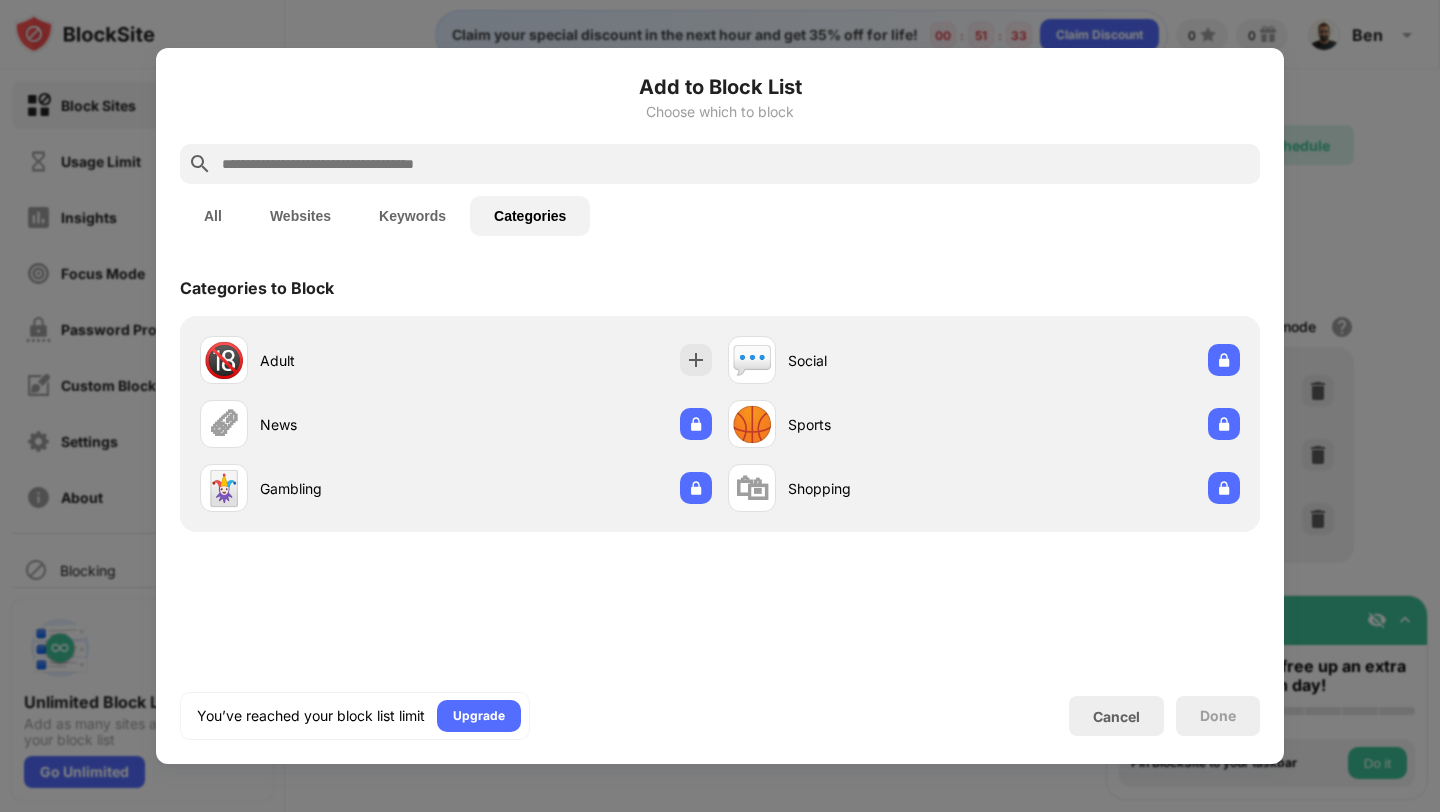 click on "Websites" at bounding box center (300, 216) 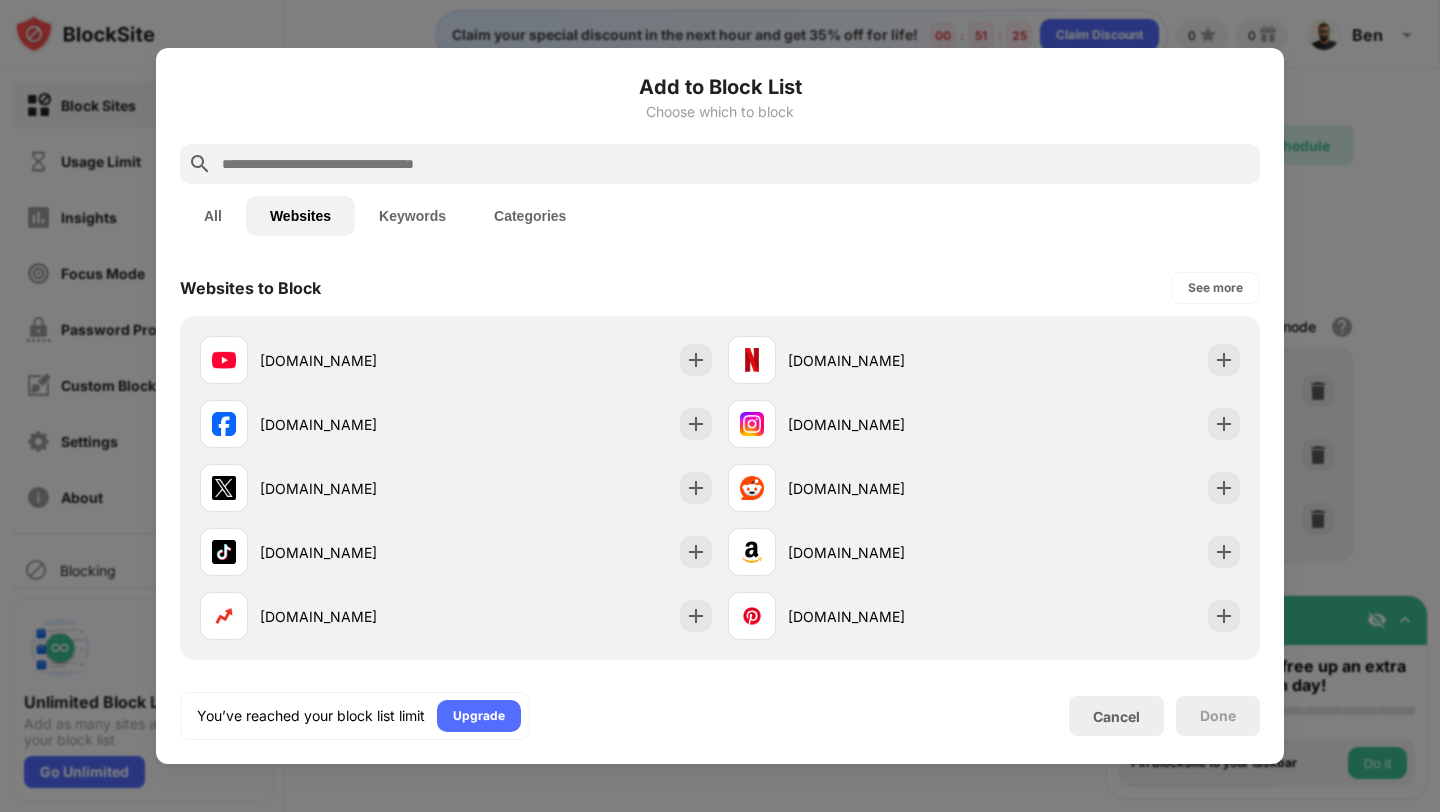 click on "All" at bounding box center (213, 216) 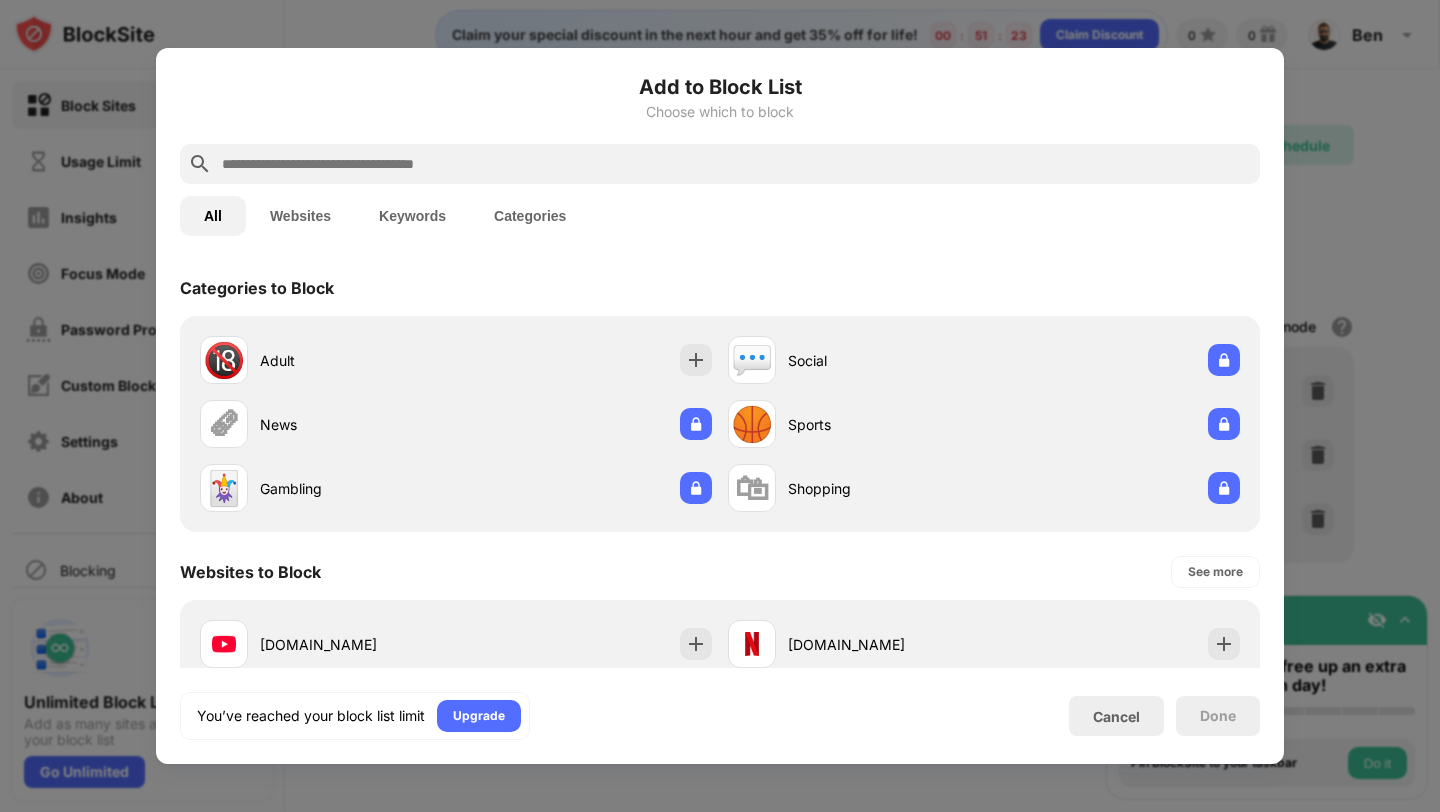 click on "Websites" at bounding box center [300, 216] 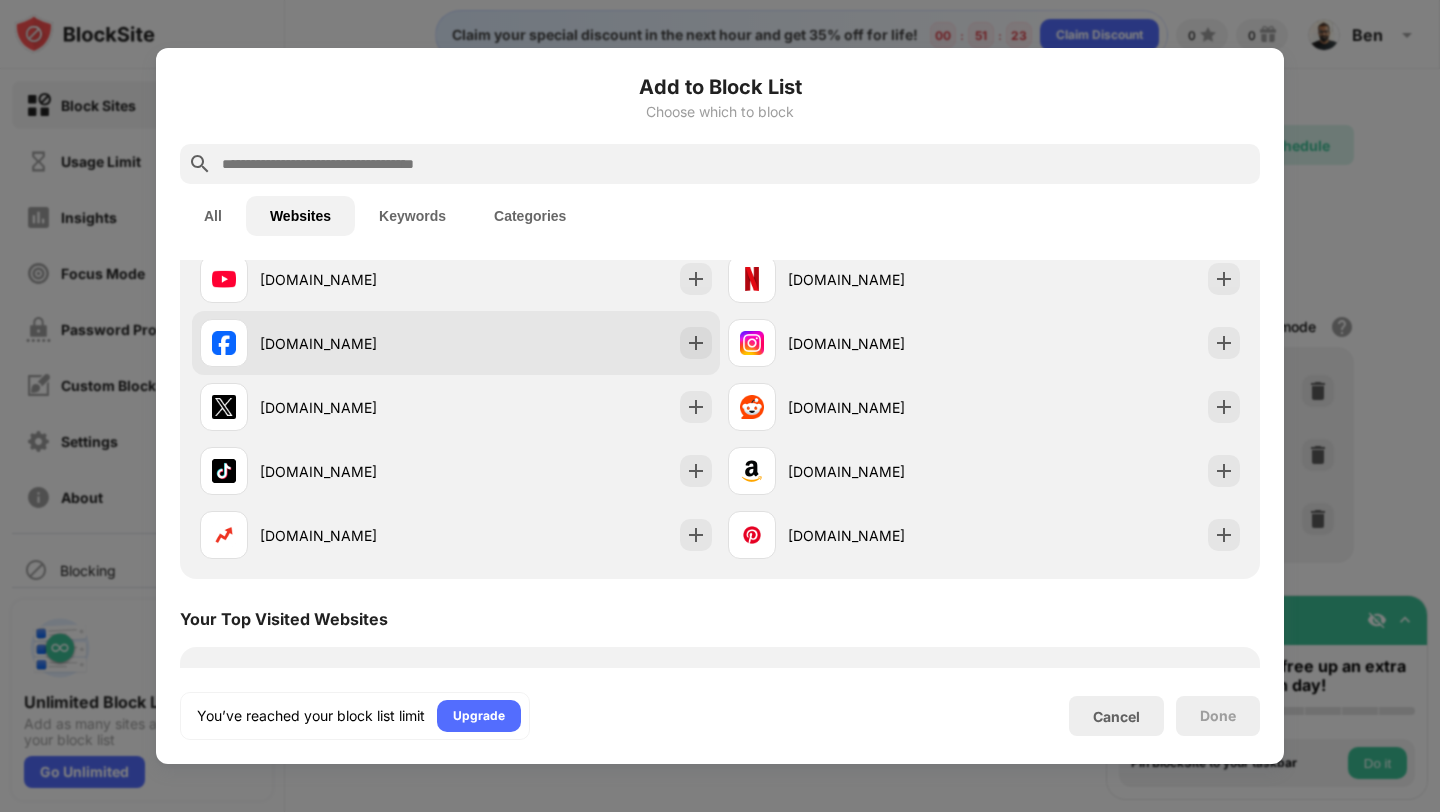 scroll, scrollTop: 320, scrollLeft: 0, axis: vertical 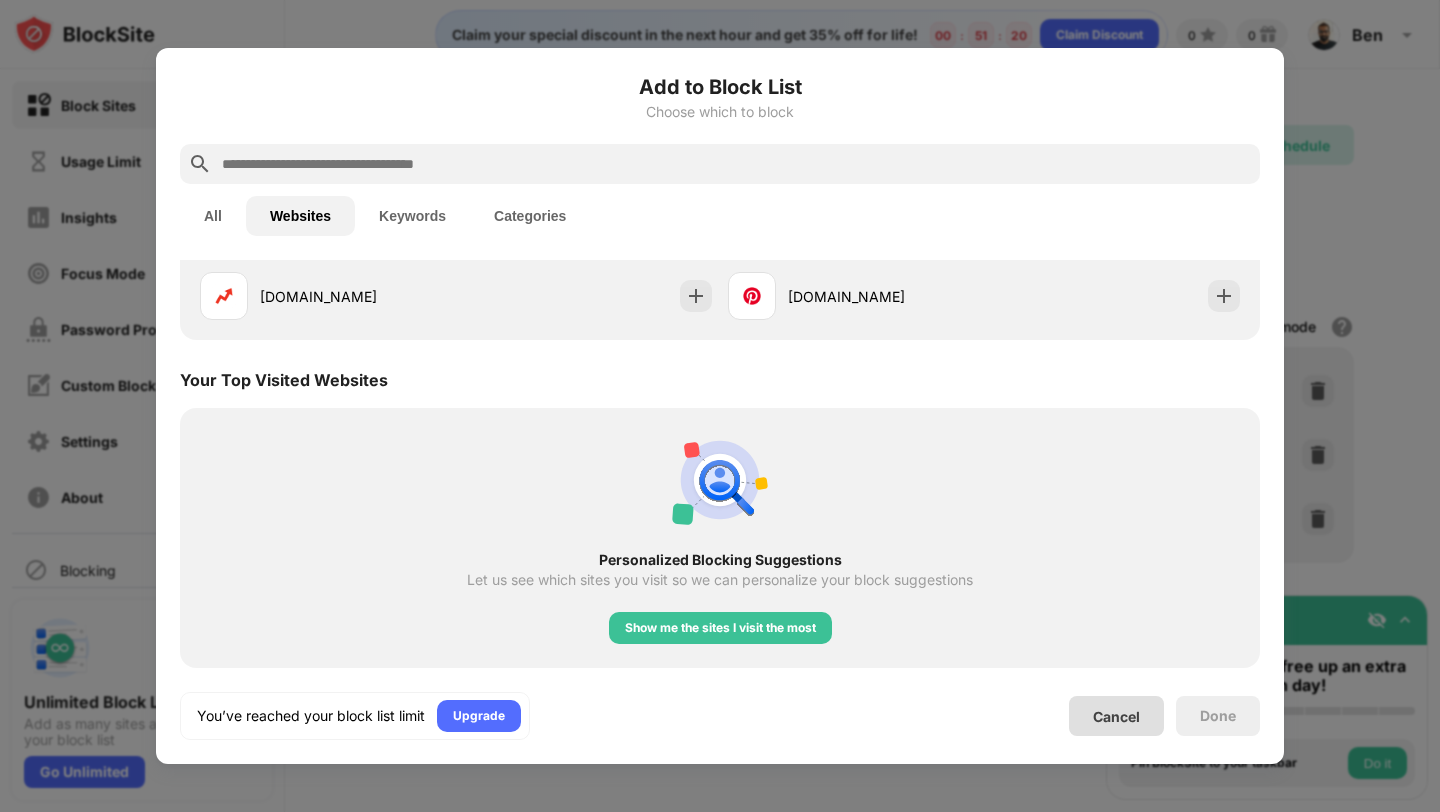 click on "Cancel" at bounding box center (1116, 716) 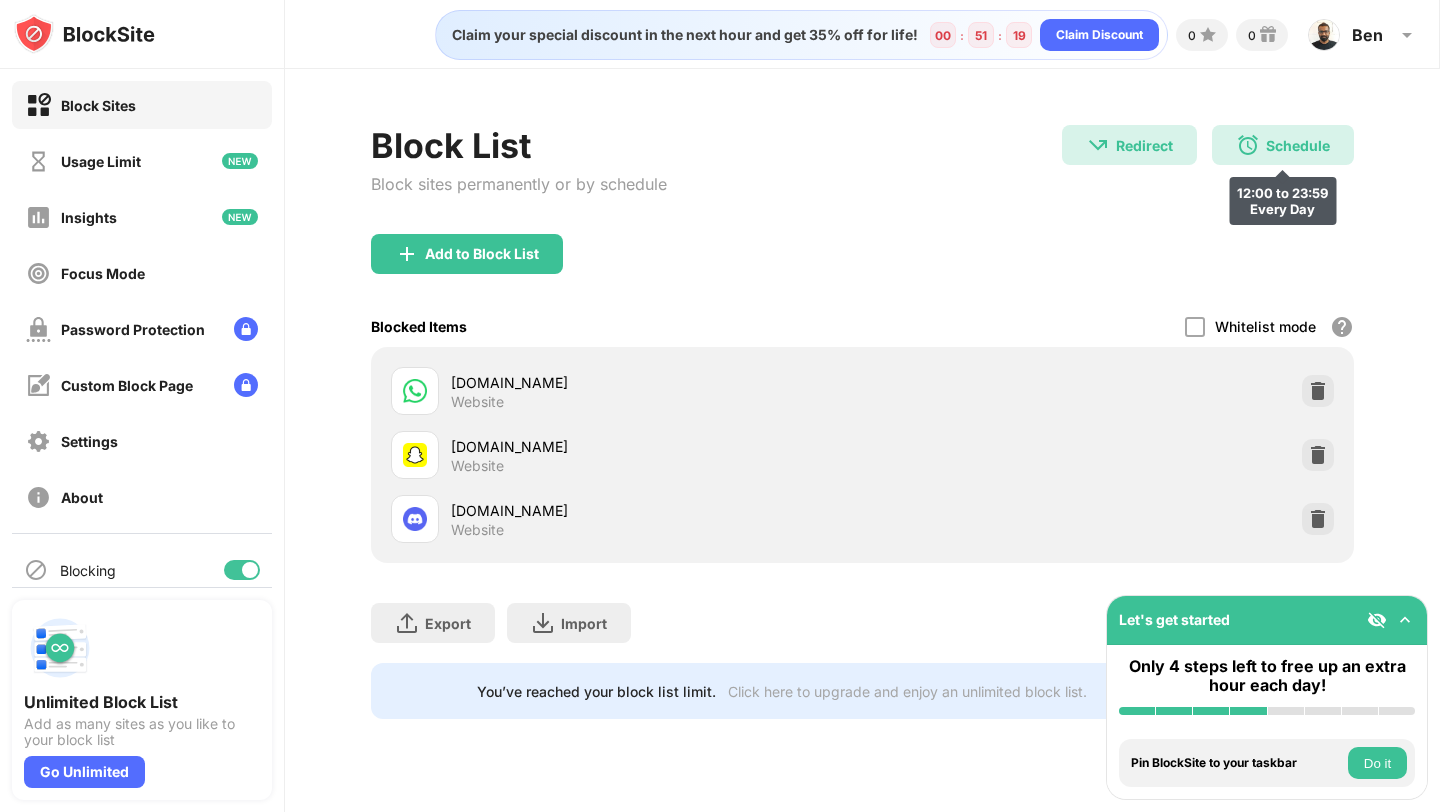 click on "Schedule" at bounding box center (1298, 145) 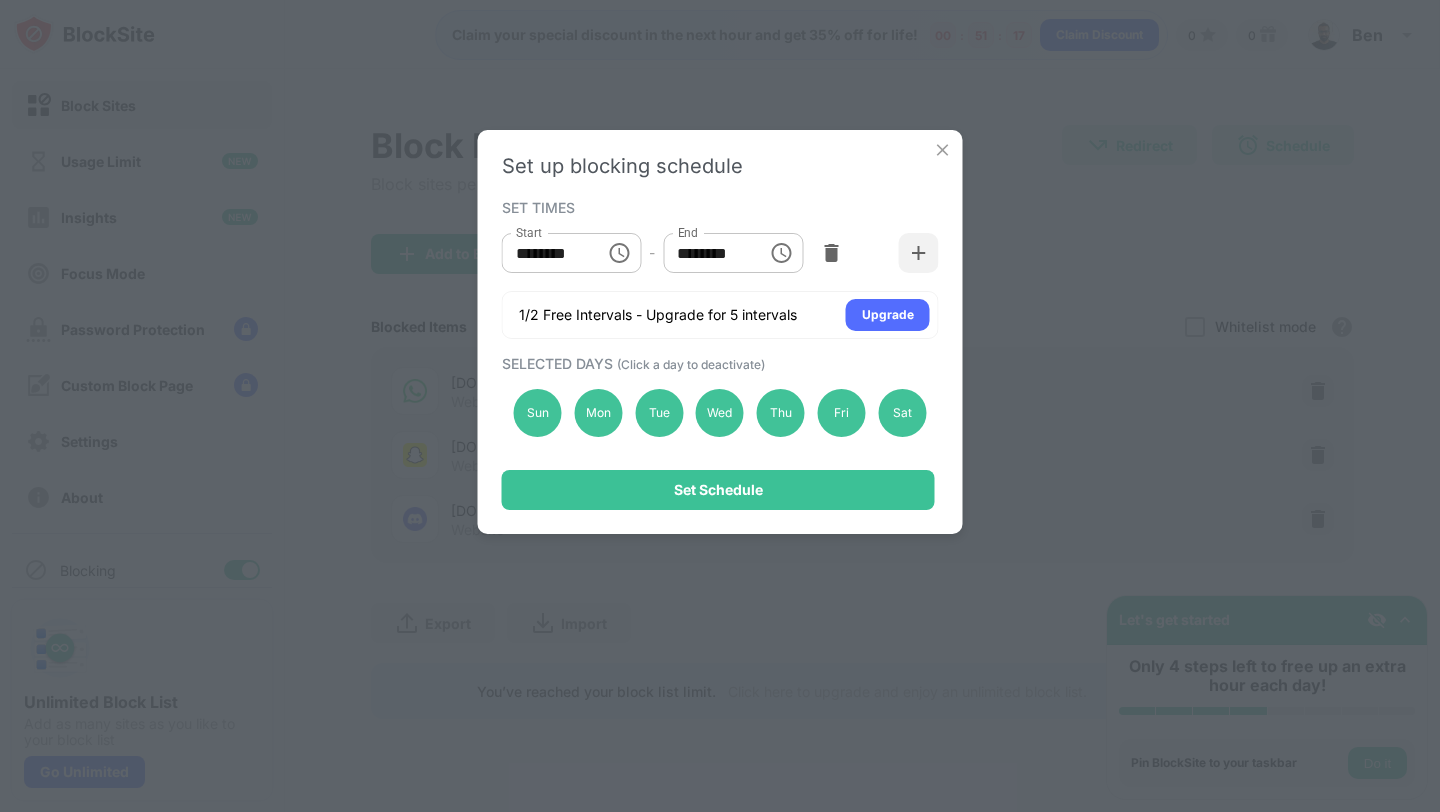click at bounding box center [943, 150] 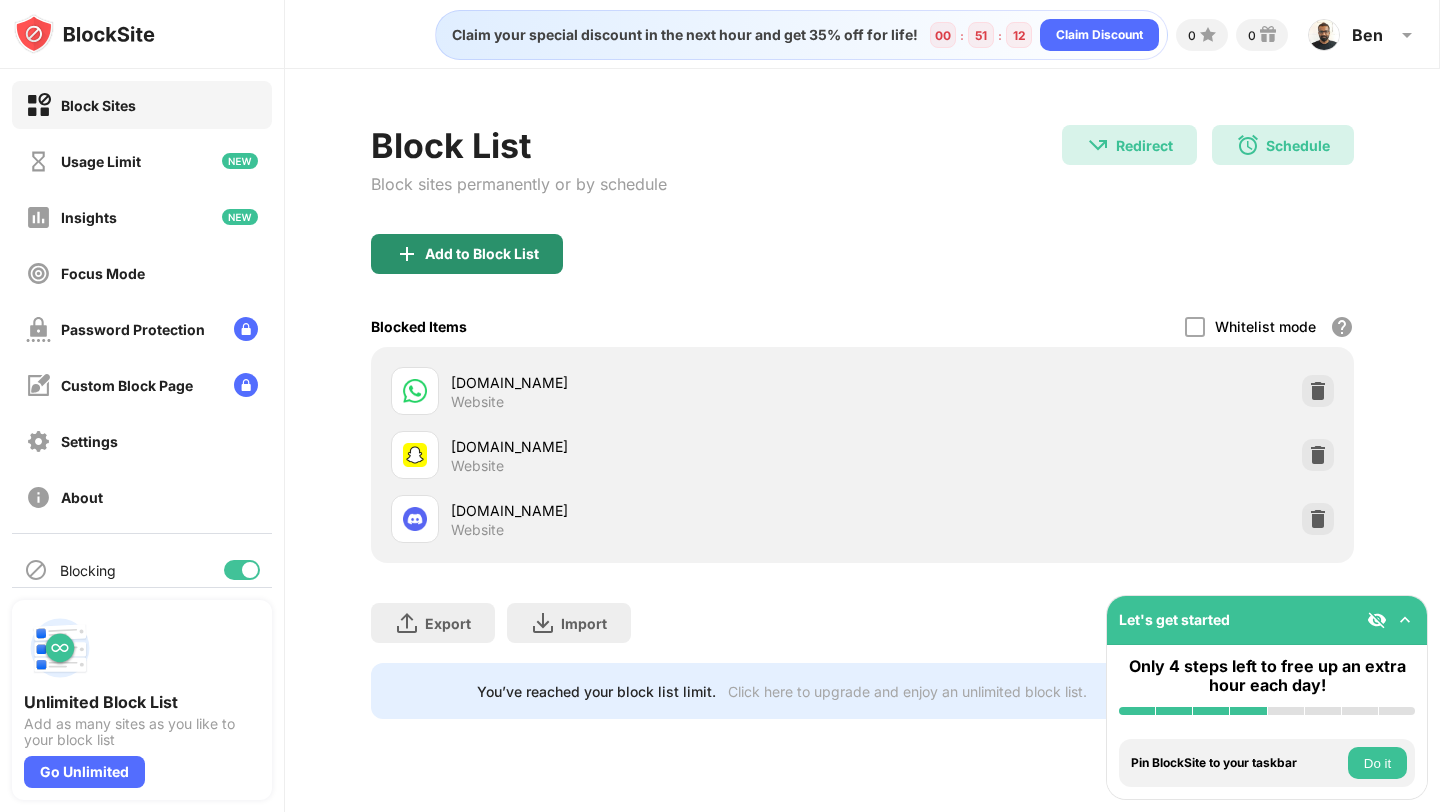 click on "Add to Block List" at bounding box center (467, 254) 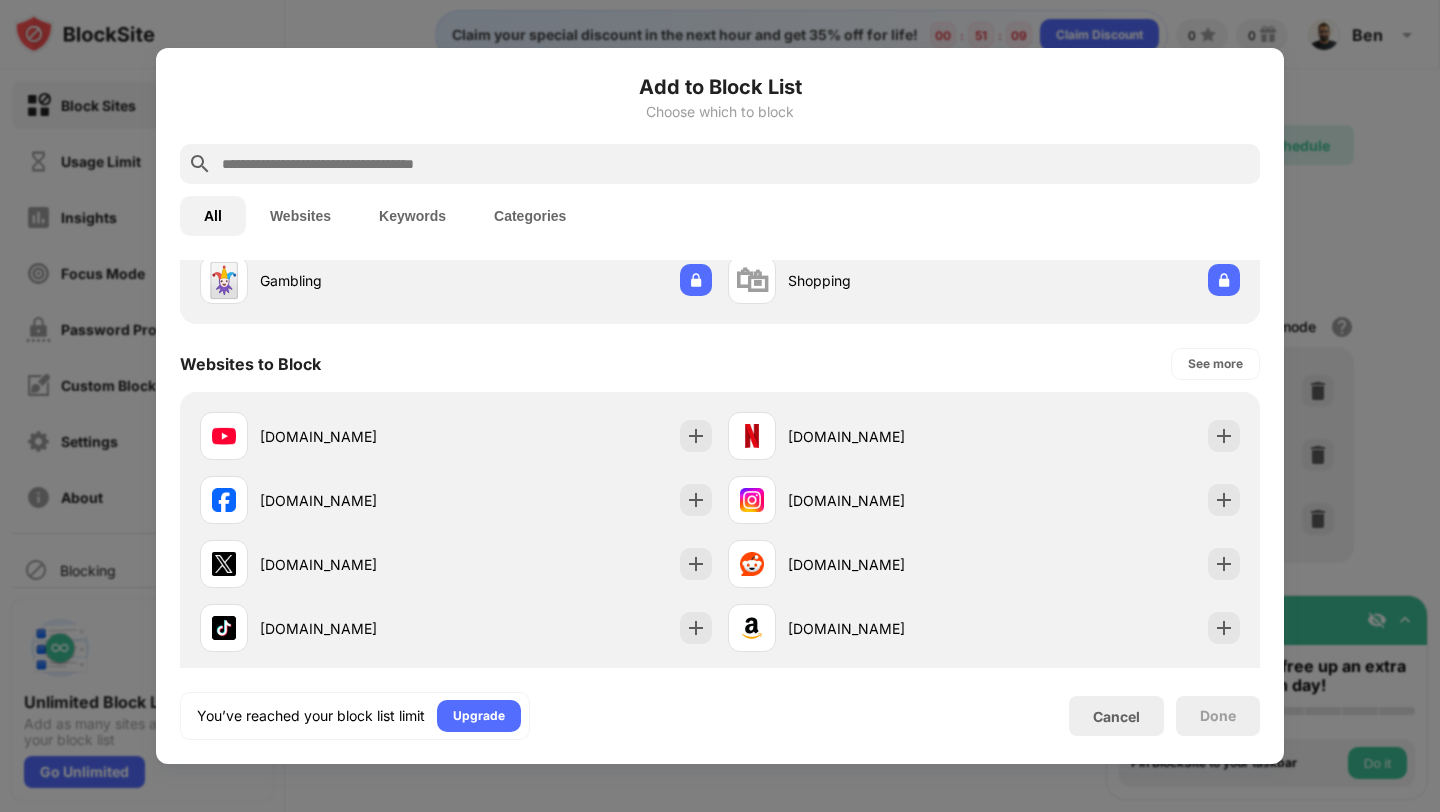 scroll, scrollTop: 215, scrollLeft: 0, axis: vertical 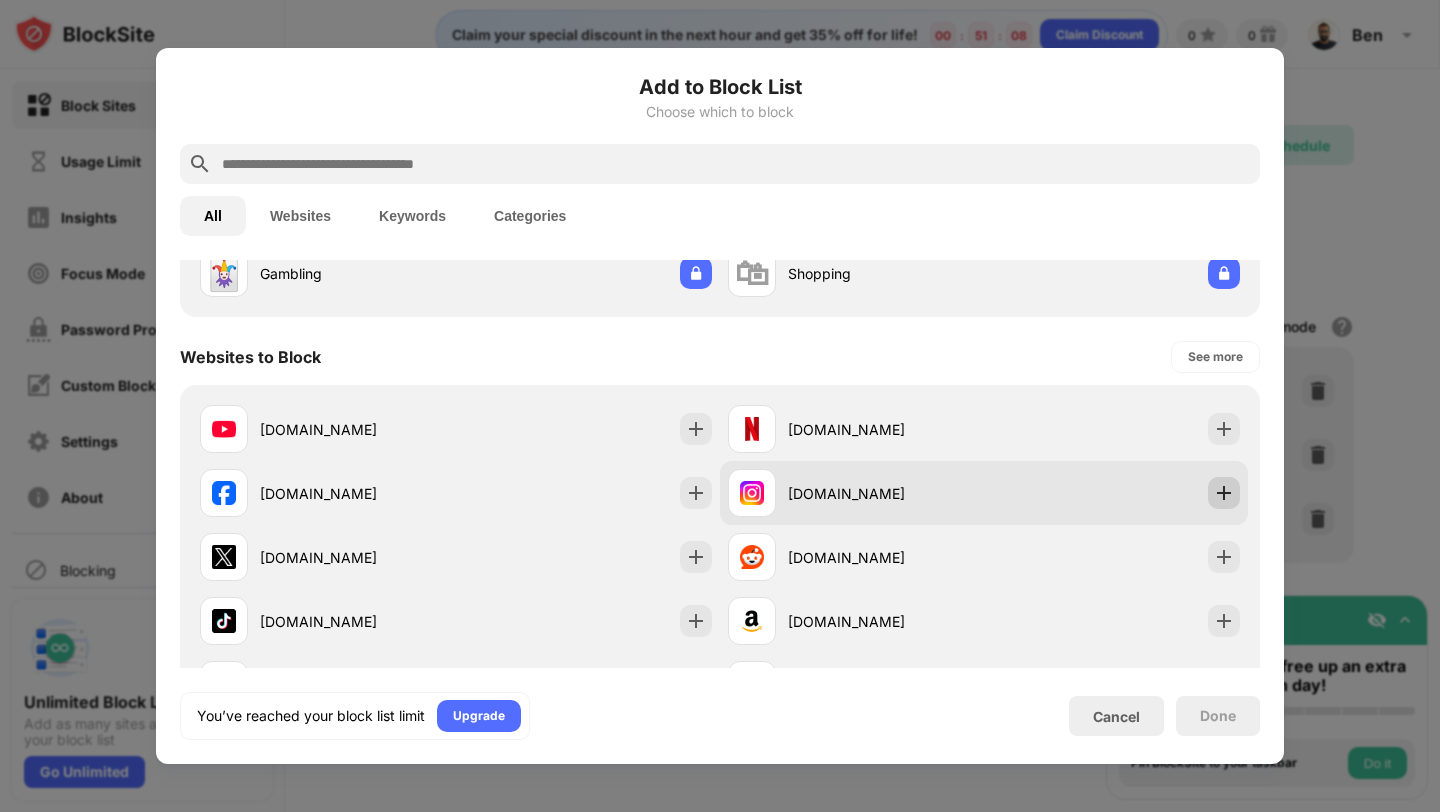 click at bounding box center [1224, 493] 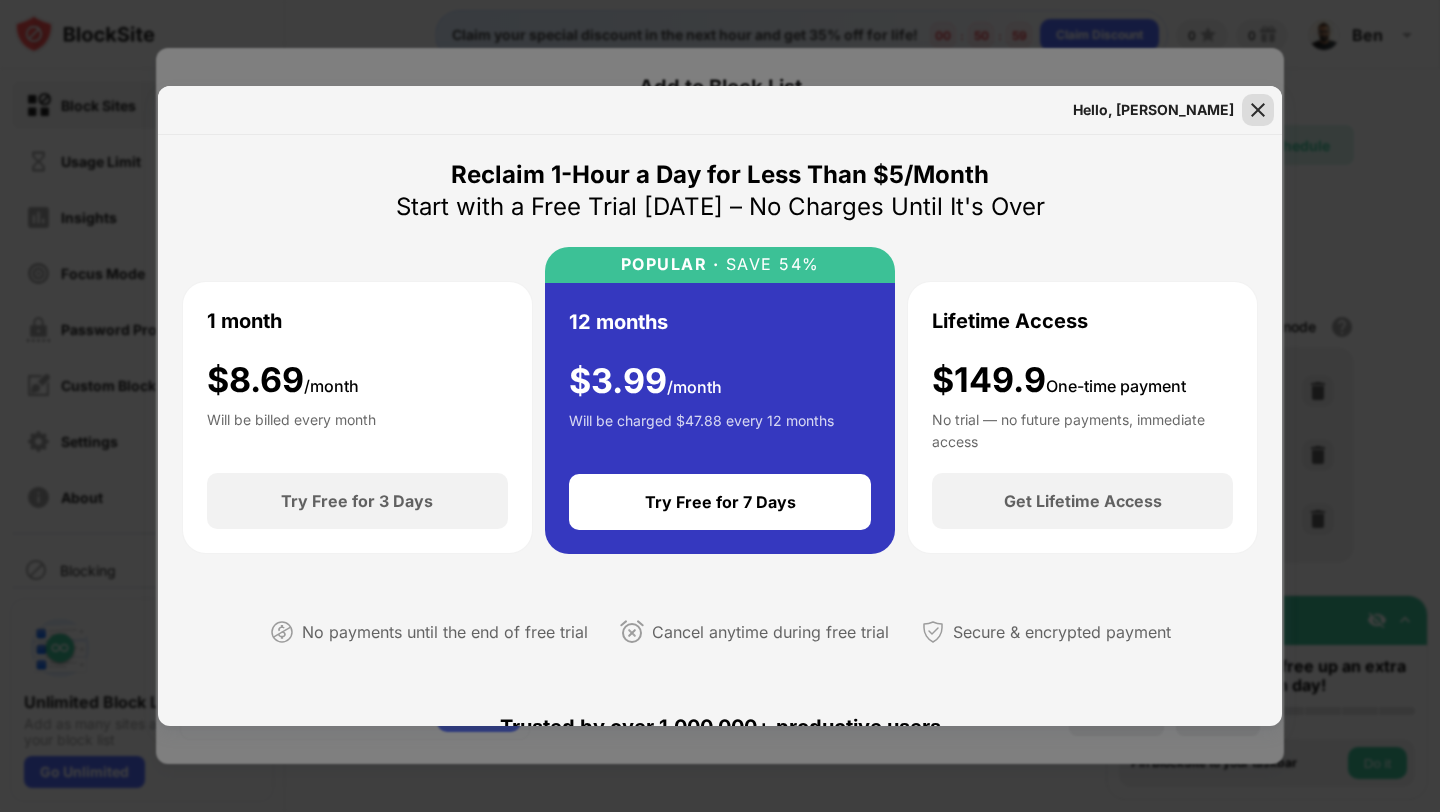click at bounding box center [1258, 110] 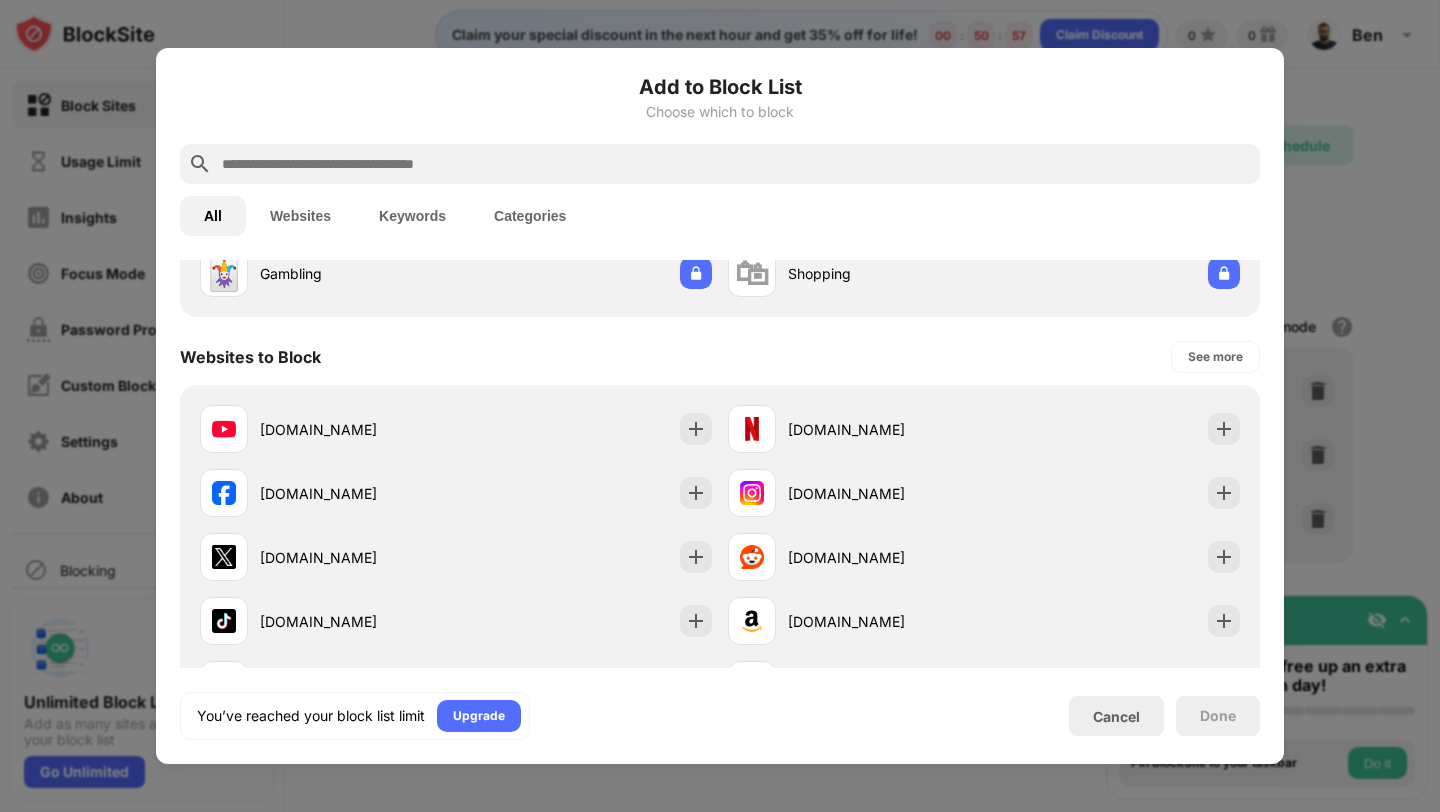 scroll, scrollTop: 0, scrollLeft: 0, axis: both 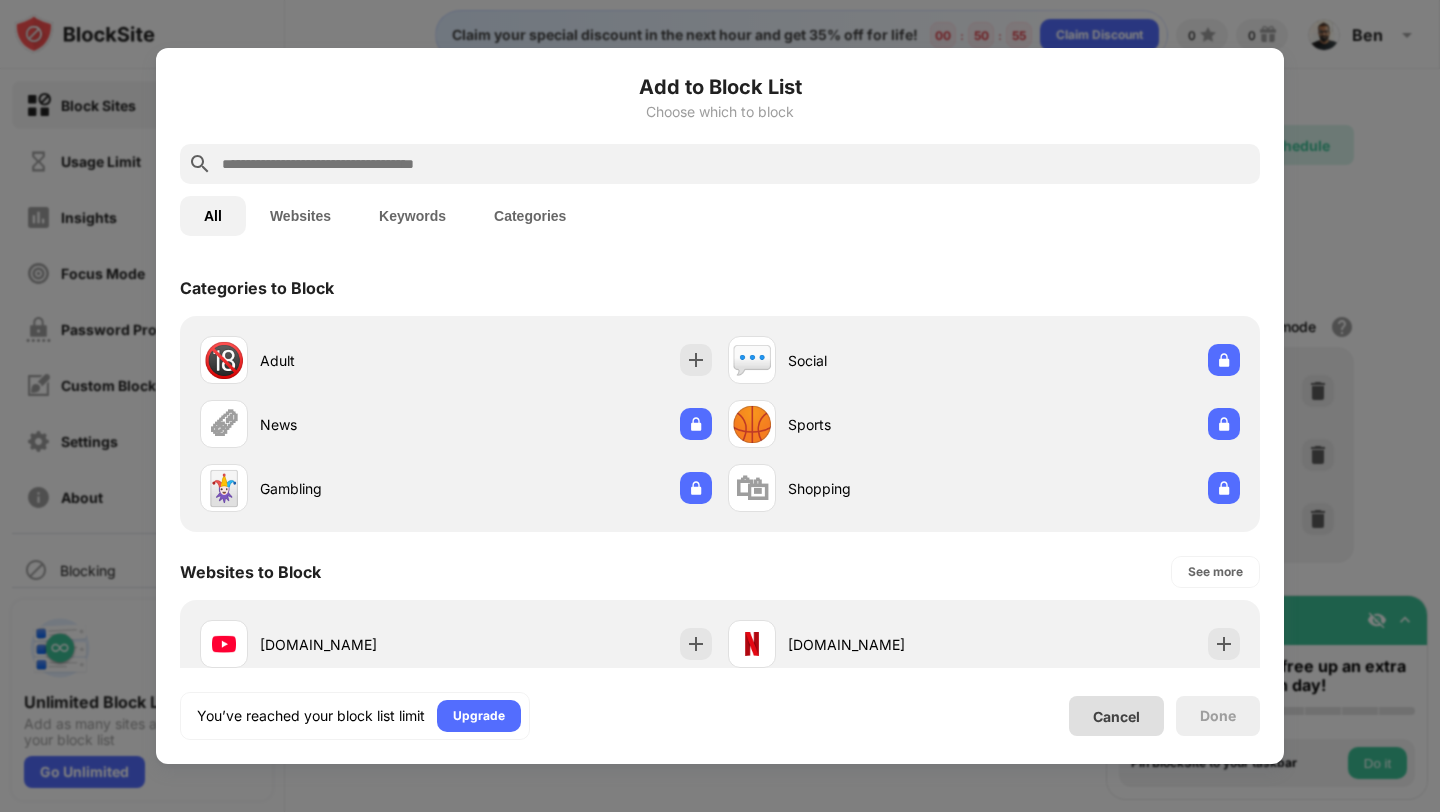 click on "Cancel" at bounding box center [1116, 716] 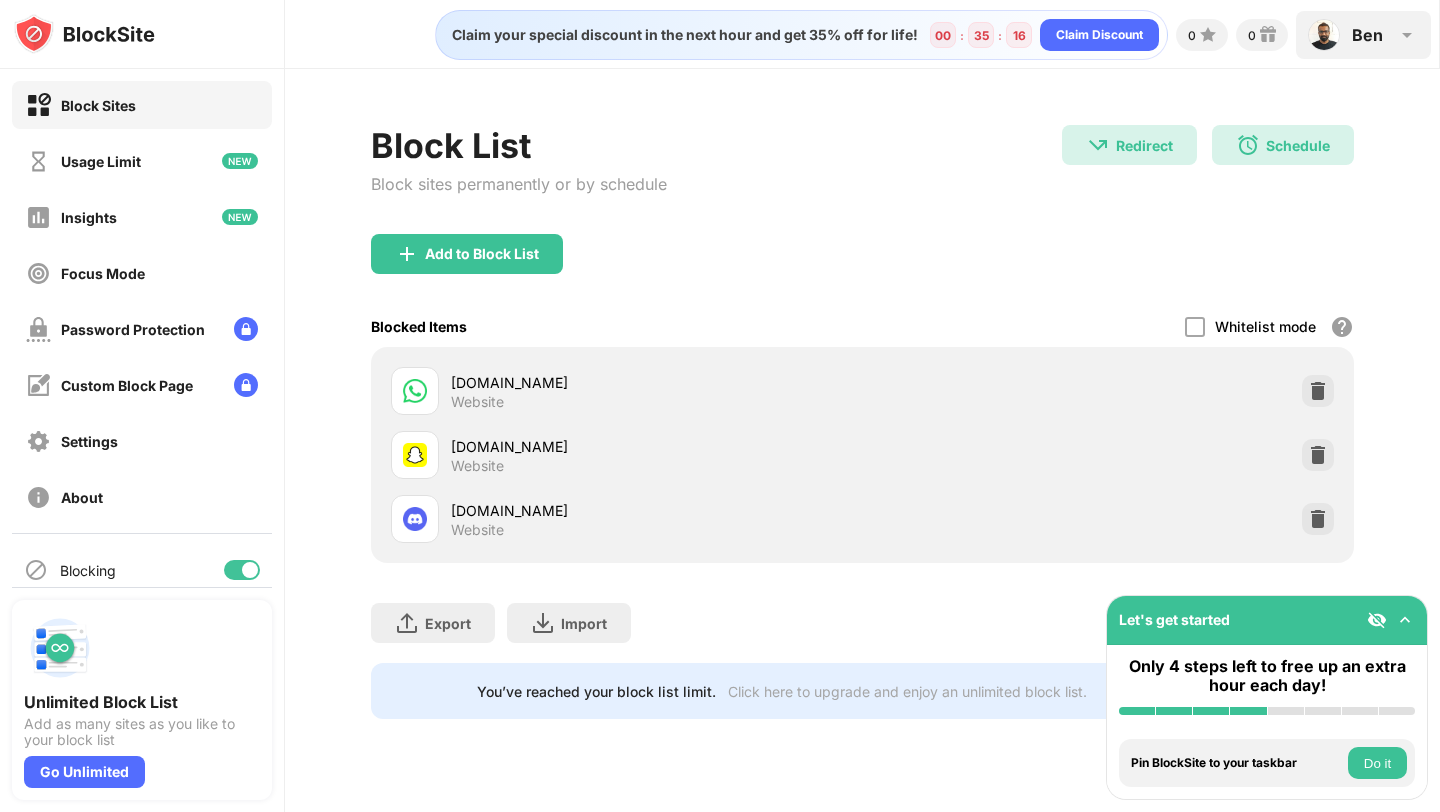 click at bounding box center [1324, 35] 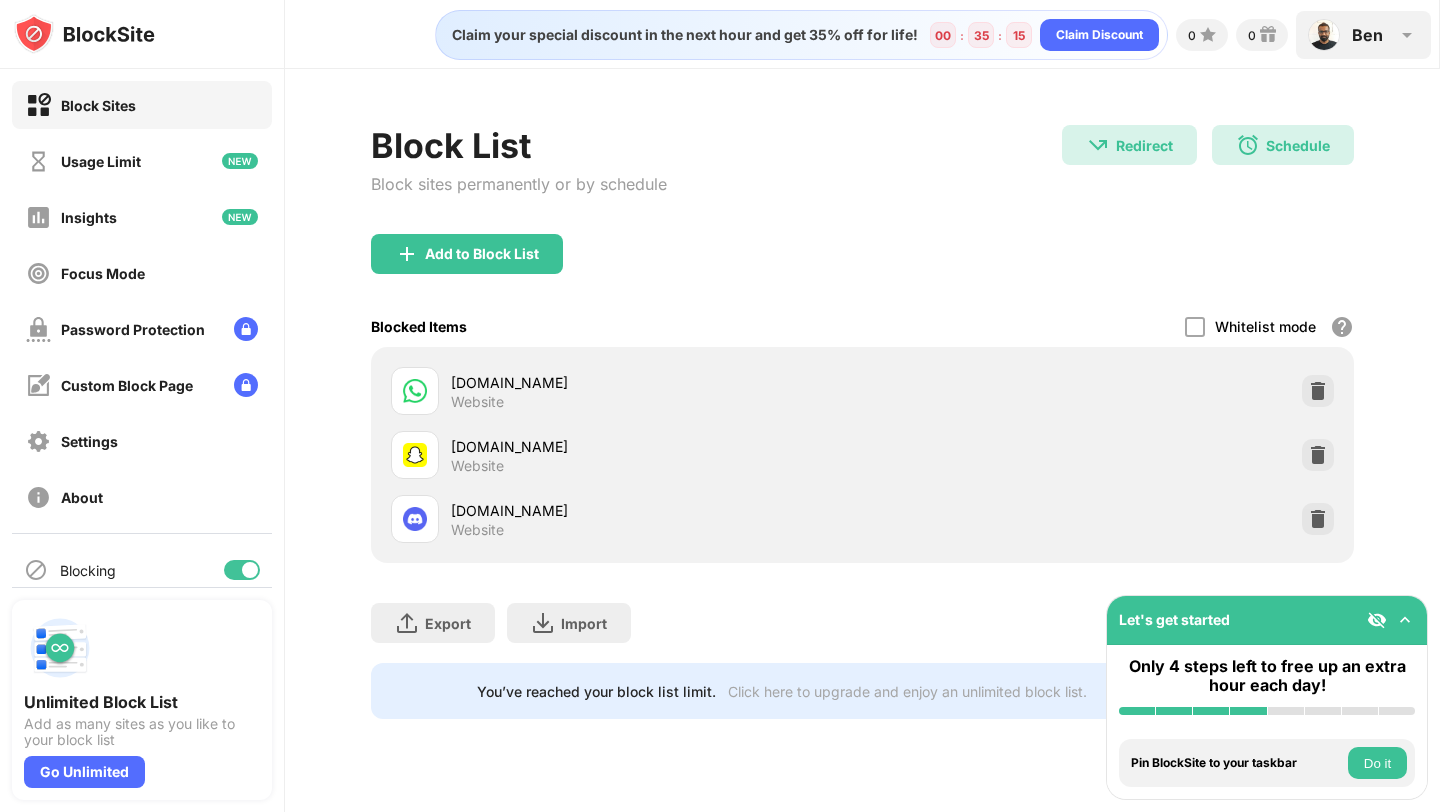click at bounding box center (1324, 35) 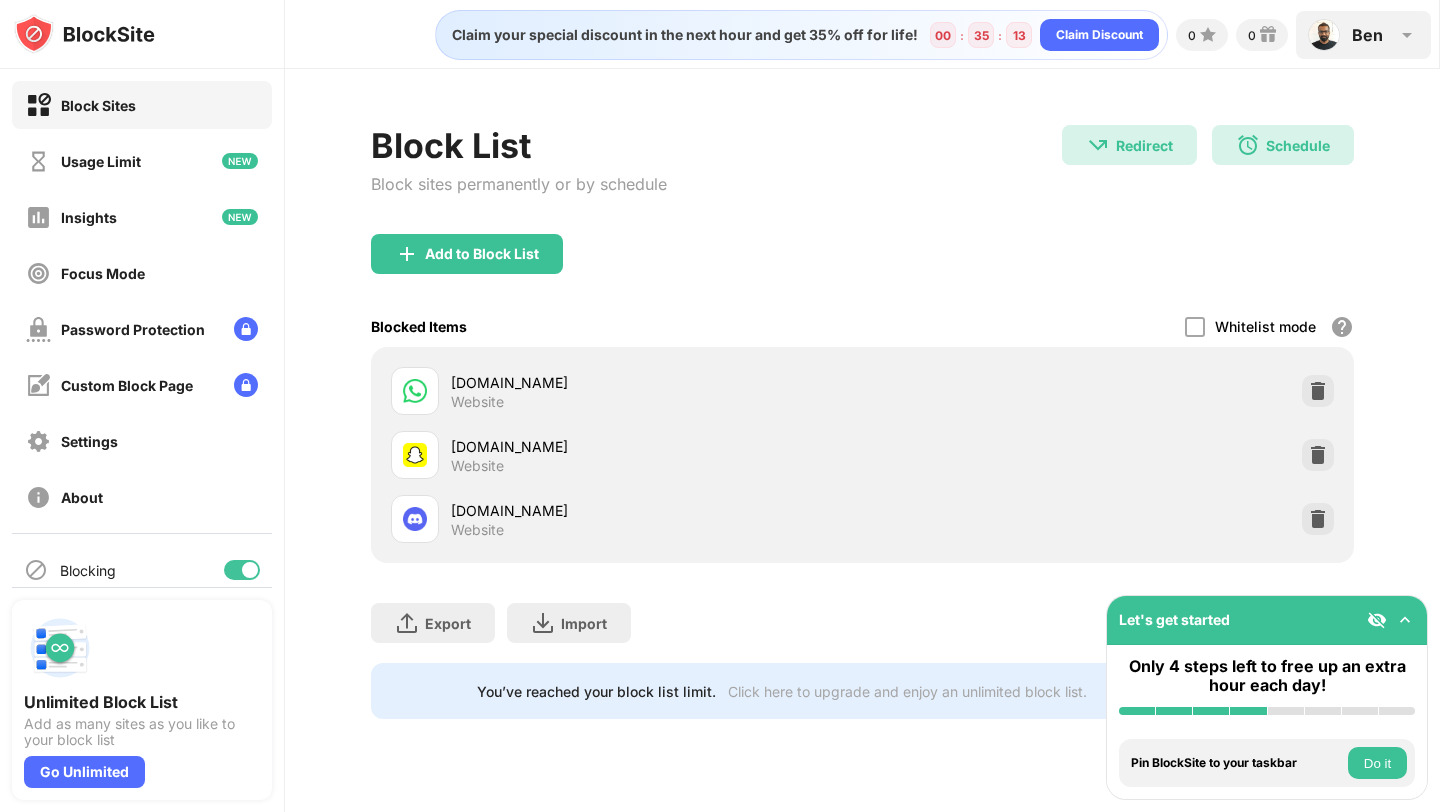 click at bounding box center (1407, 35) 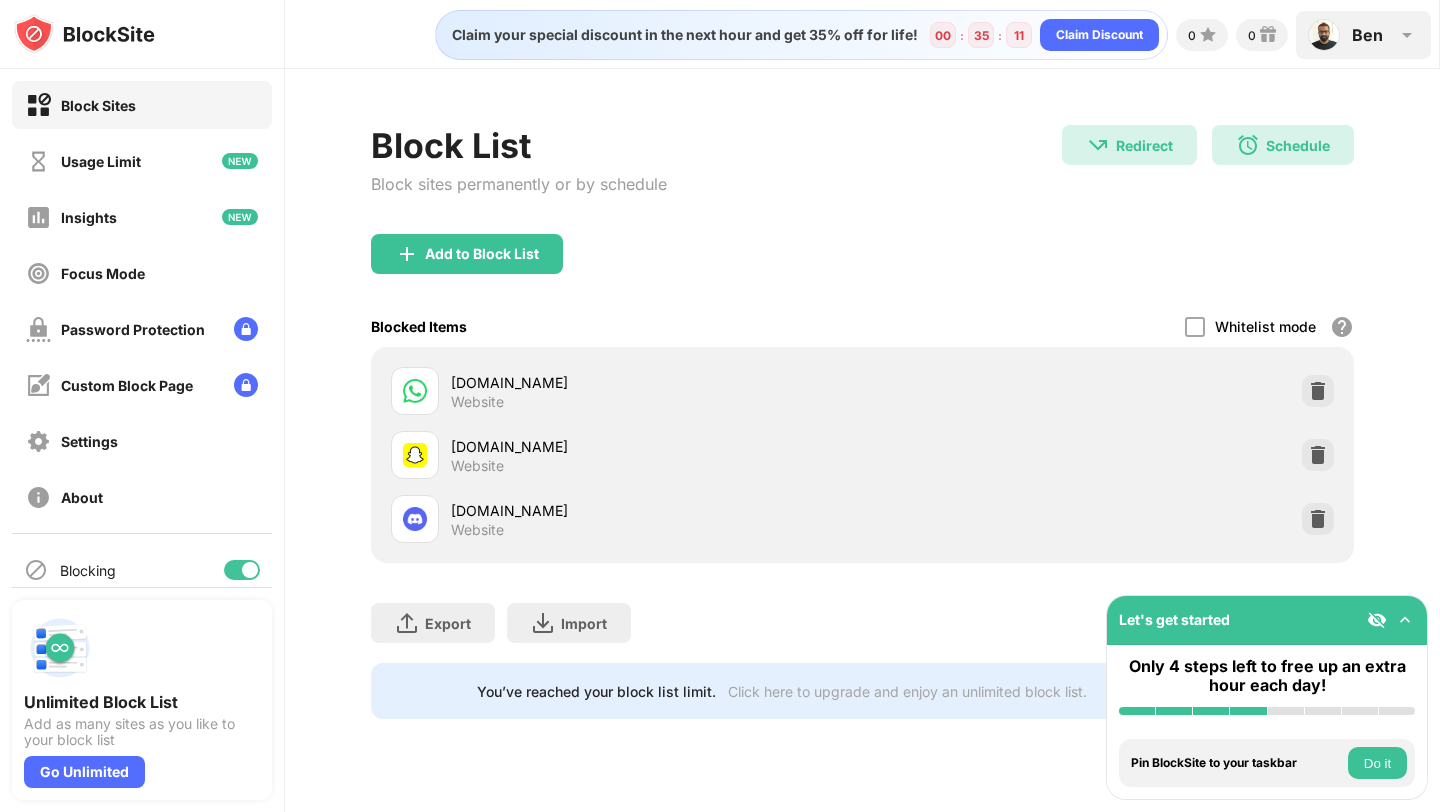 click at bounding box center [1407, 35] 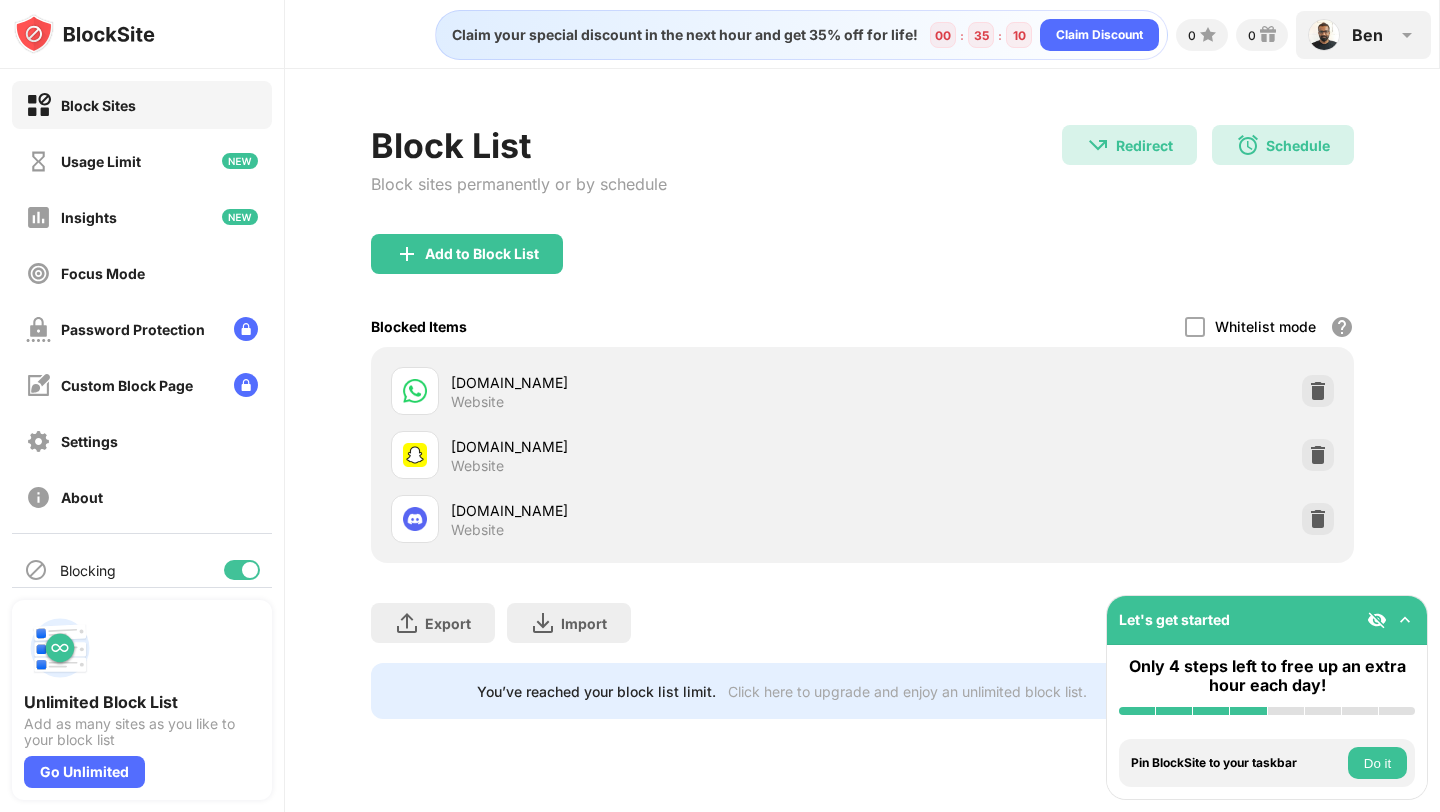 click on "Ben" at bounding box center [1367, 35] 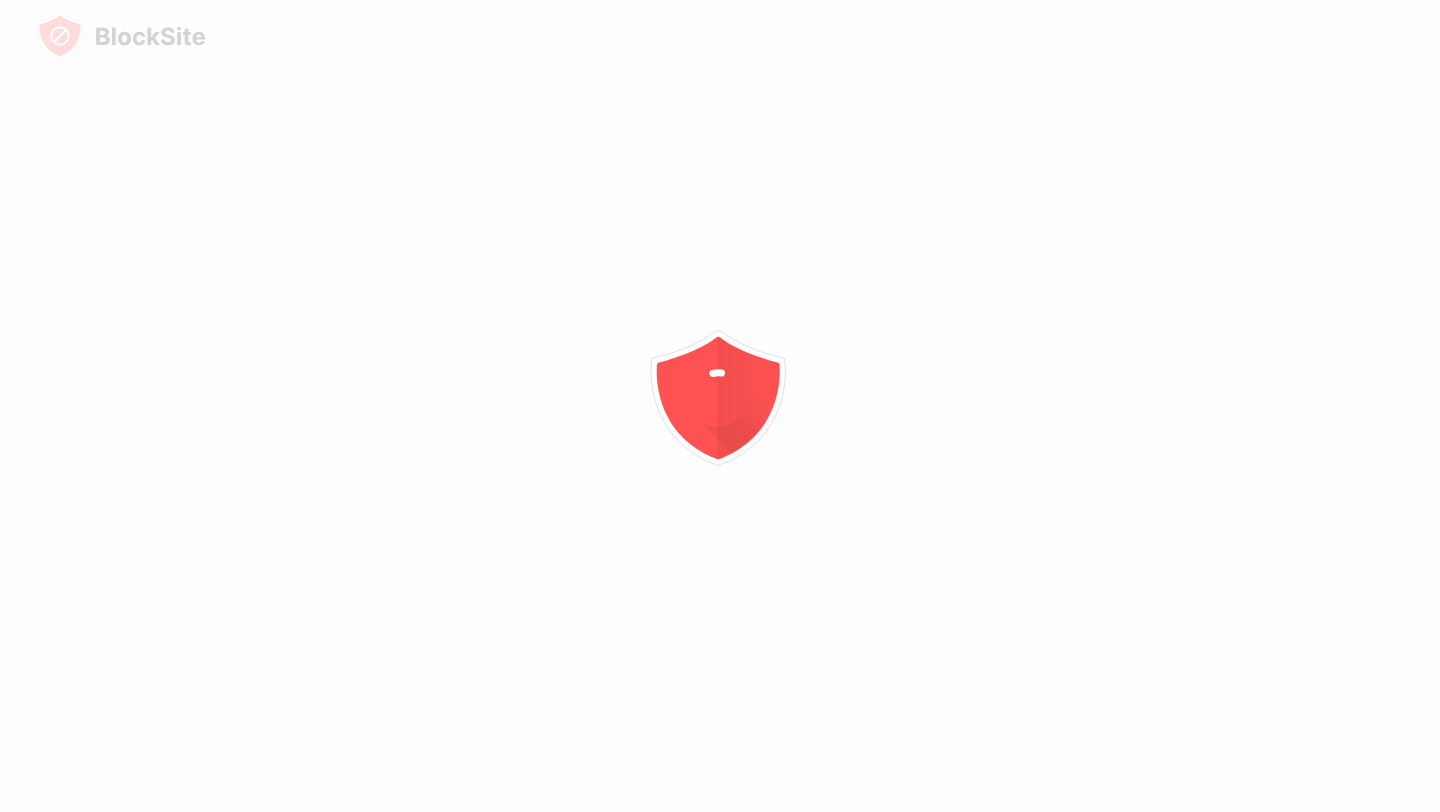 scroll, scrollTop: 0, scrollLeft: 0, axis: both 